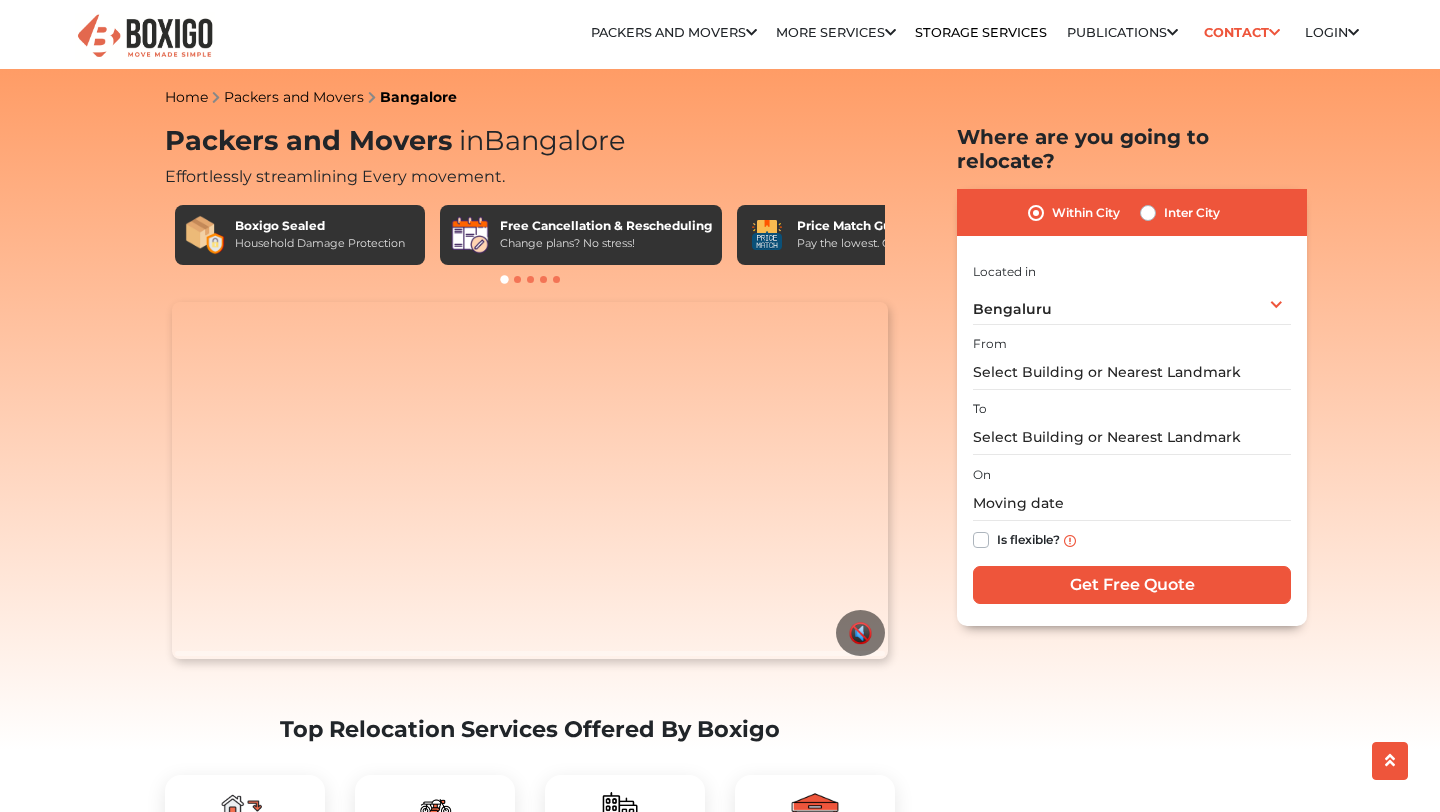 scroll, scrollTop: 98, scrollLeft: 0, axis: vertical 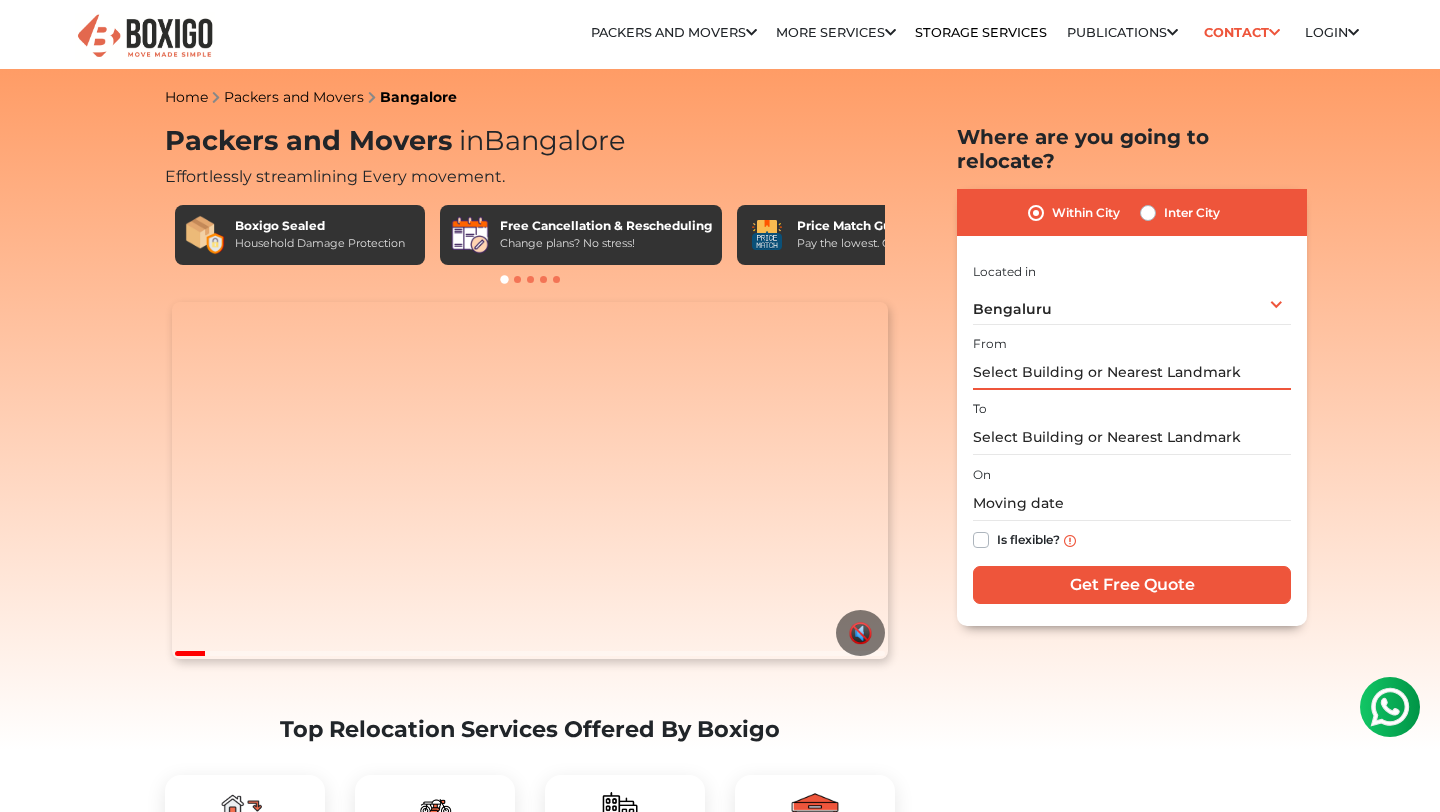 click at bounding box center (1132, 372) 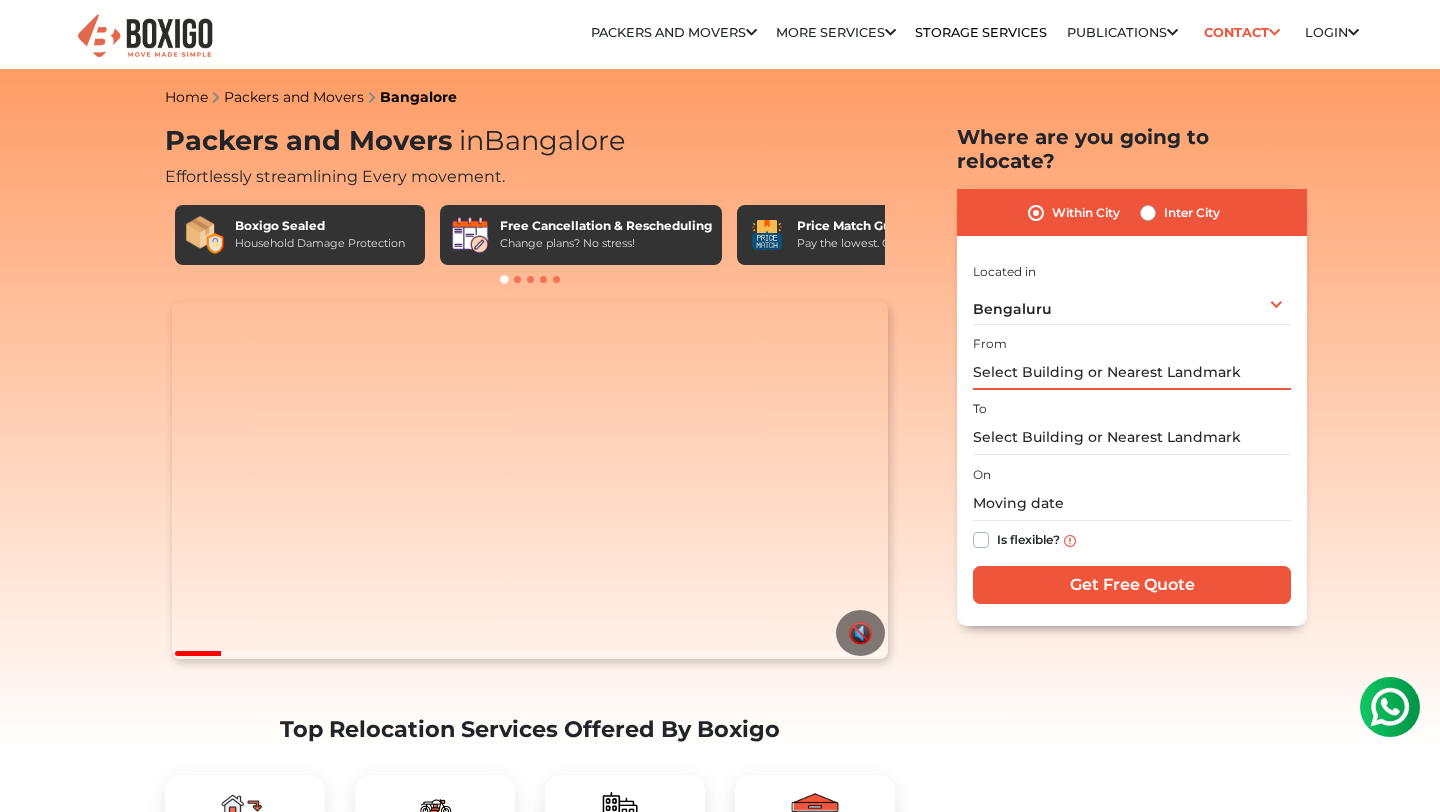 scroll, scrollTop: 0, scrollLeft: 0, axis: both 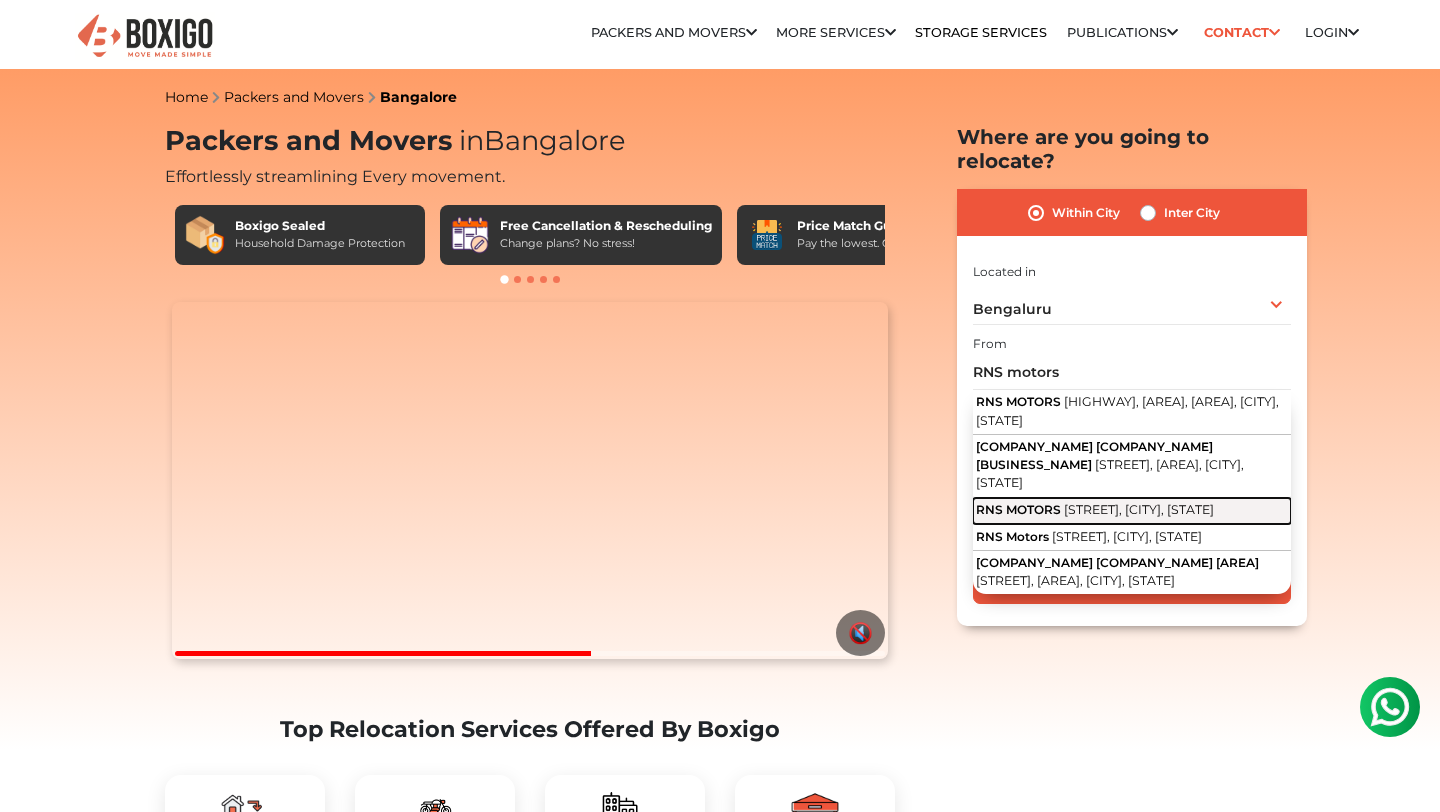 click on "RNS MOTORS" at bounding box center [1018, 509] 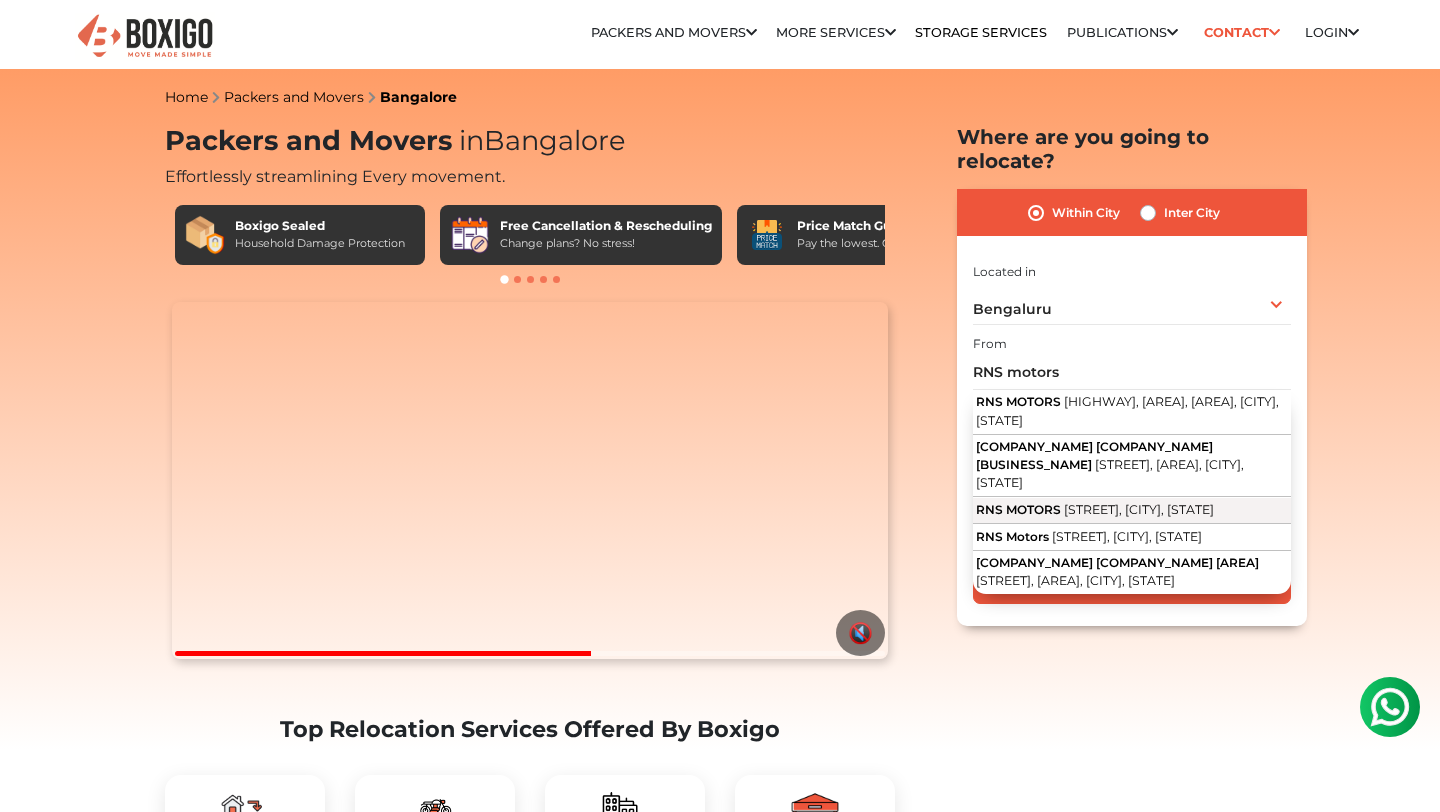 type on "RNS MOTORS, Bannerghatta Main Road, Vinayaka Nagar, Sarvobhogam Nagar, Arekere, Bengaluru, Karnataka" 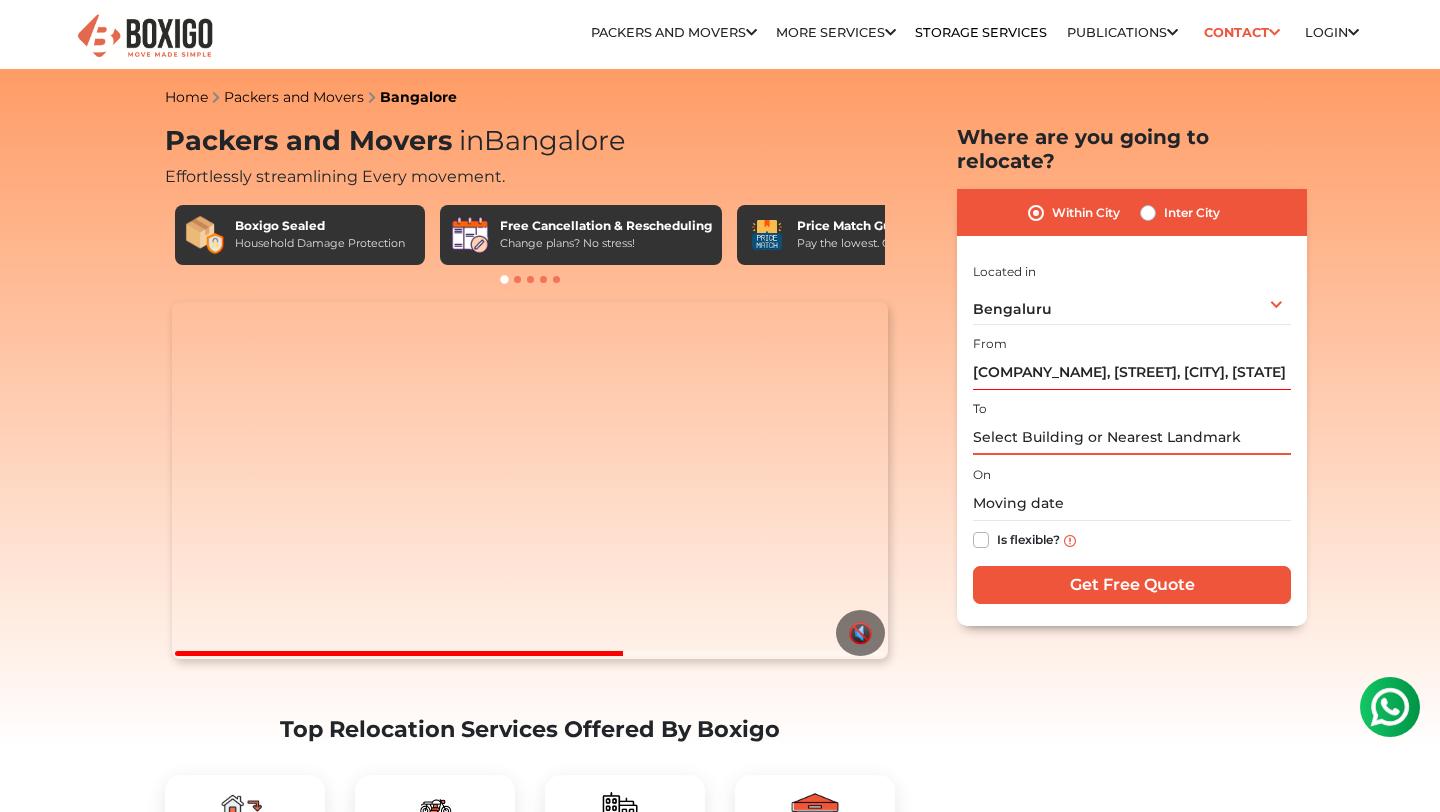 click at bounding box center [1132, 437] 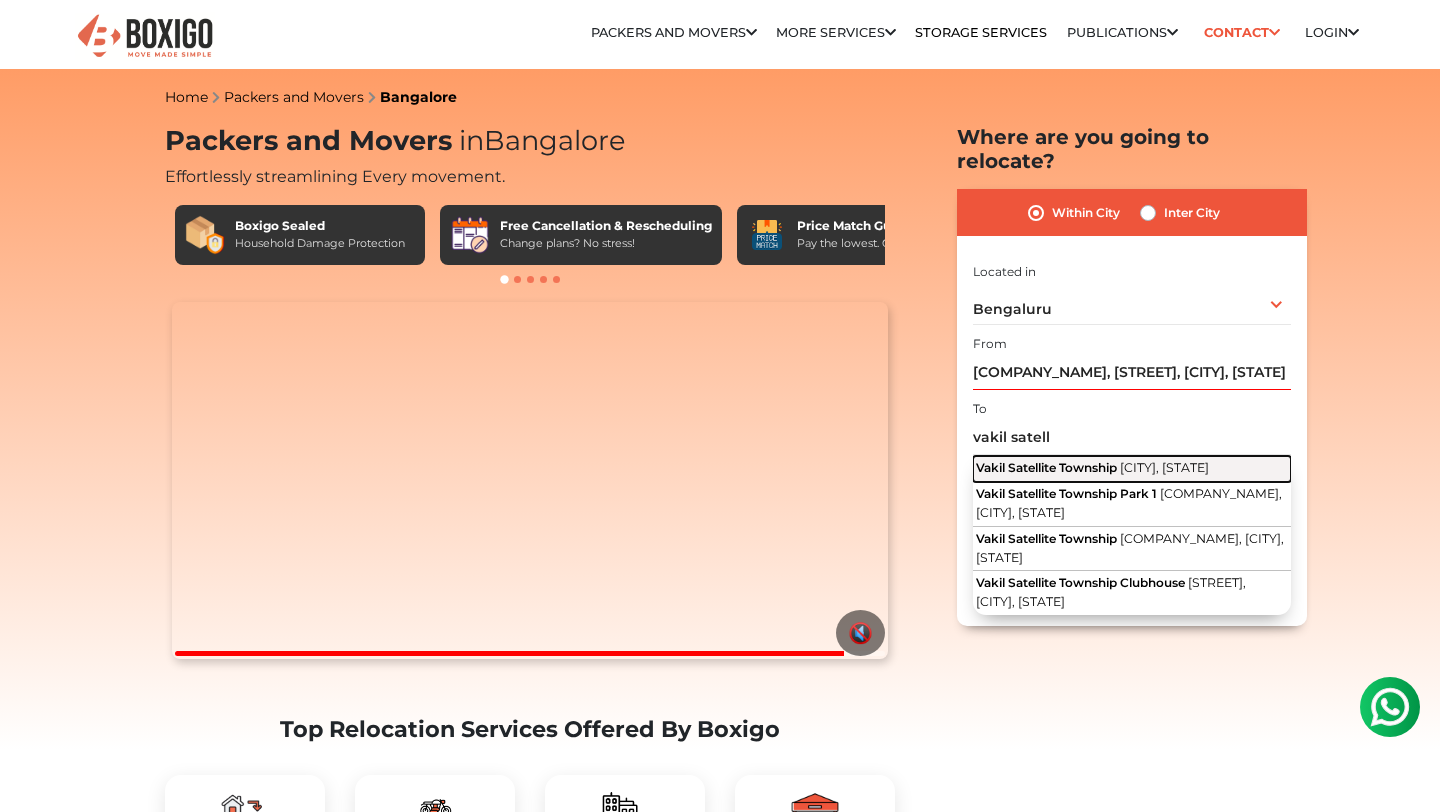 click on "[NEIGHBORHOOD]" at bounding box center [1046, 467] 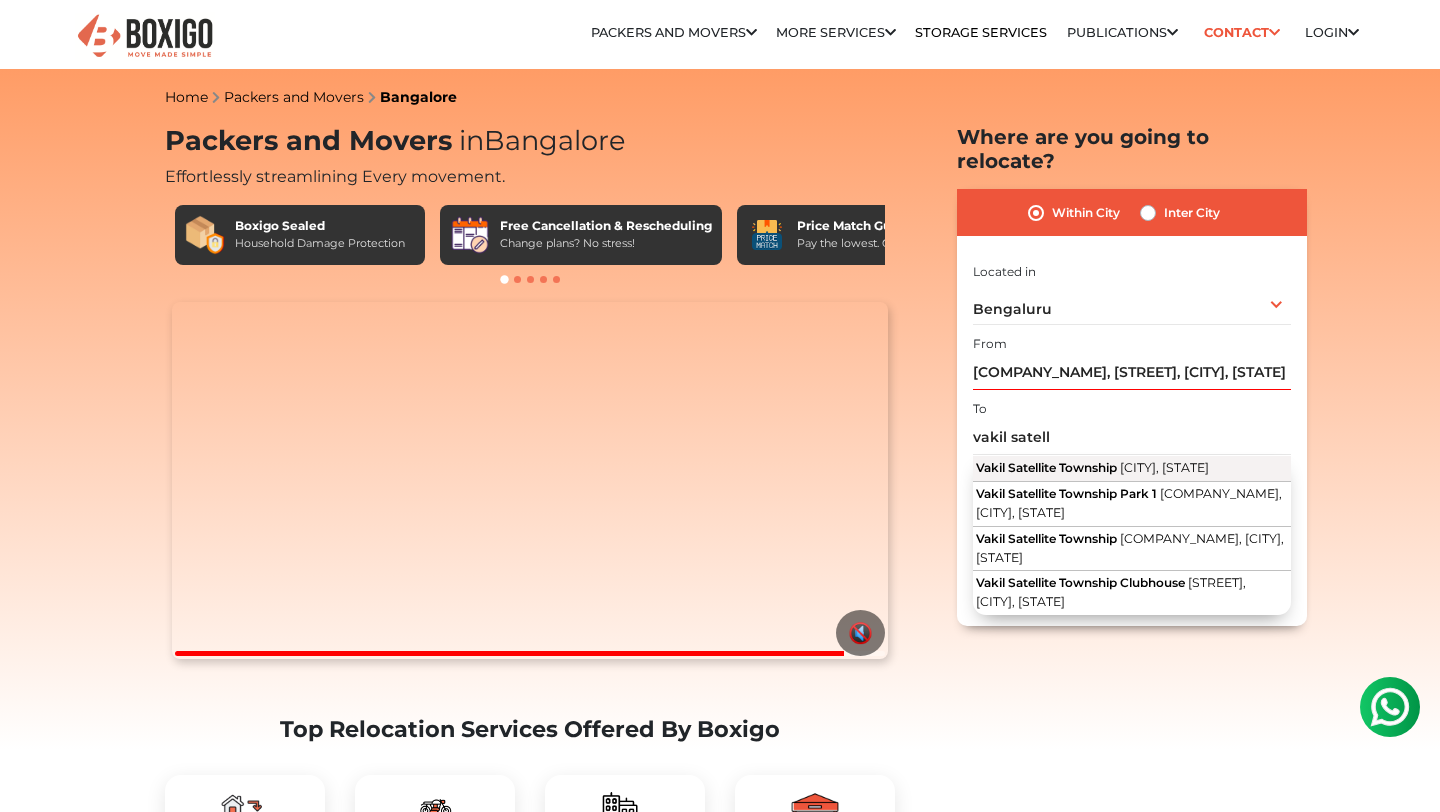 type on "Vakil Satellite Township, Gopasandra, Bengaluru, Karnataka" 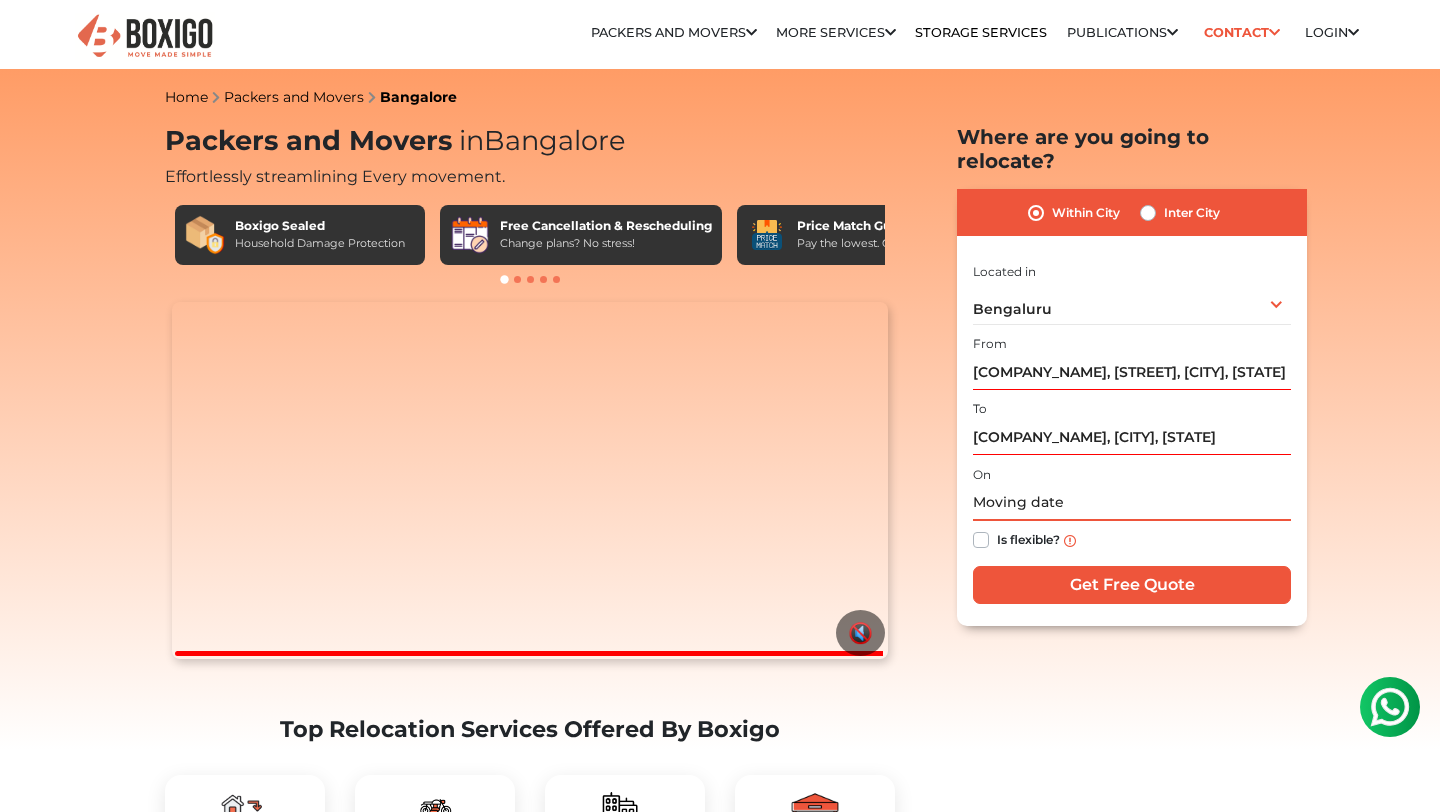 click at bounding box center [1132, 503] 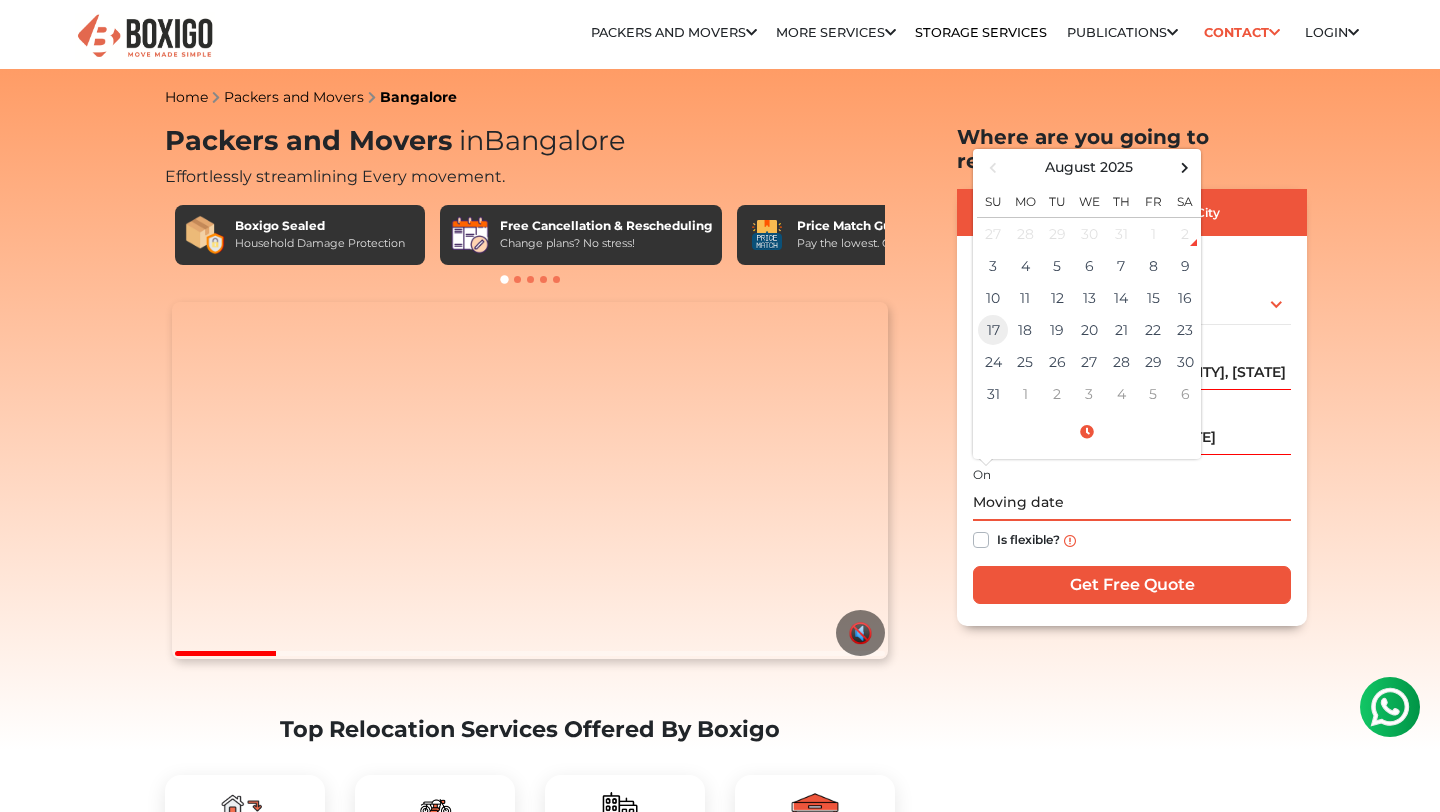 click on "17" at bounding box center [993, 330] 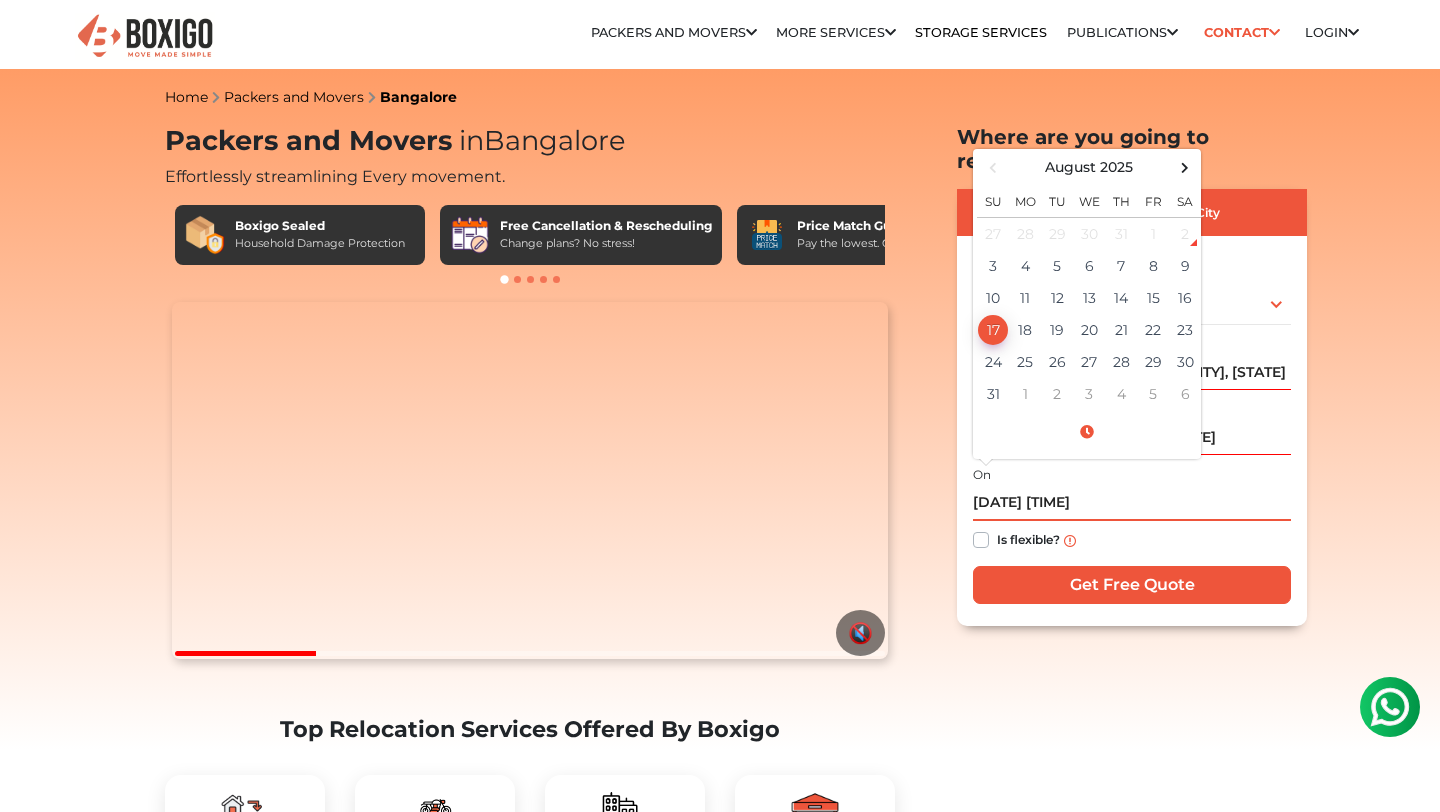 click on "08/17/2025 12:00 AM" at bounding box center (1132, 503) 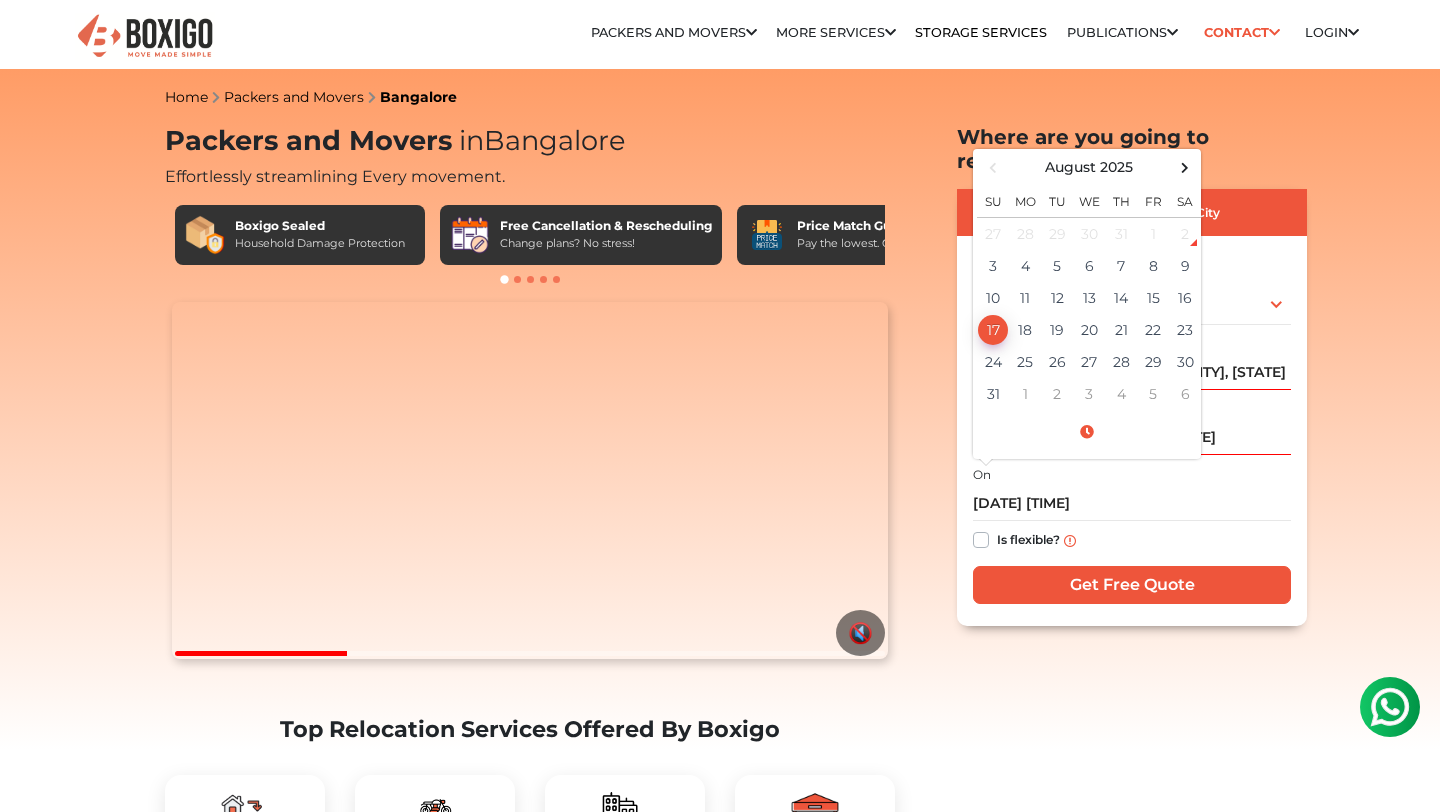click on "Is flexible?" at bounding box center (1028, 538) 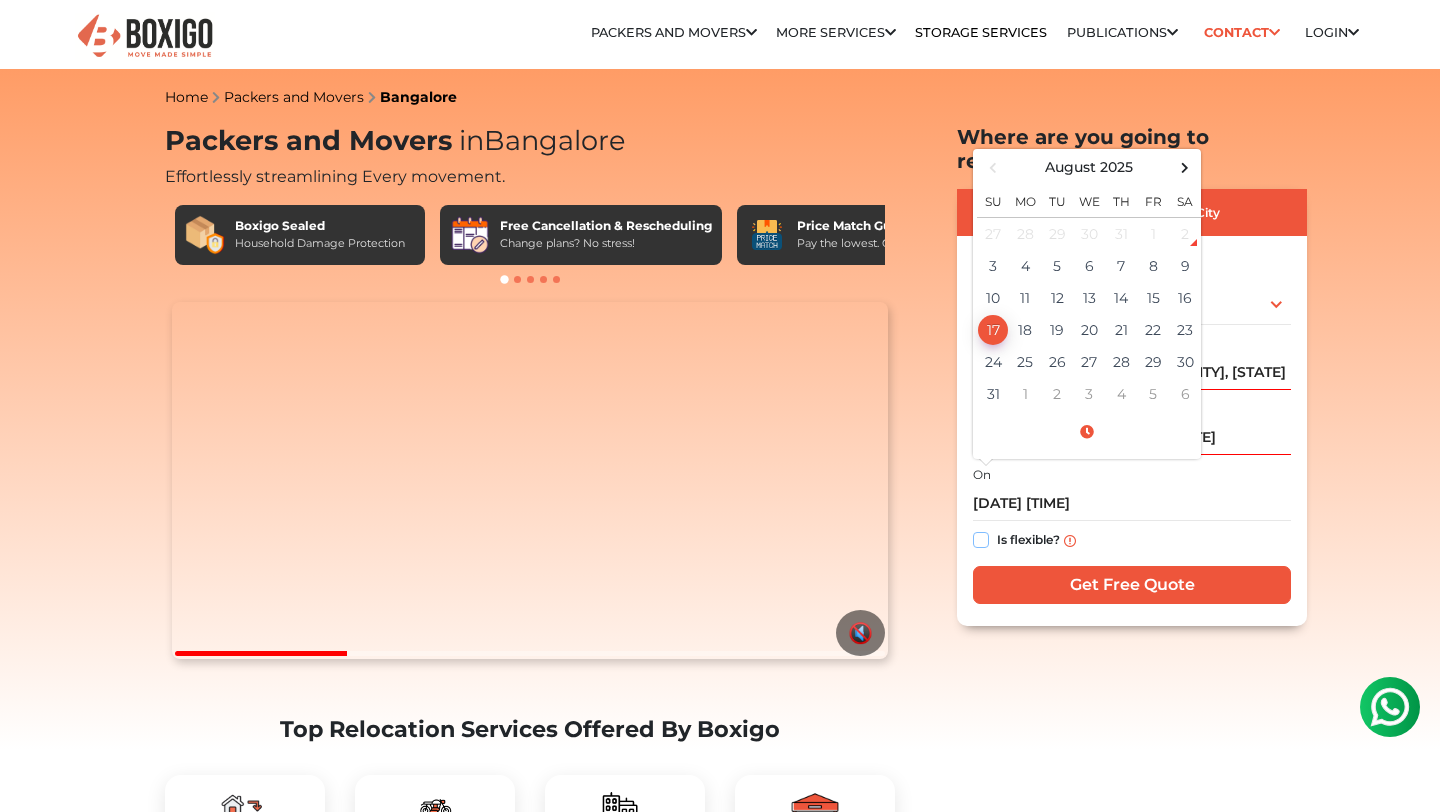checkbox on "true" 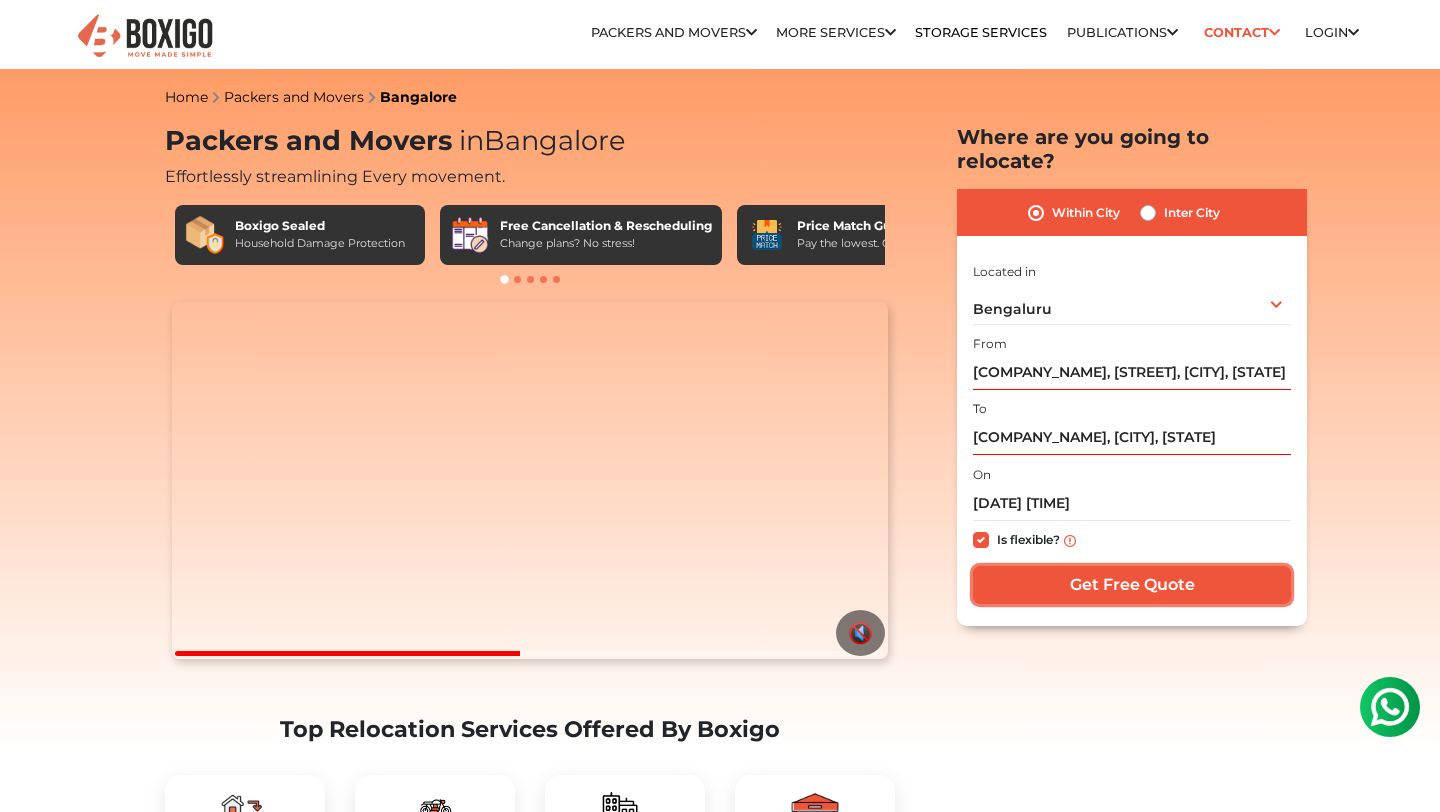 click on "Get Free Quote" at bounding box center [1132, 585] 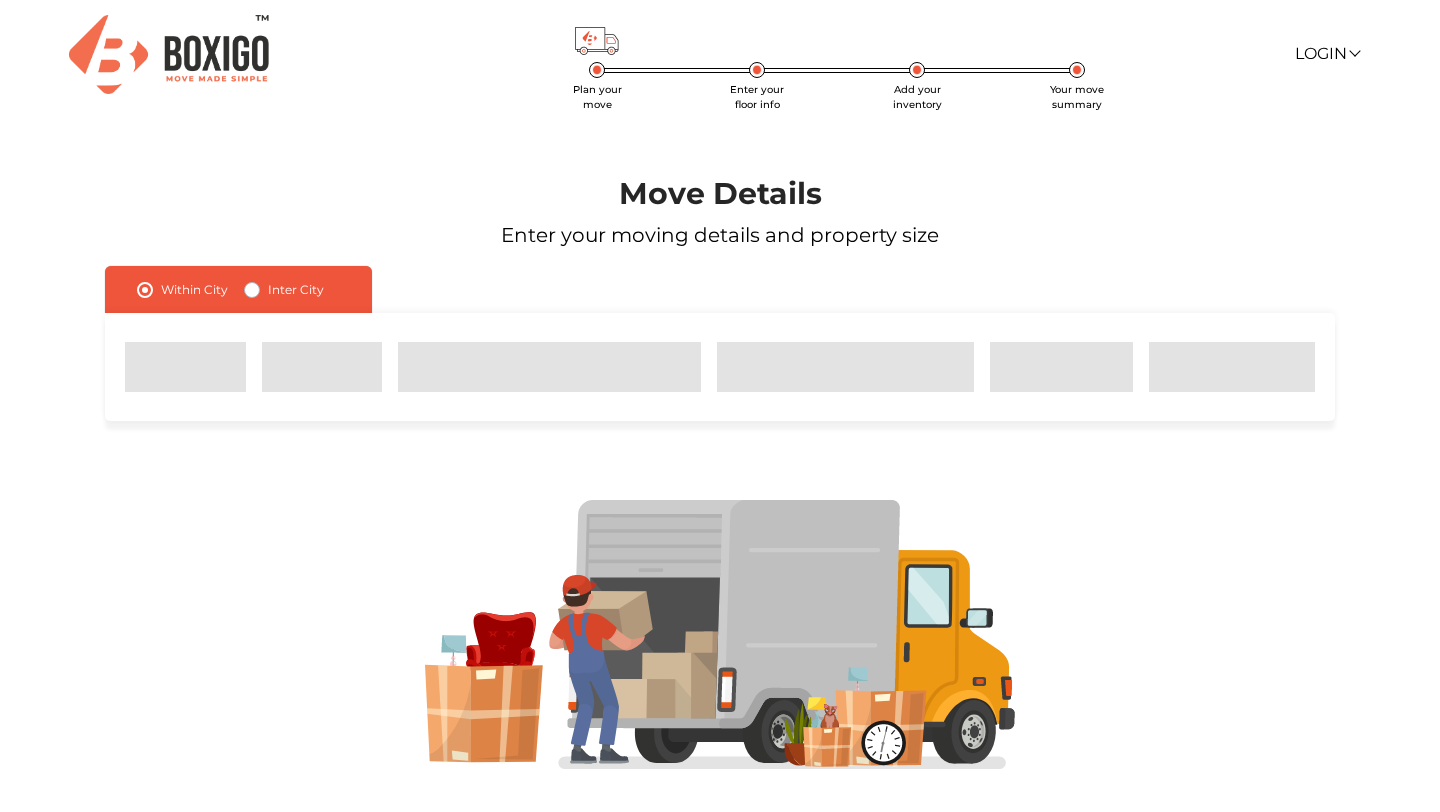 scroll, scrollTop: 0, scrollLeft: 0, axis: both 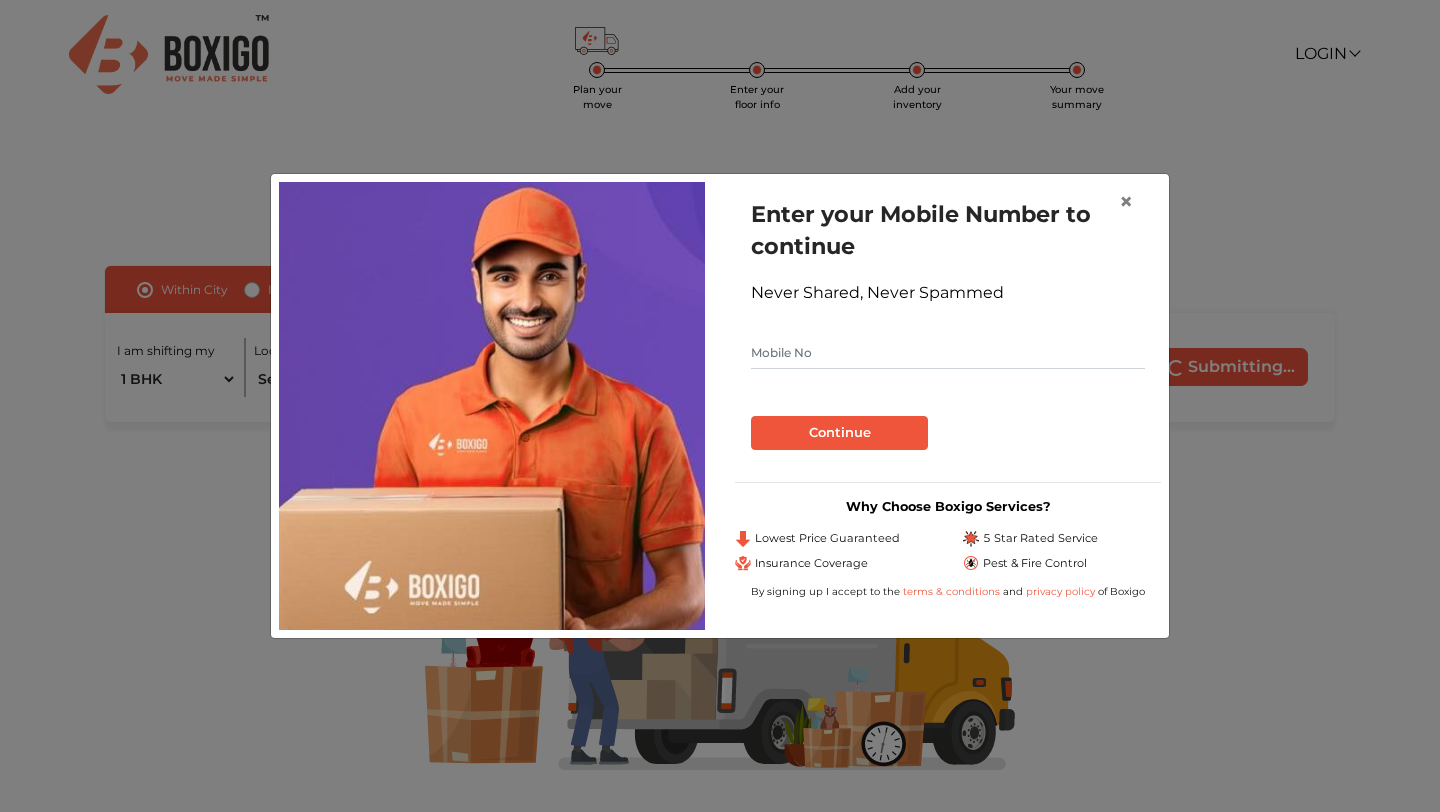 click at bounding box center [948, 353] 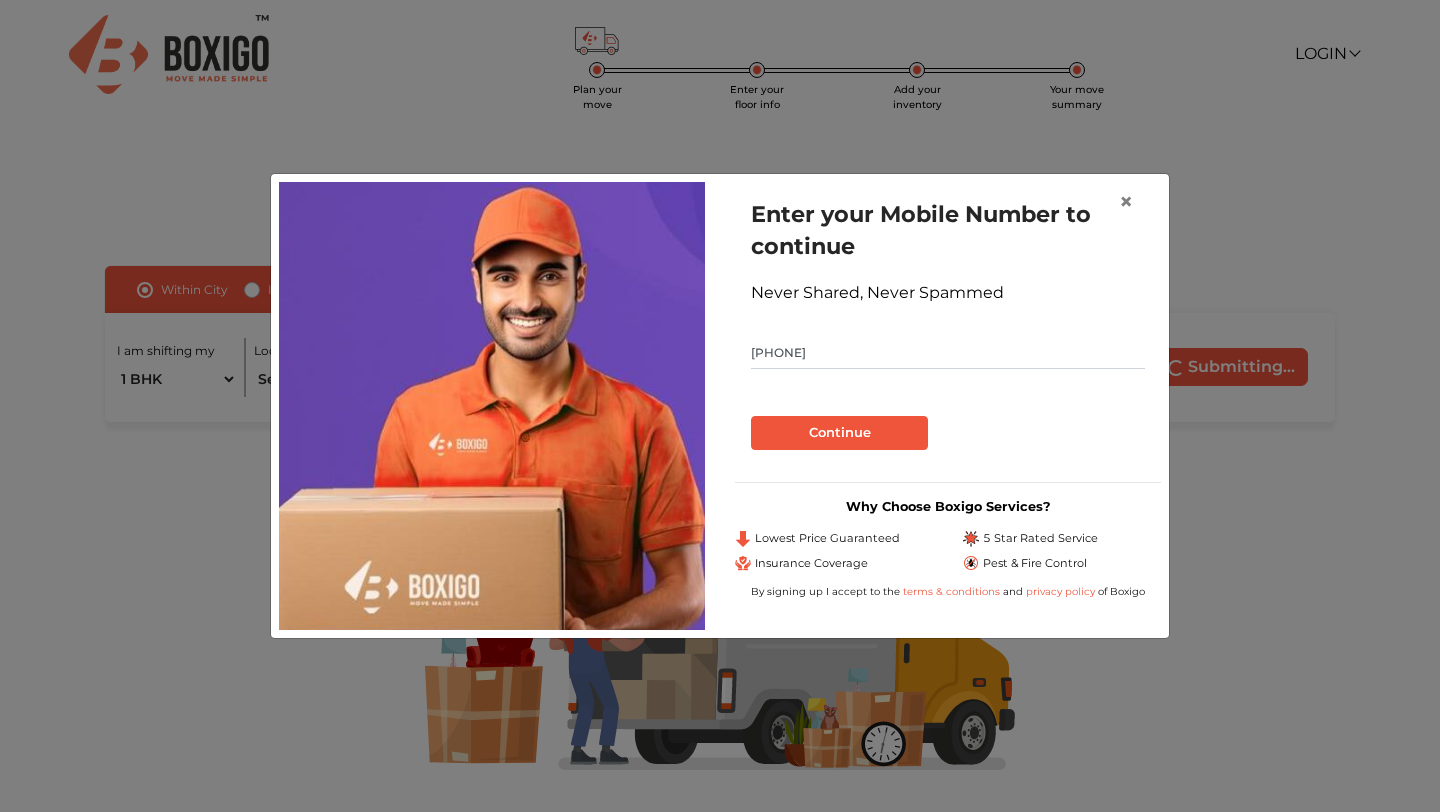 type on "[PHONE]" 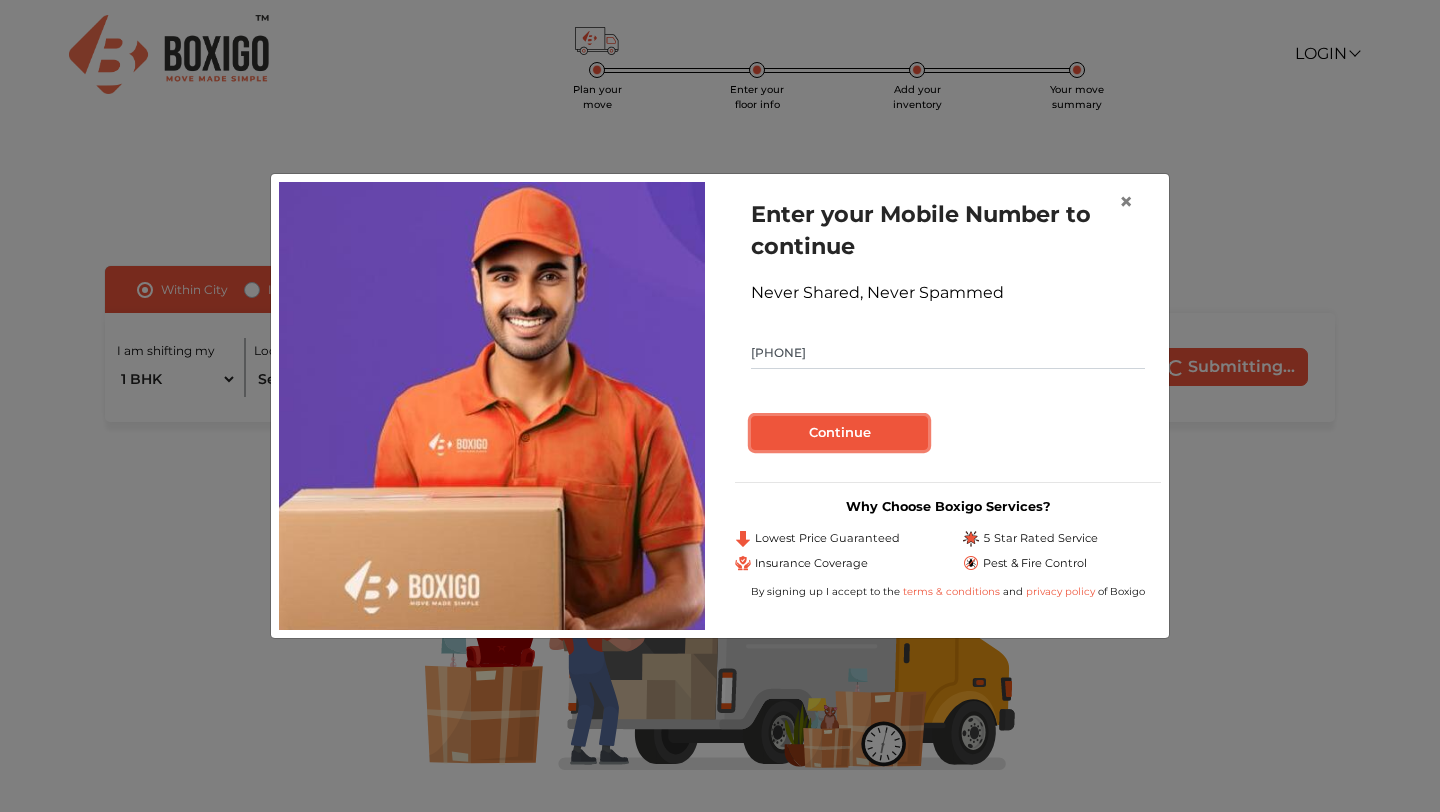 click on "Continue" at bounding box center (839, 433) 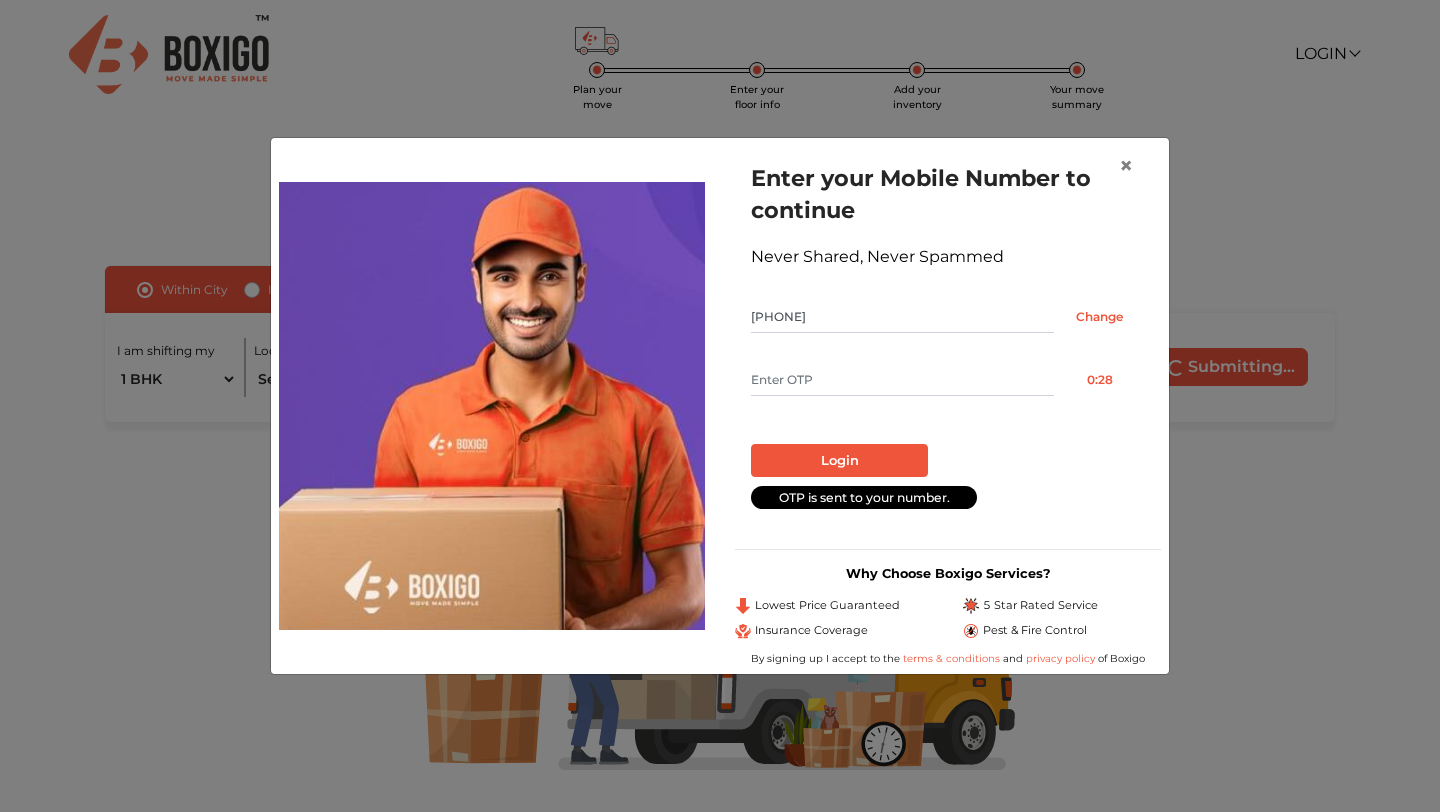 click at bounding box center (902, 380) 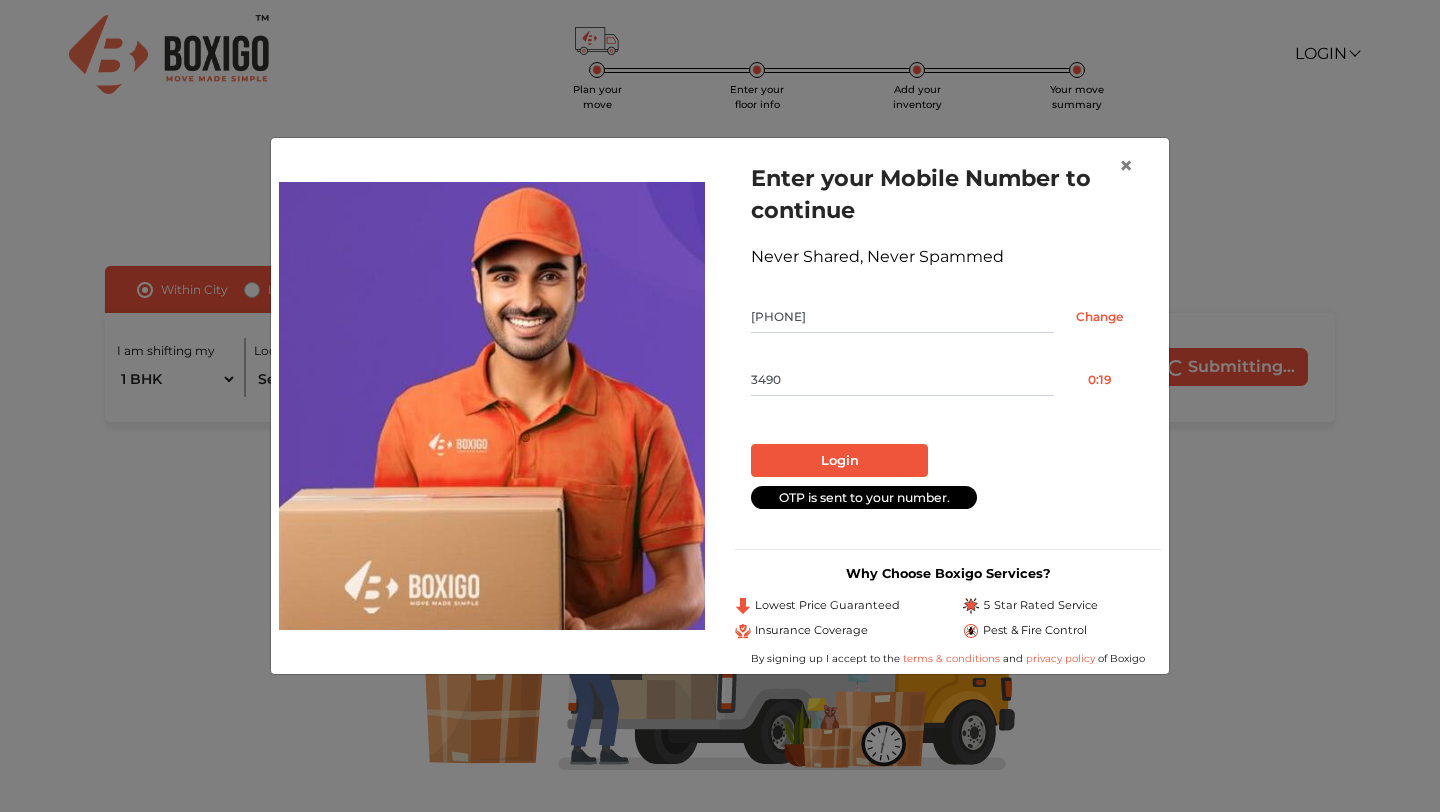 type on "3490" 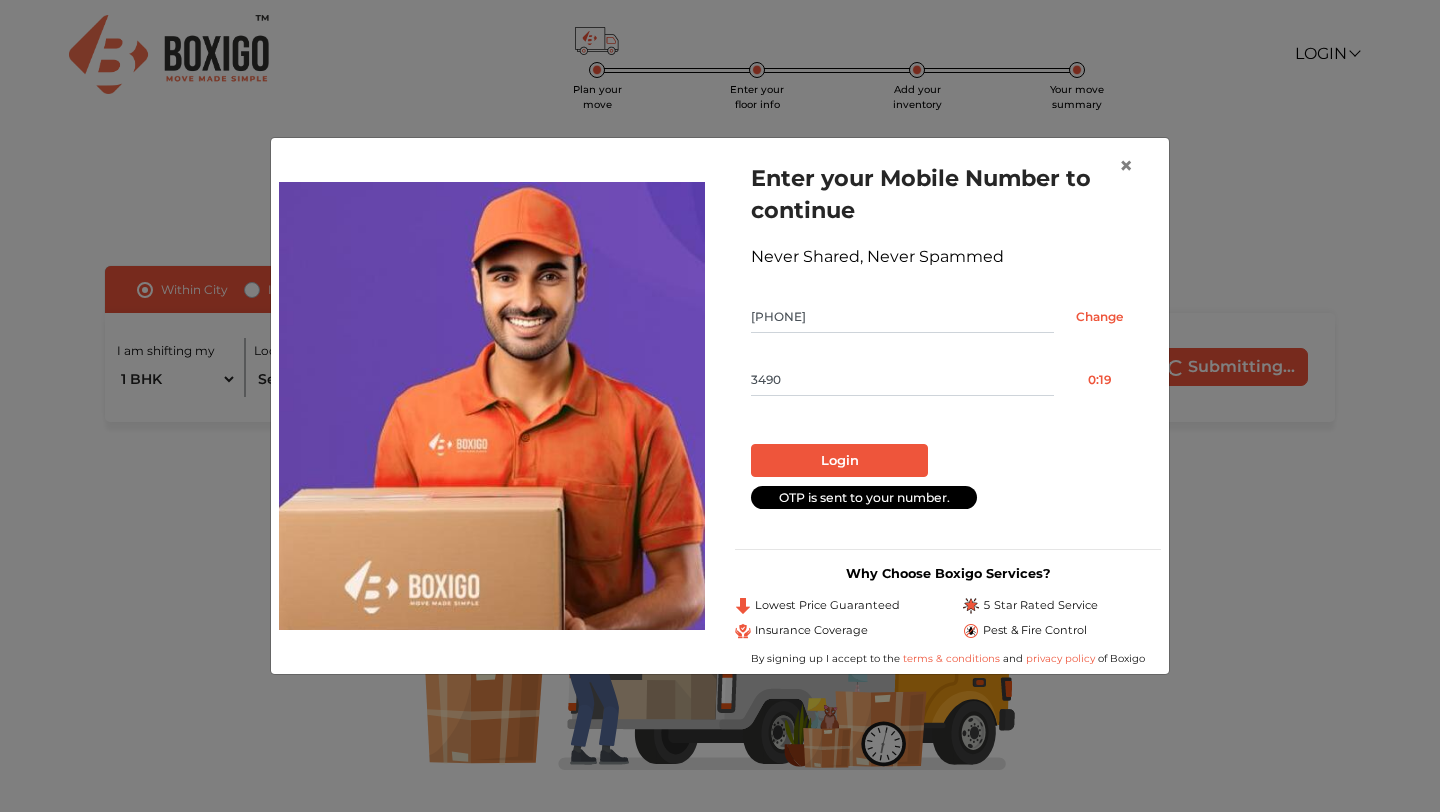 click on "Login" at bounding box center (839, 461) 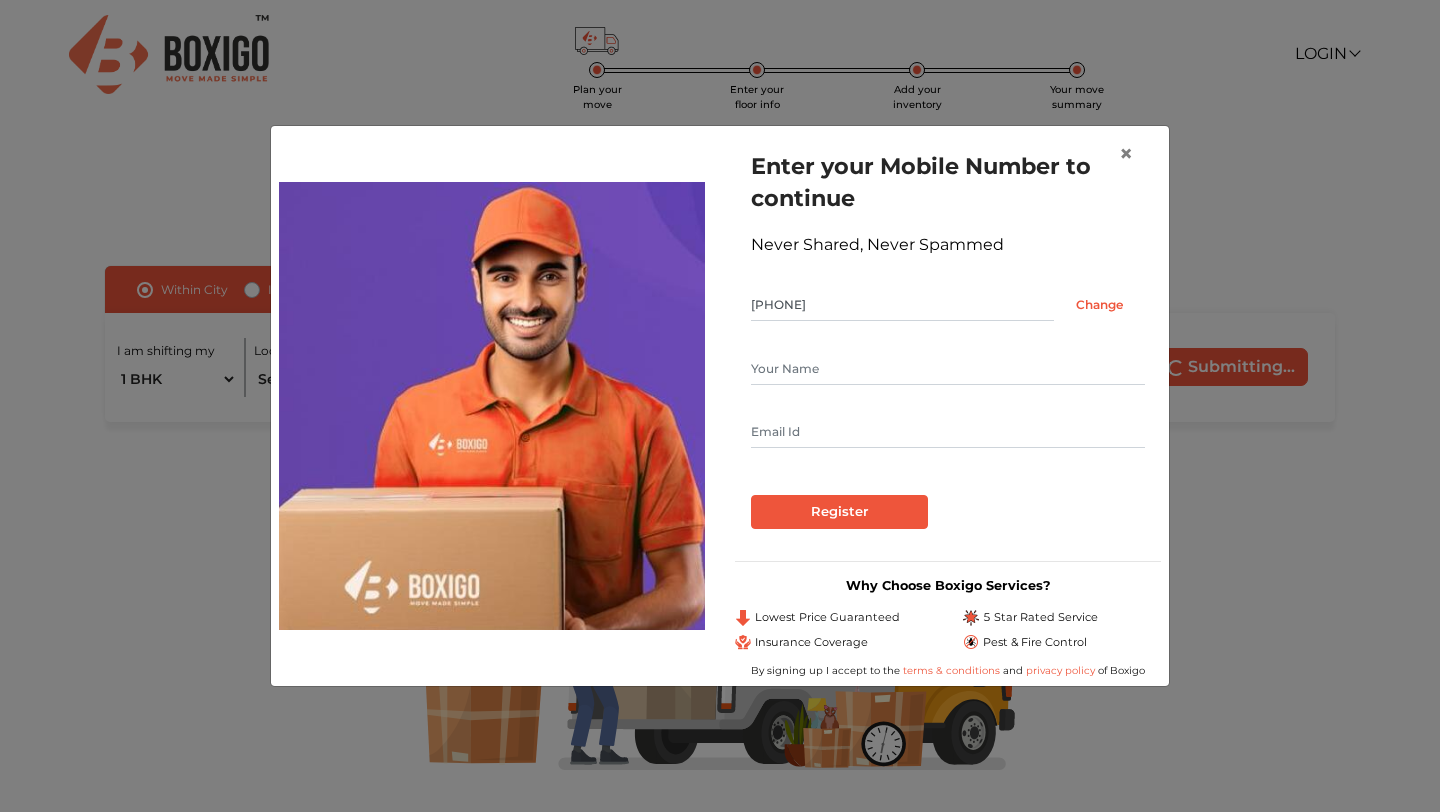 click at bounding box center (948, 369) 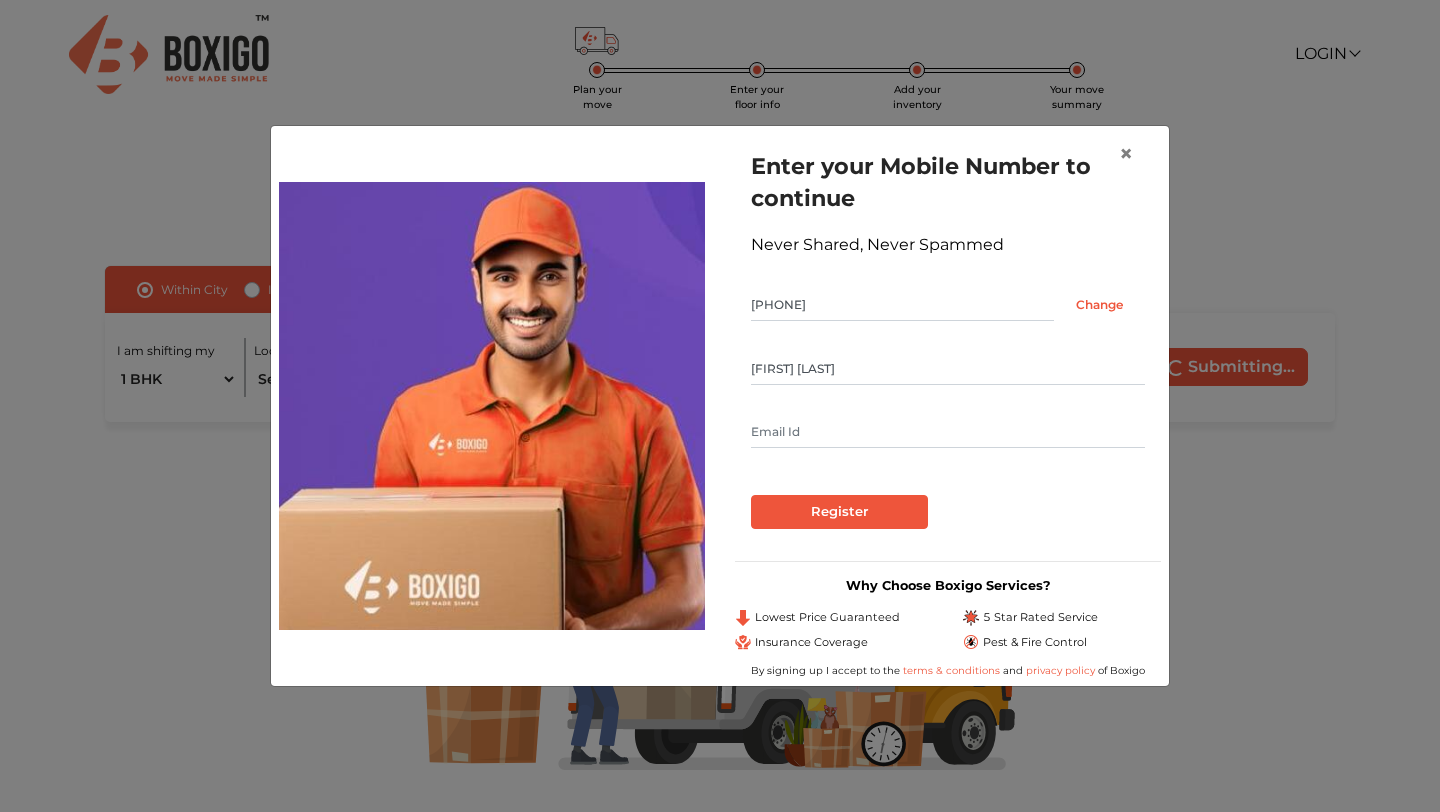 type on "[EMAIL]" 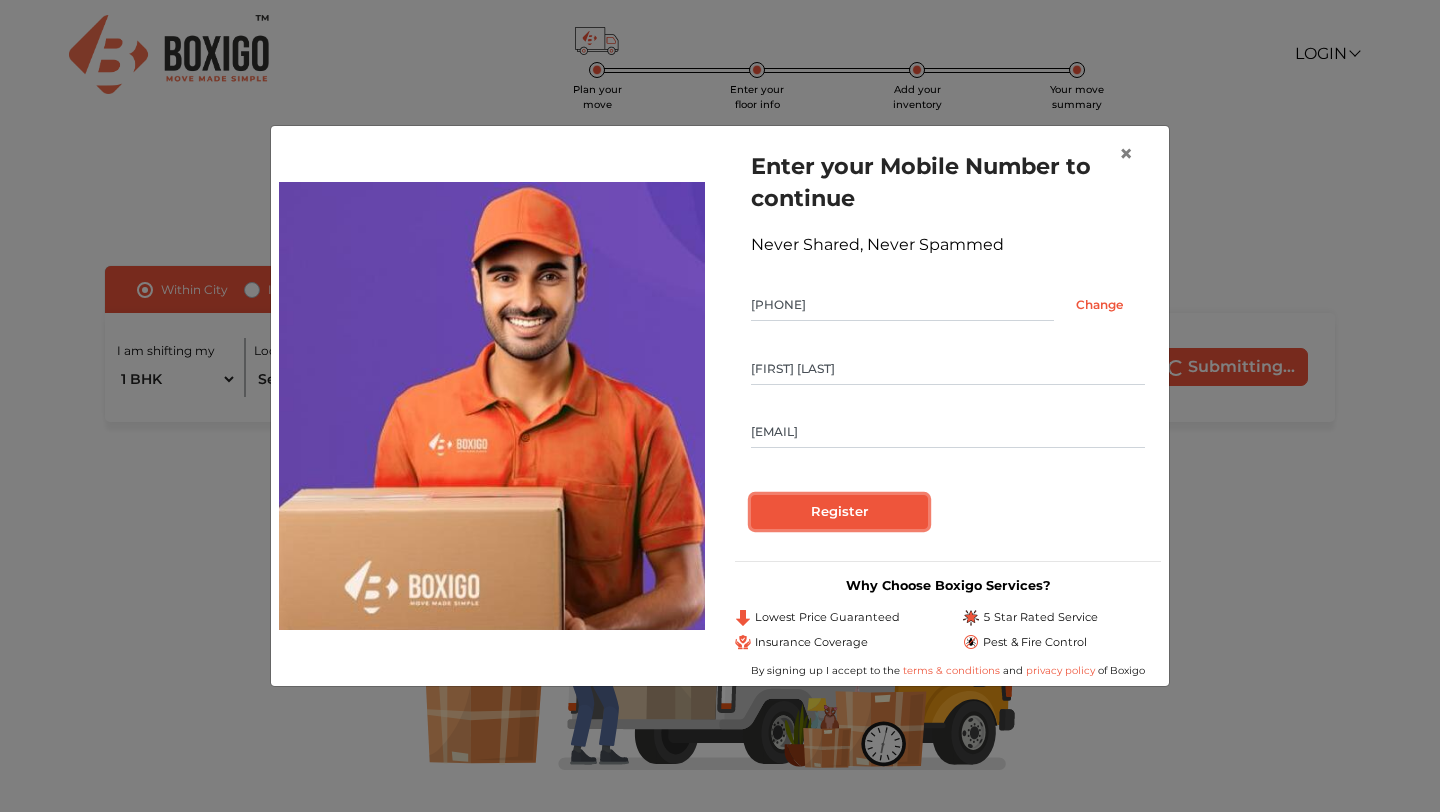 click on "Register" at bounding box center [839, 512] 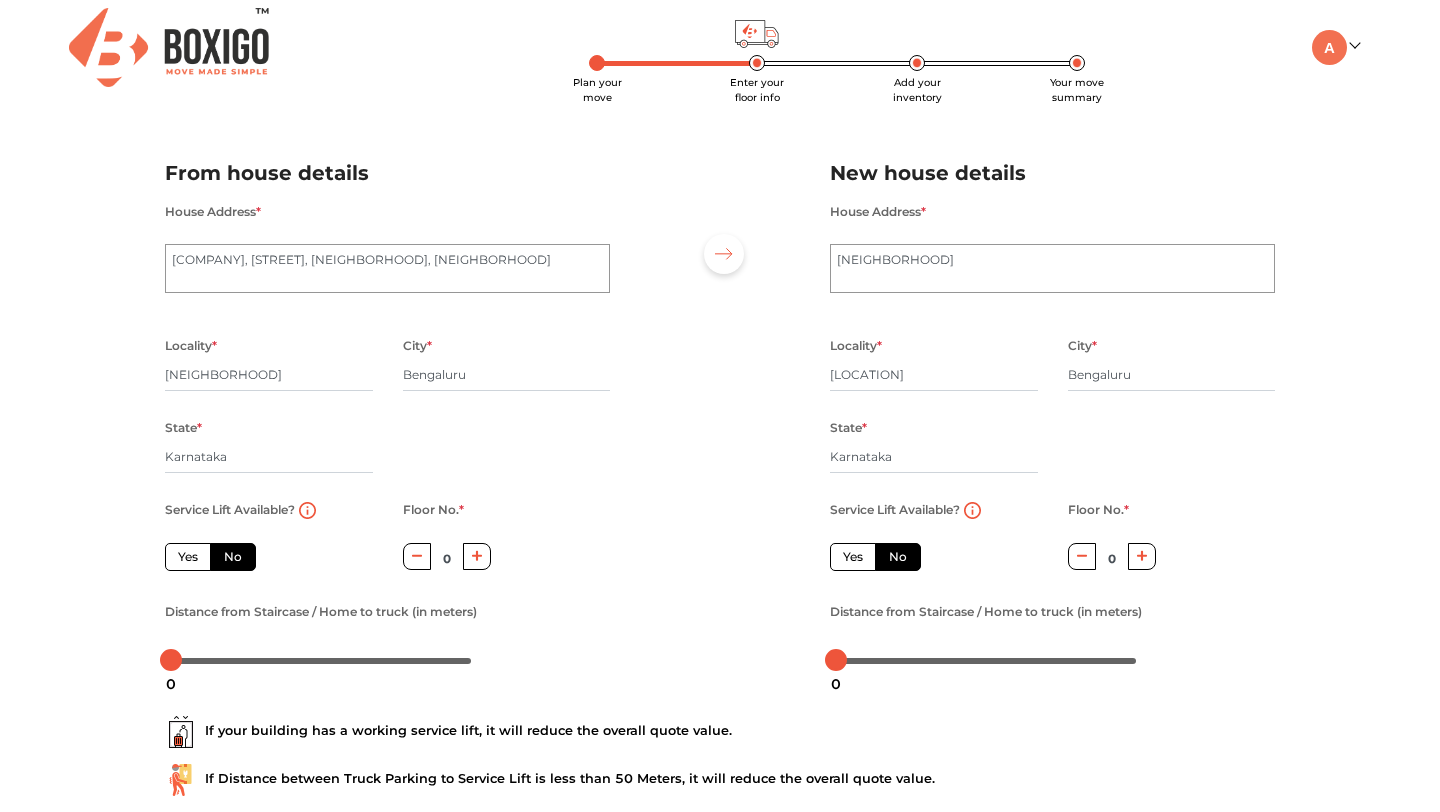 scroll, scrollTop: 1, scrollLeft: 0, axis: vertical 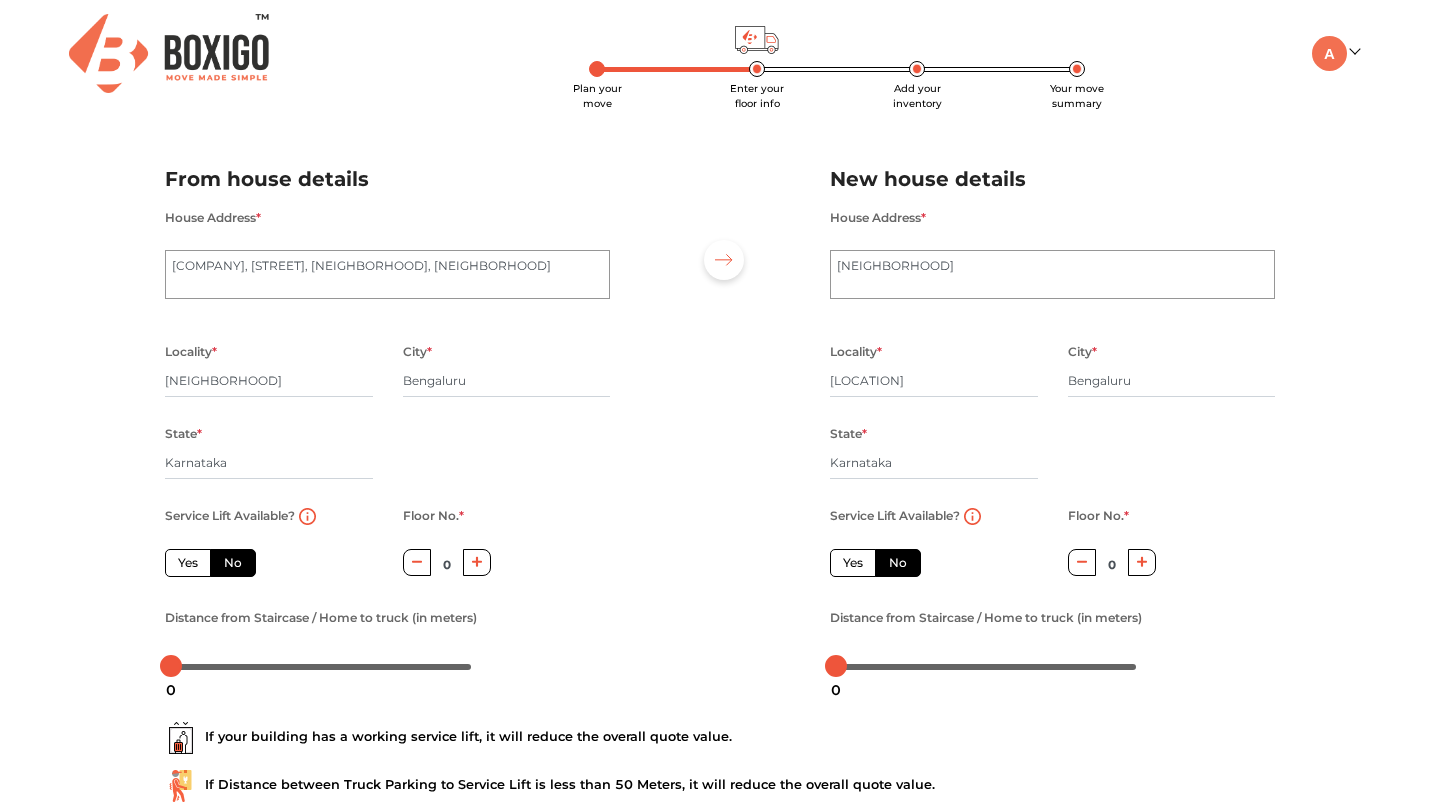 click at bounding box center [477, 562] 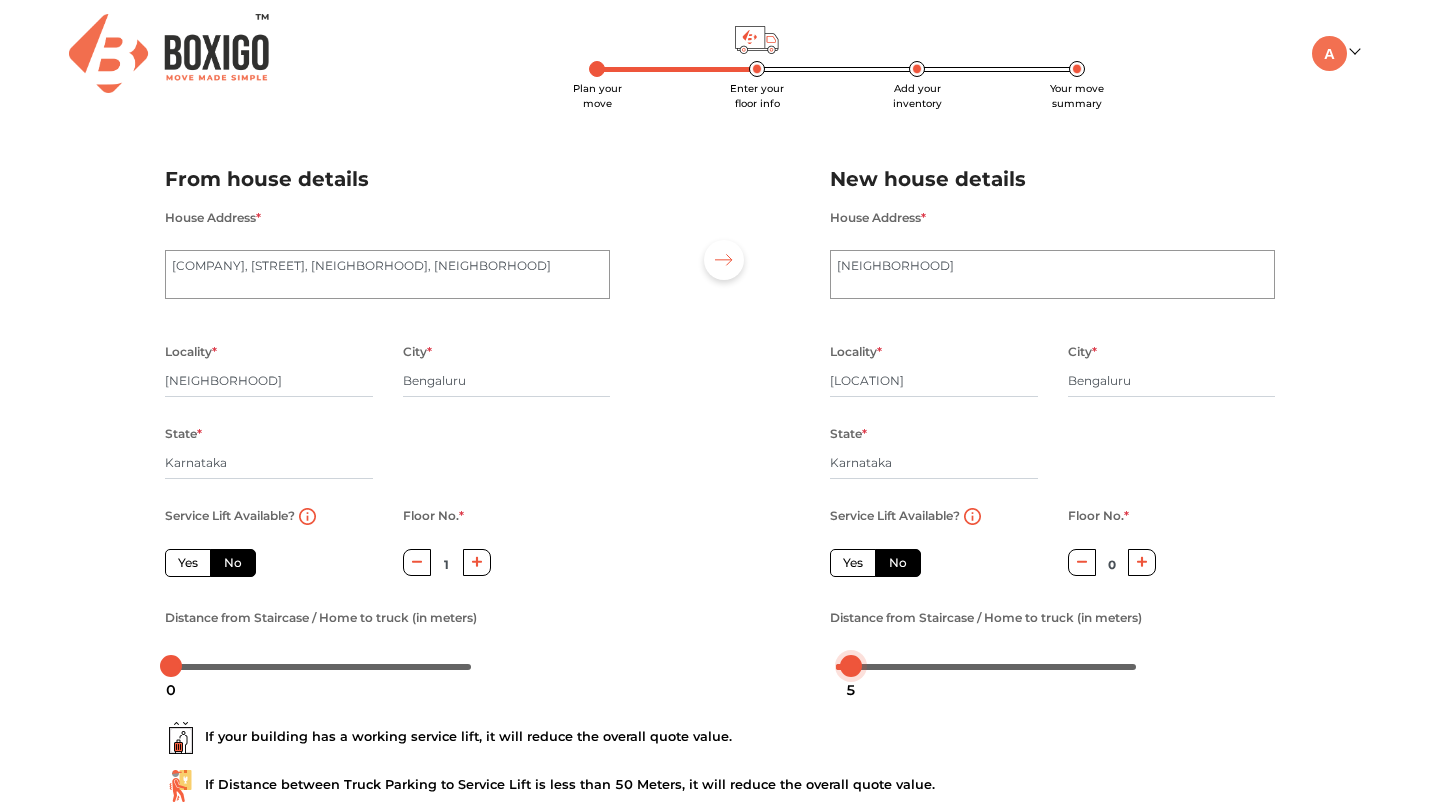 drag, startPoint x: 841, startPoint y: 665, endPoint x: 856, endPoint y: 665, distance: 15 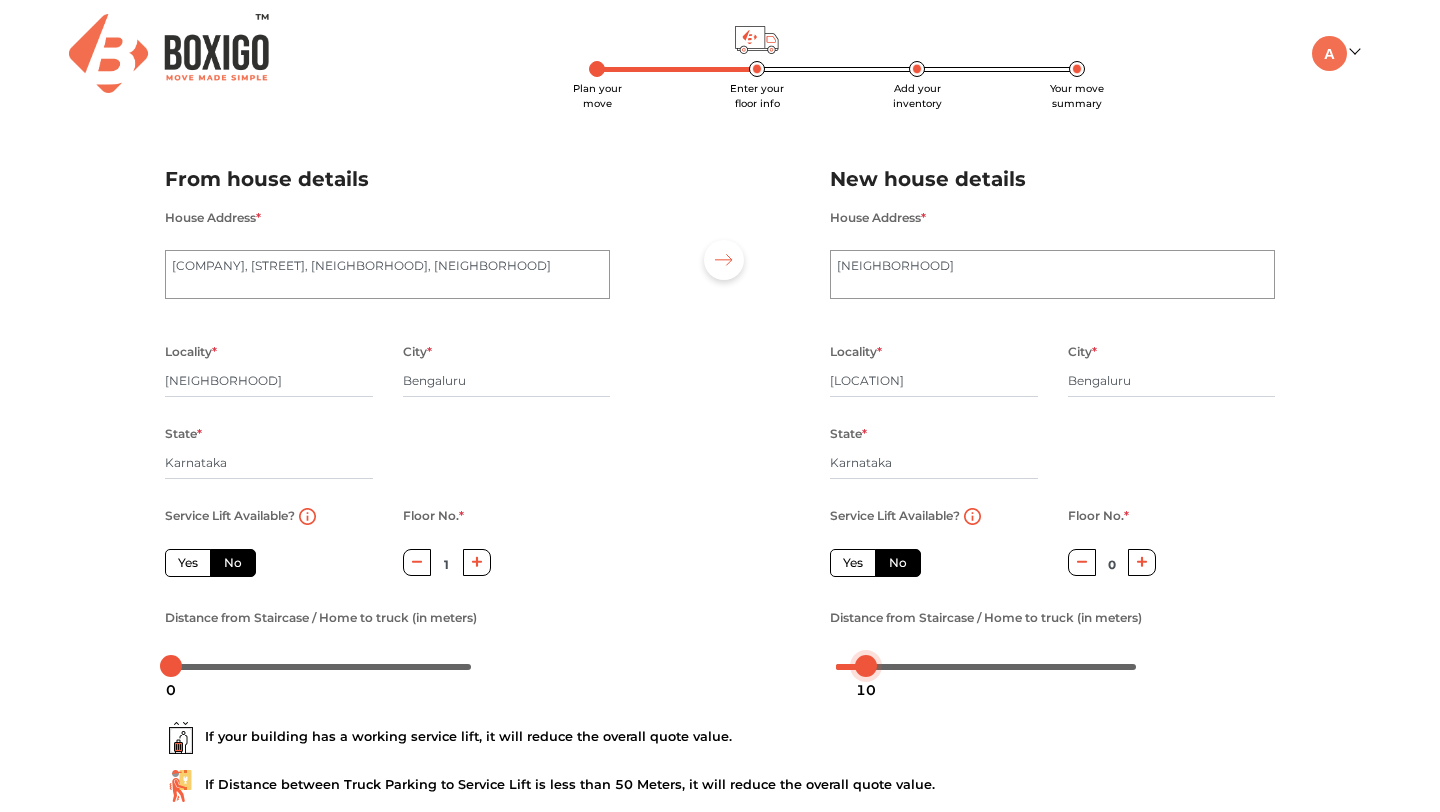 drag, startPoint x: 856, startPoint y: 665, endPoint x: 872, endPoint y: 665, distance: 16 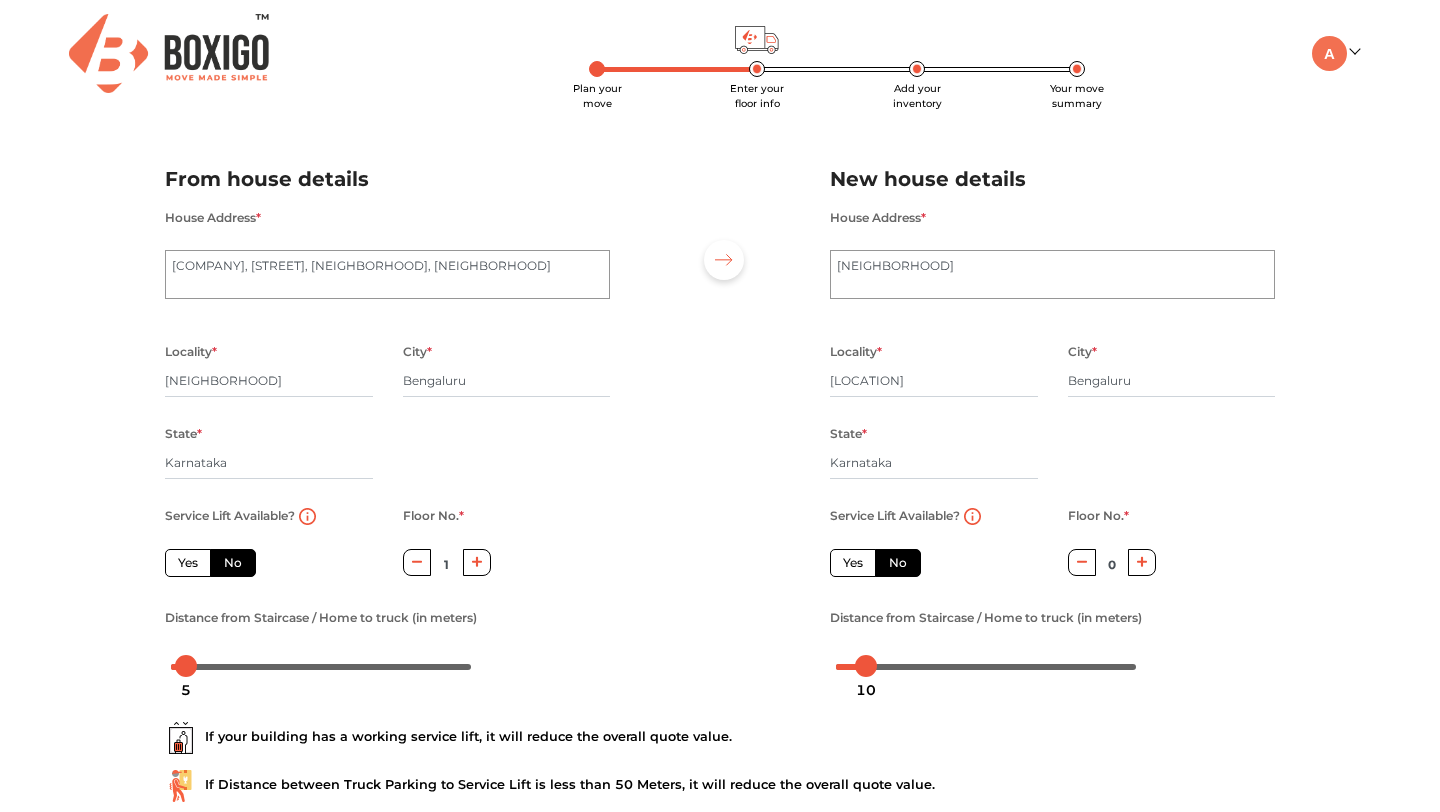 drag, startPoint x: 167, startPoint y: 673, endPoint x: 185, endPoint y: 673, distance: 18 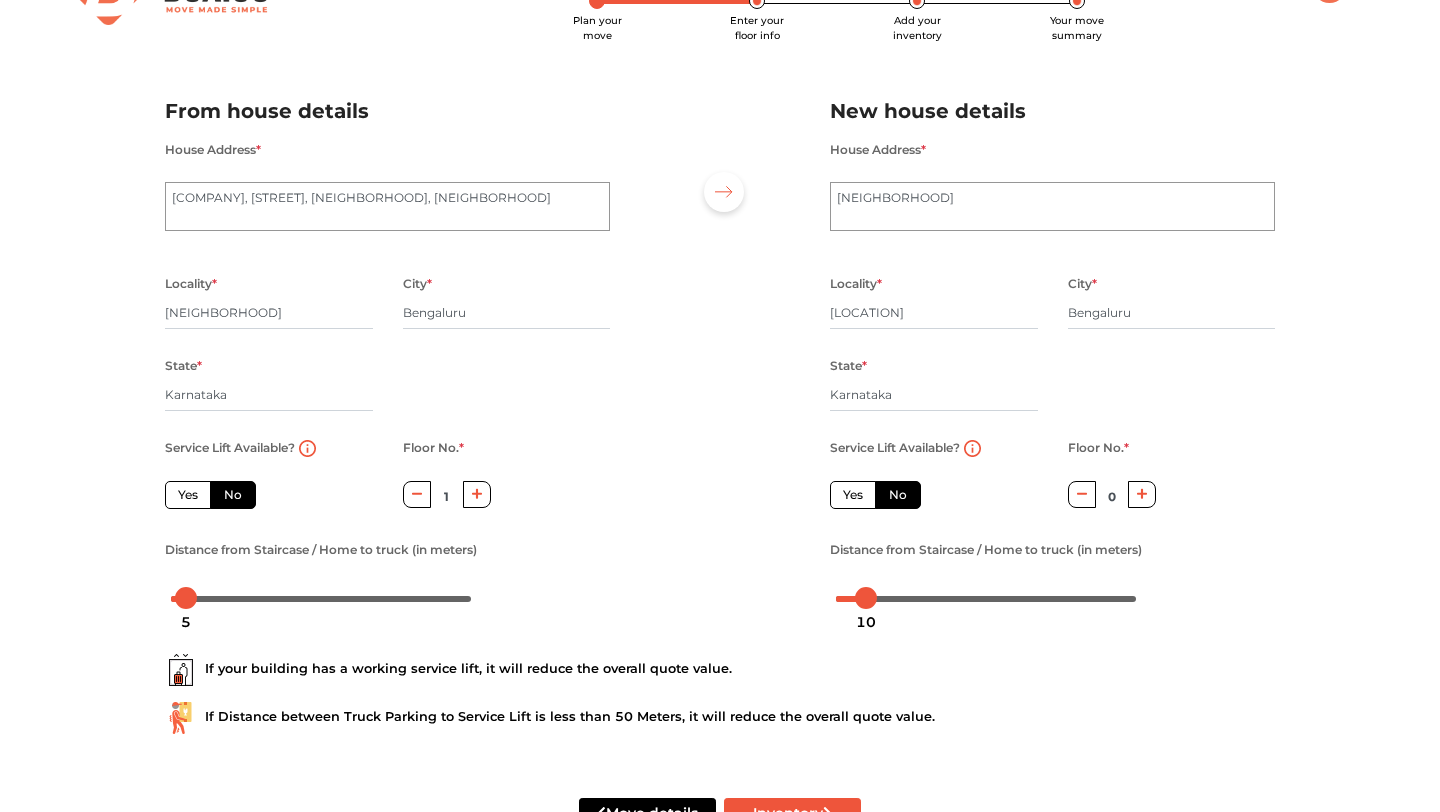 scroll, scrollTop: 109, scrollLeft: 0, axis: vertical 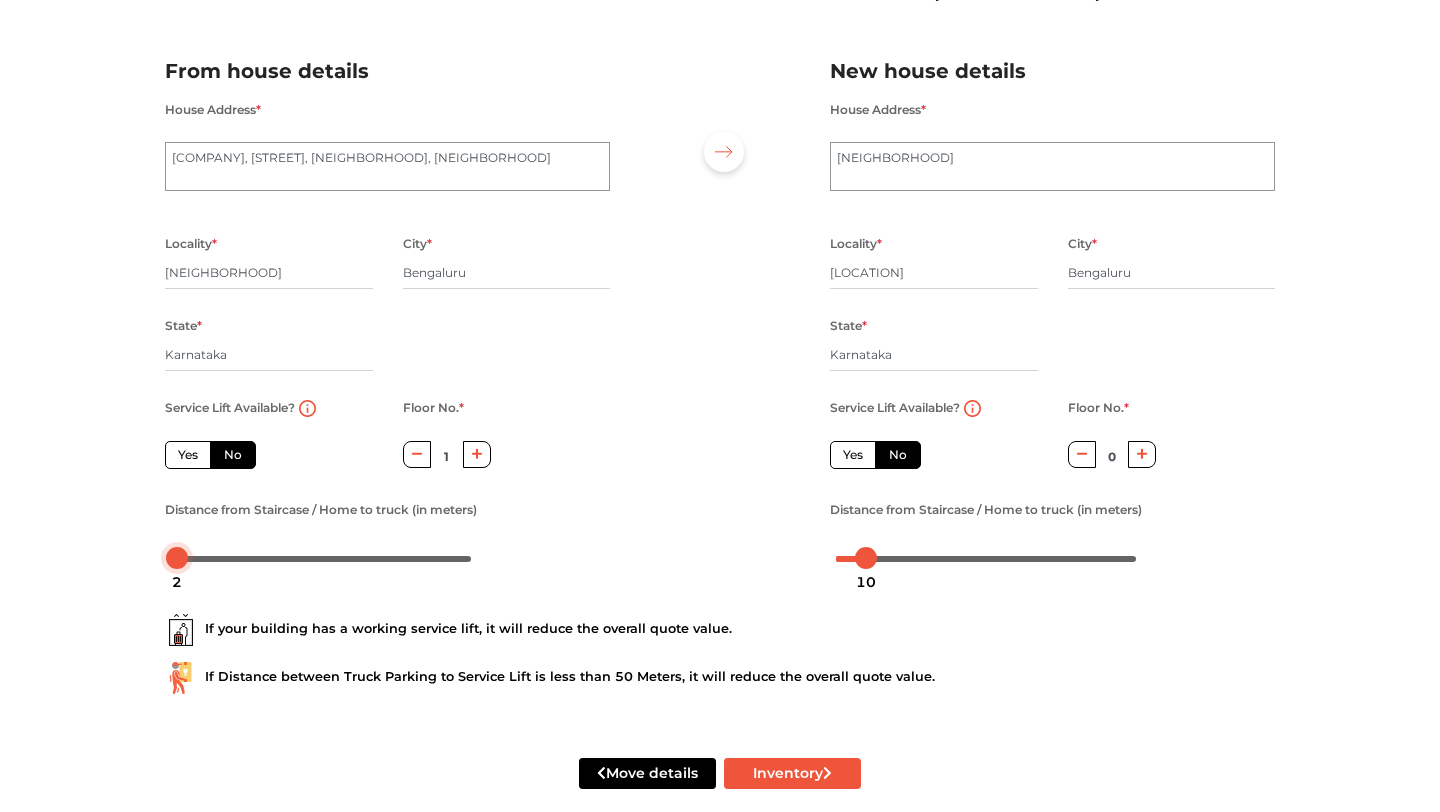 click at bounding box center [177, 558] 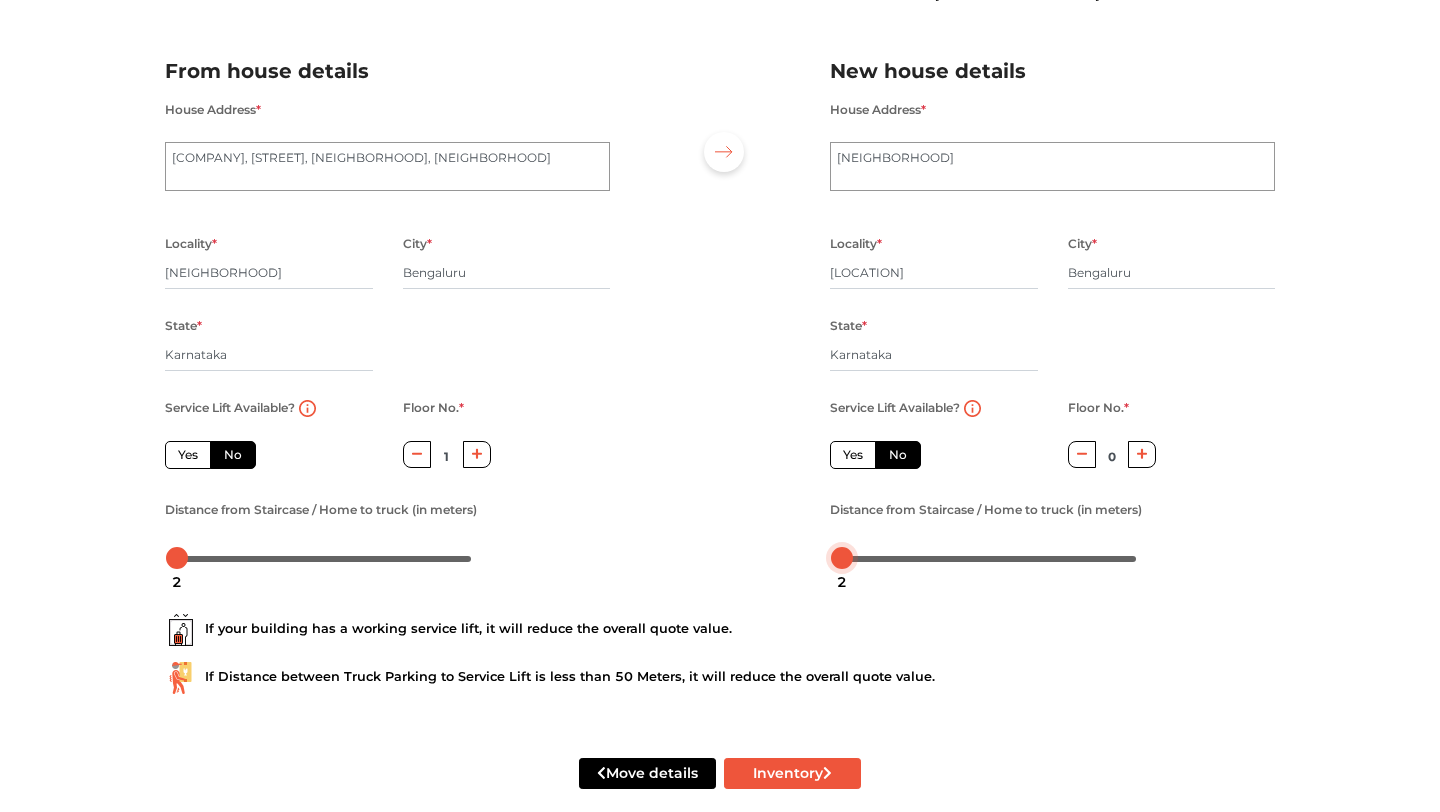 drag, startPoint x: 868, startPoint y: 558, endPoint x: 843, endPoint y: 558, distance: 25 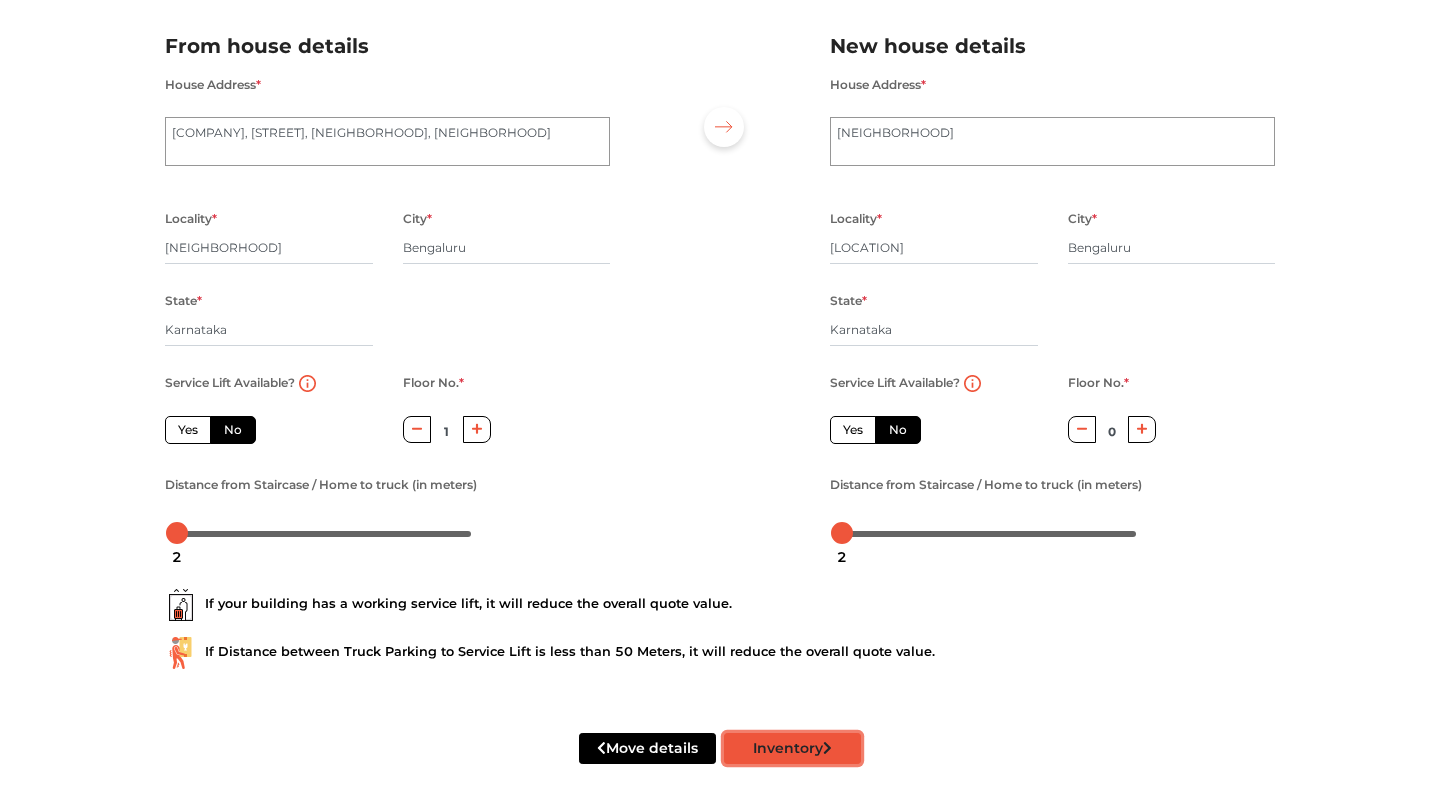 click on "Inventory" at bounding box center (792, 748) 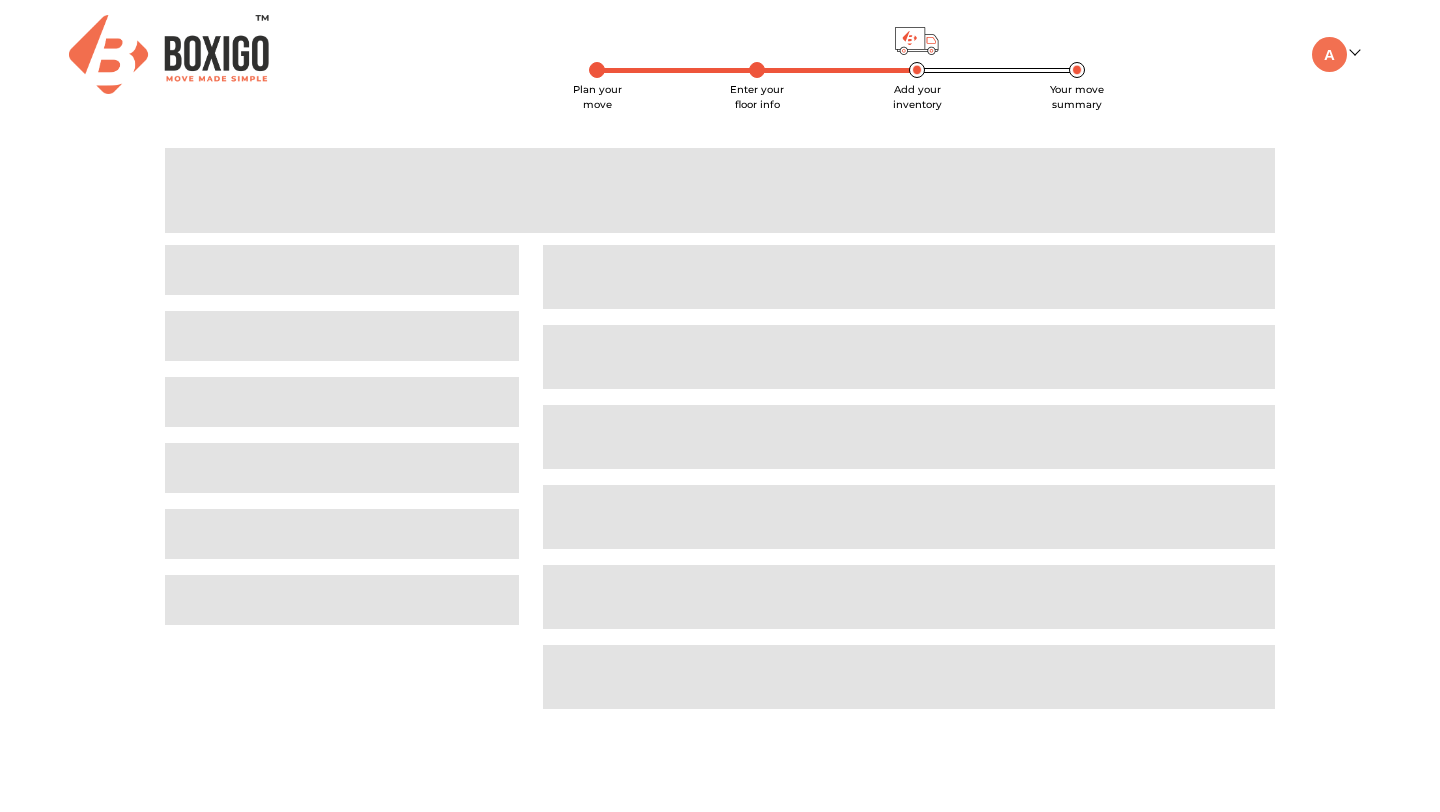 scroll, scrollTop: 0, scrollLeft: 0, axis: both 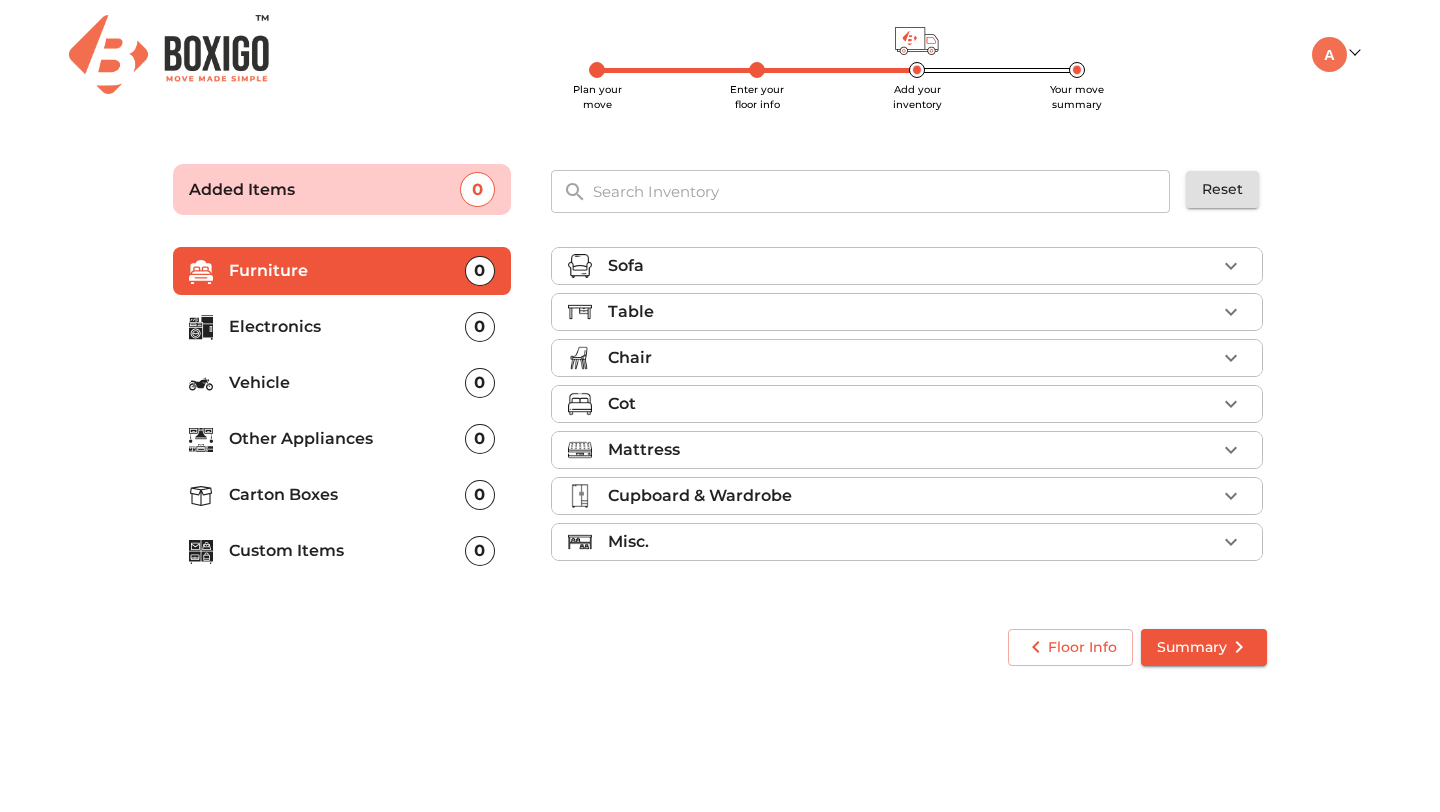 click 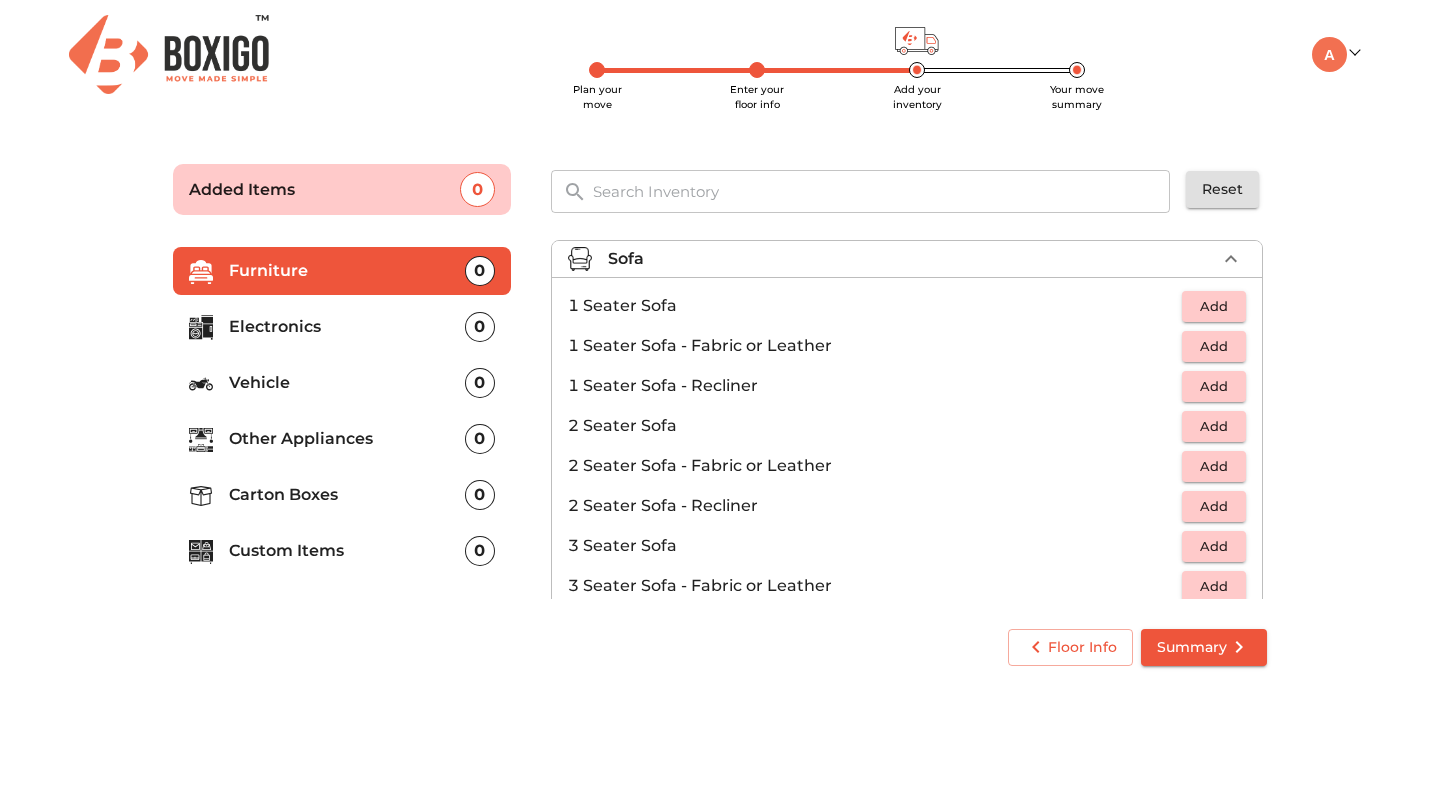 scroll, scrollTop: 0, scrollLeft: 0, axis: both 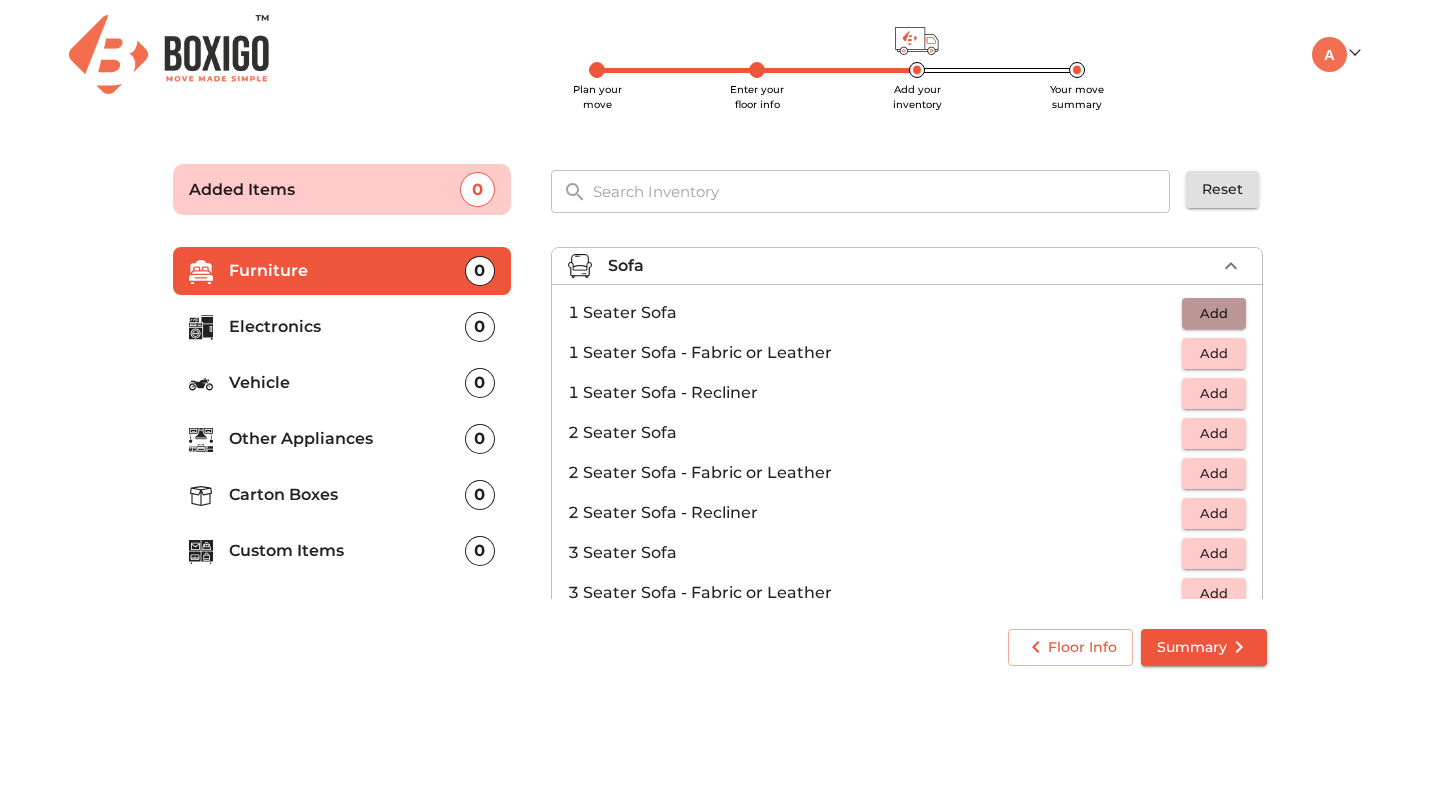 click on "Add" at bounding box center [1214, 313] 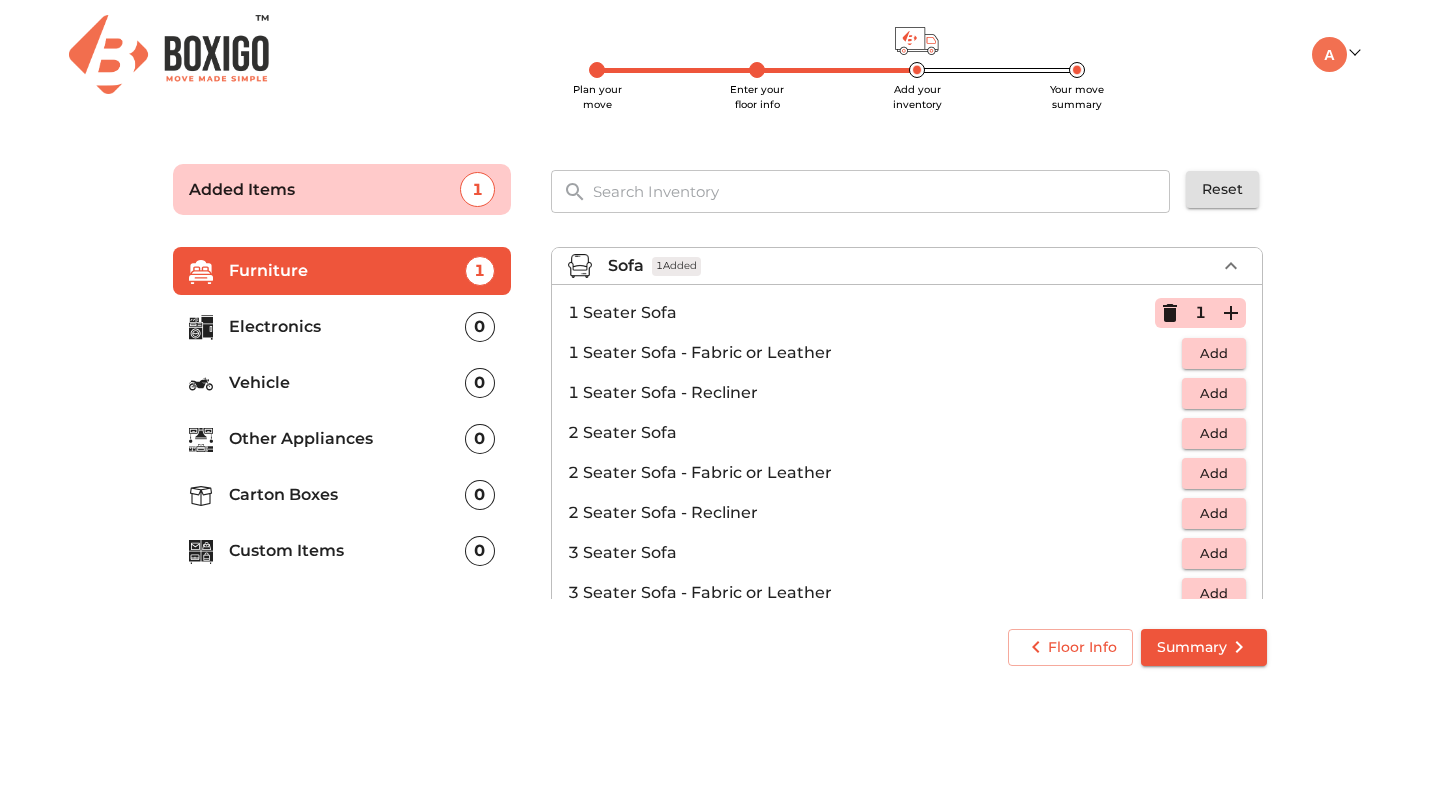 click 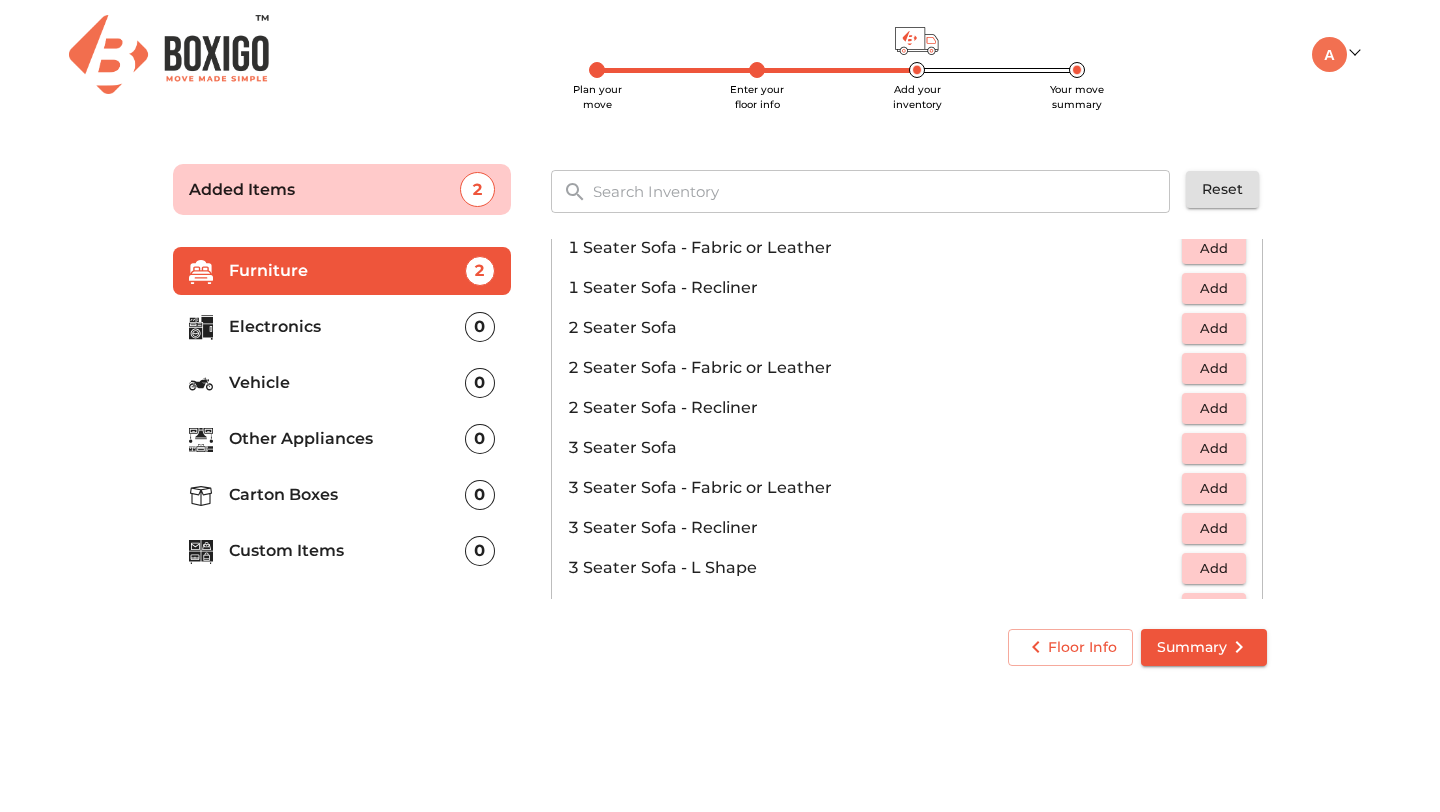 scroll, scrollTop: 140, scrollLeft: 0, axis: vertical 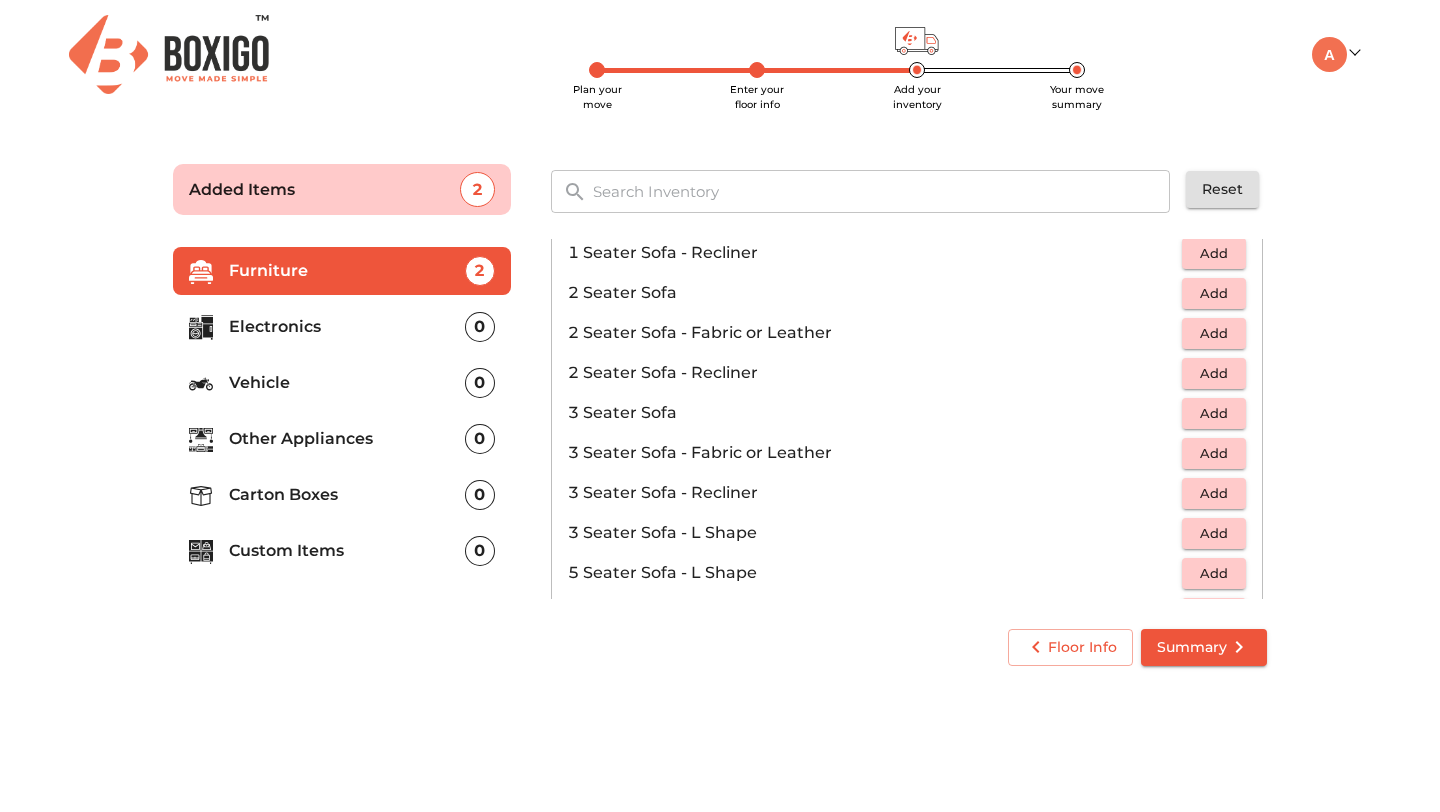 click on "Add" at bounding box center (1214, 413) 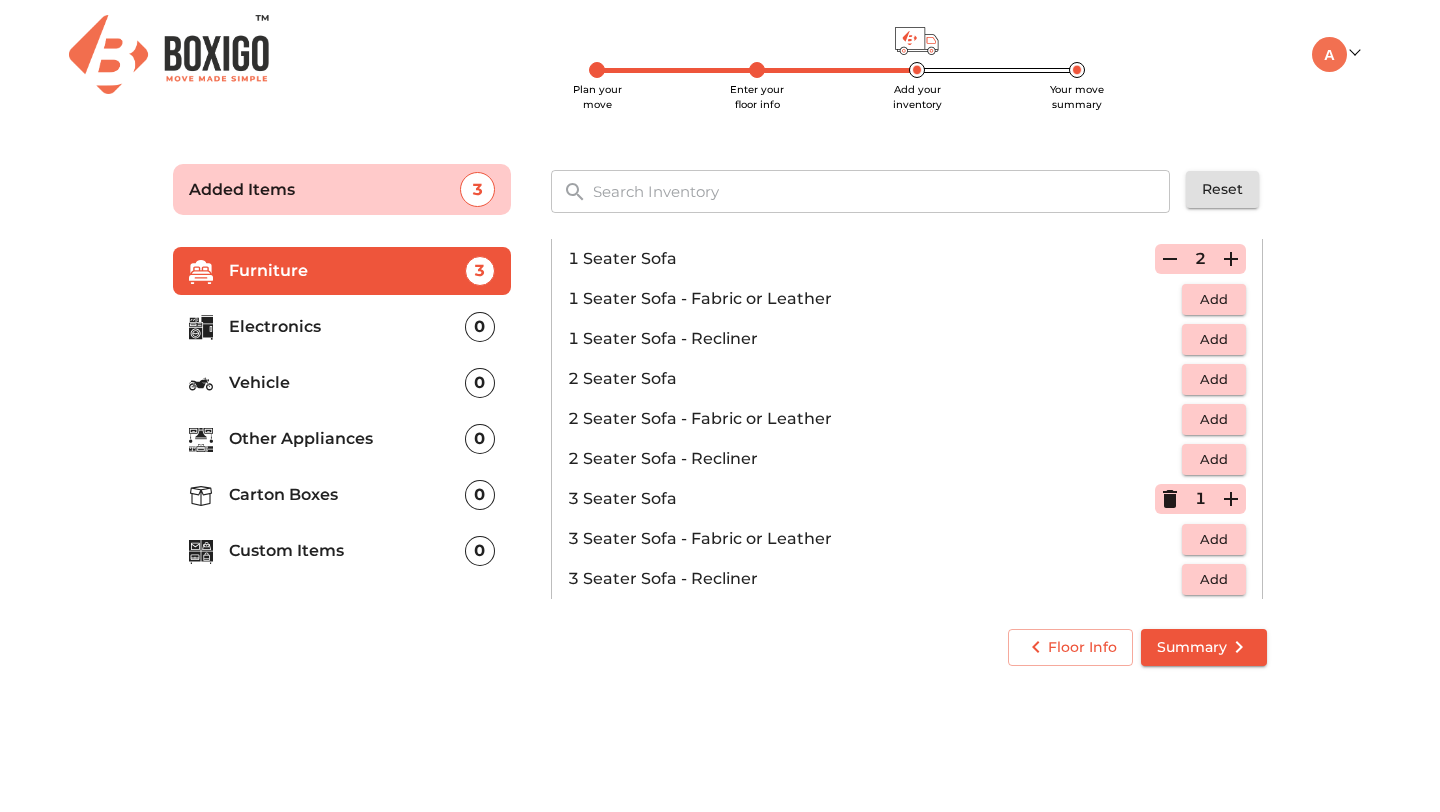 scroll, scrollTop: 0, scrollLeft: 0, axis: both 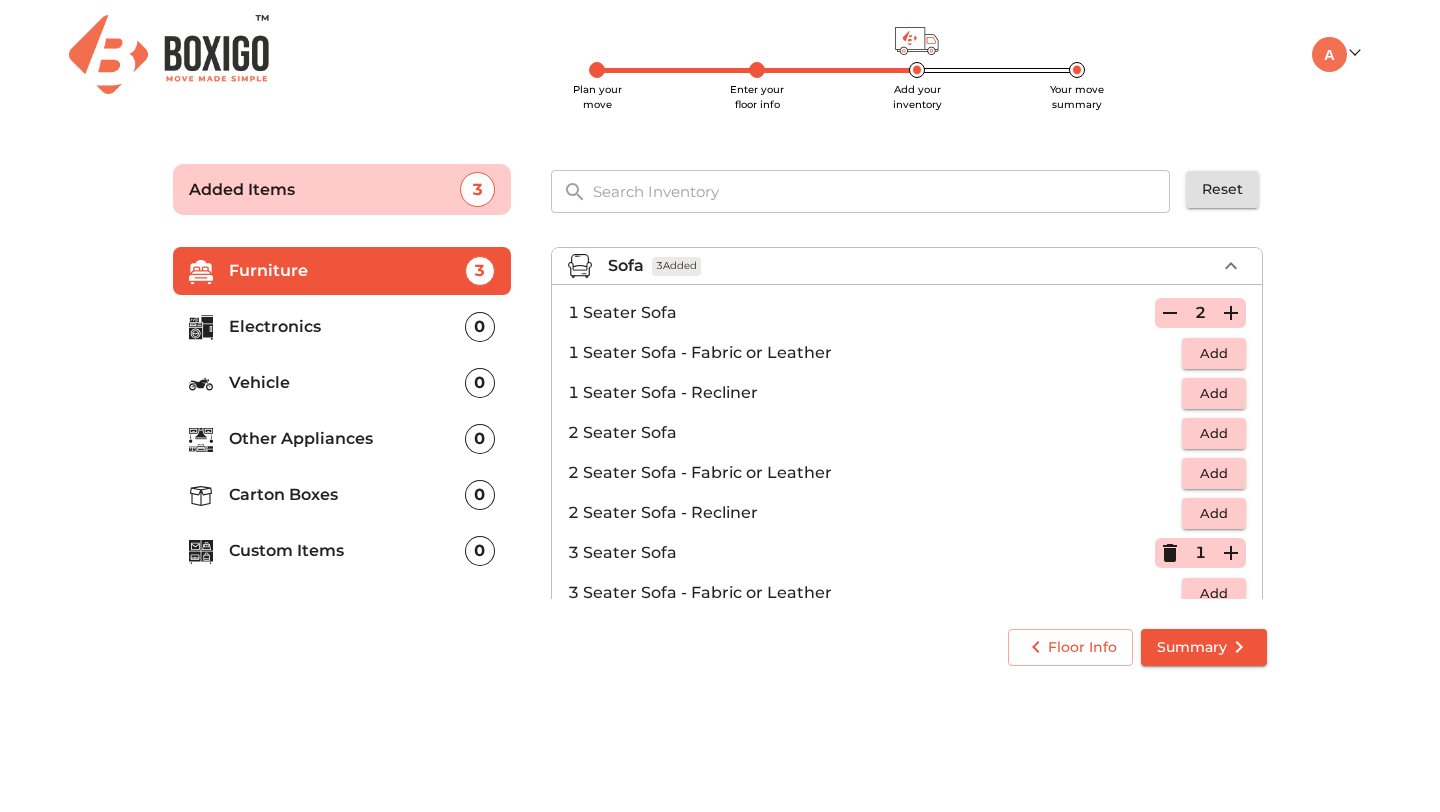 click on "0" at bounding box center [480, 327] 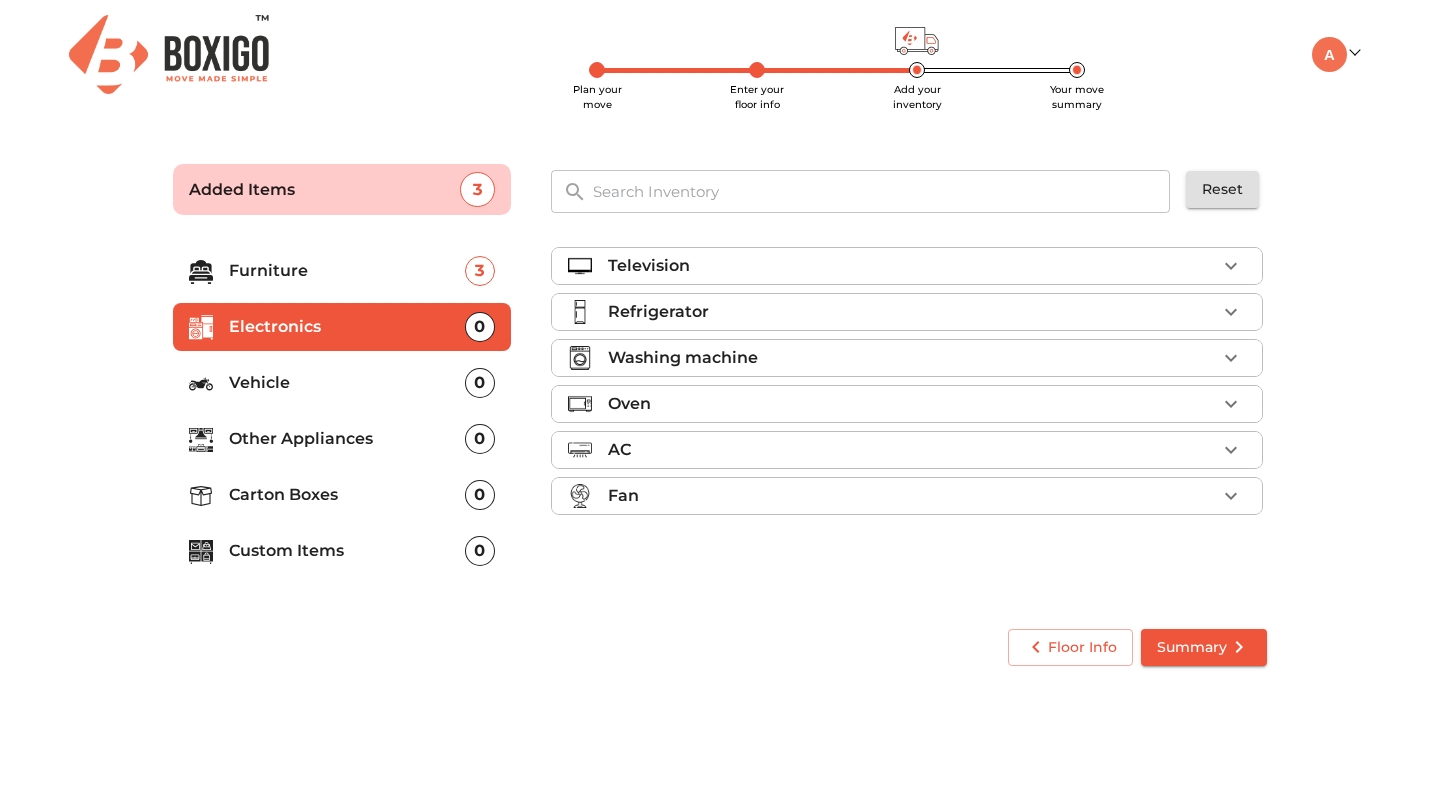 click 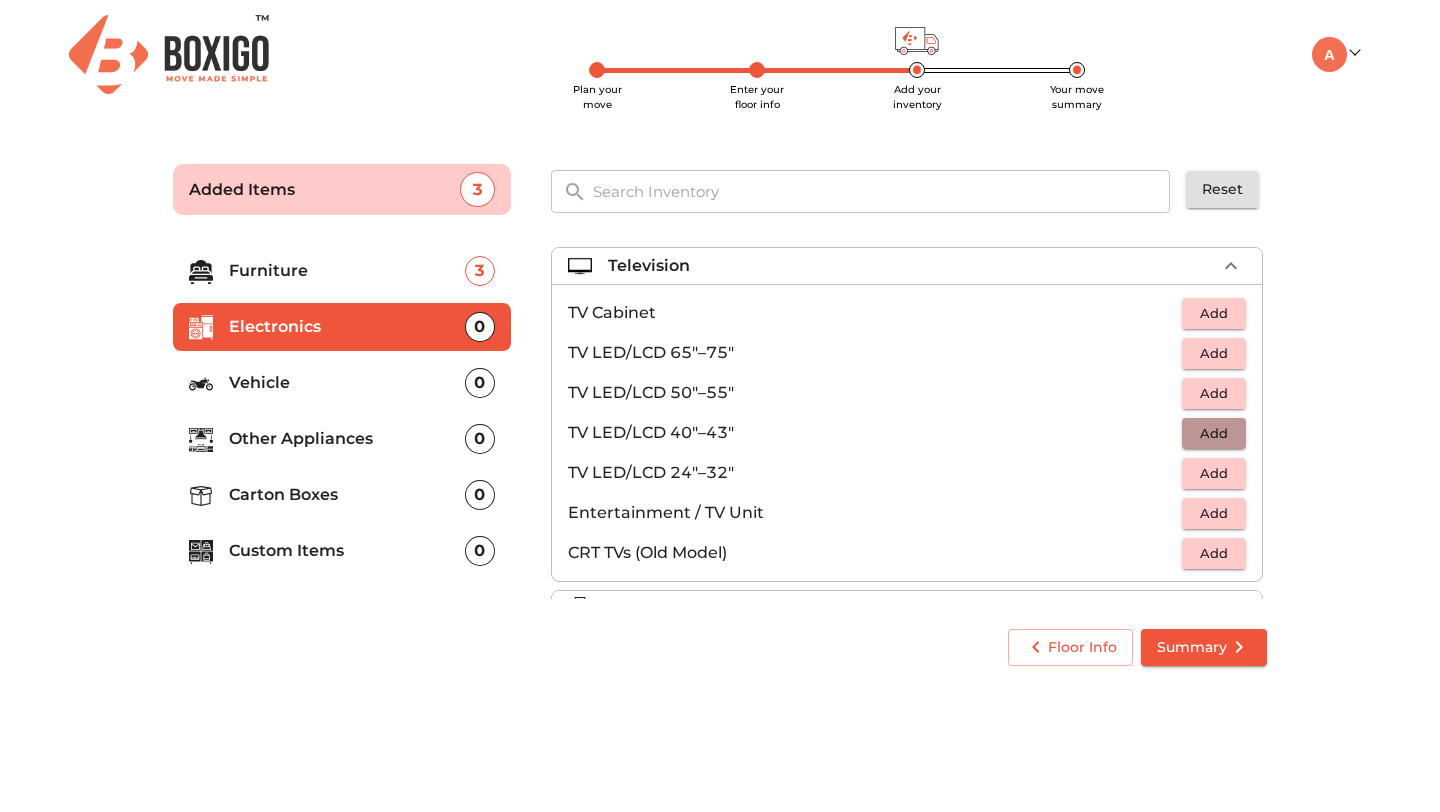 click on "Add" at bounding box center (1214, 433) 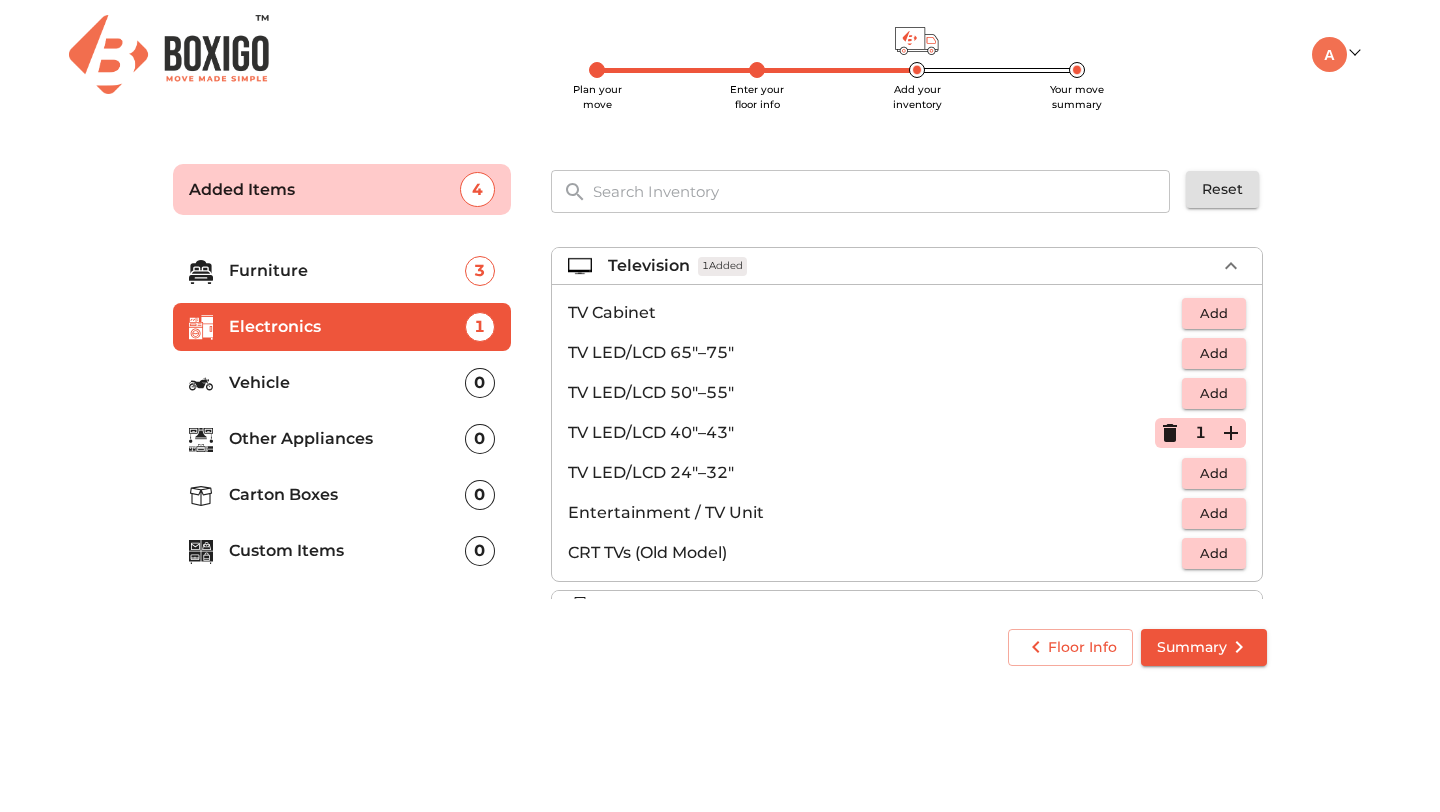 click 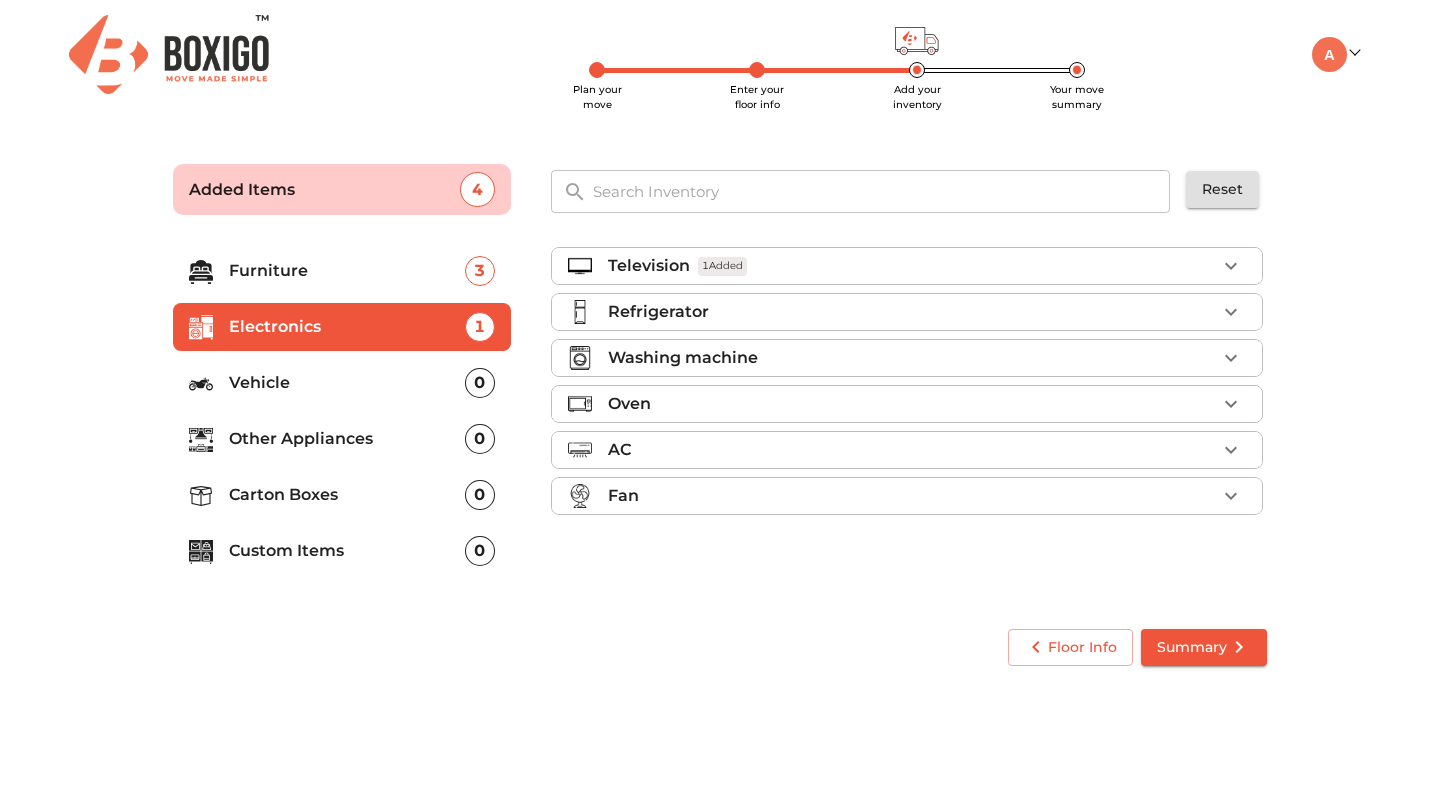 click 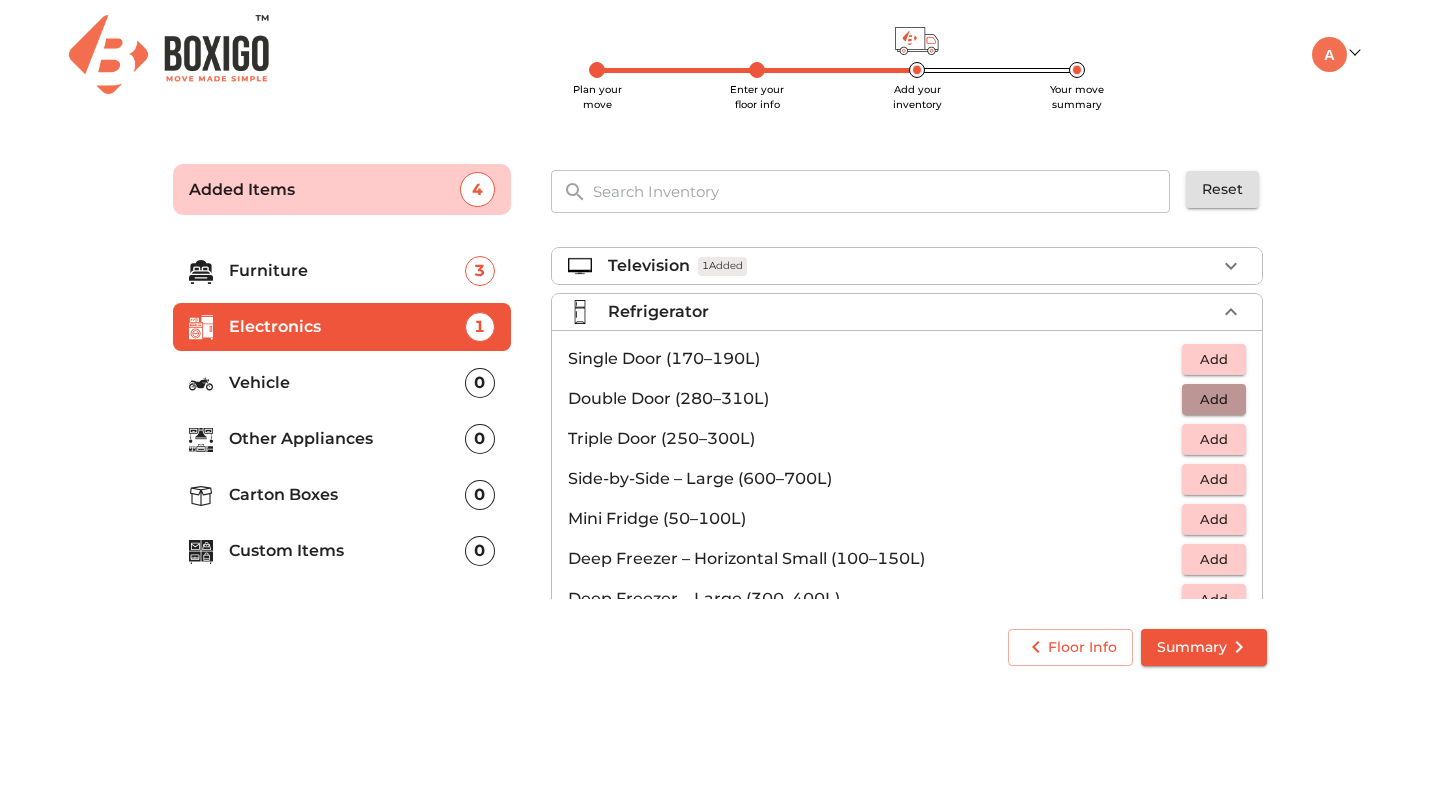 click on "Add" at bounding box center [1214, 399] 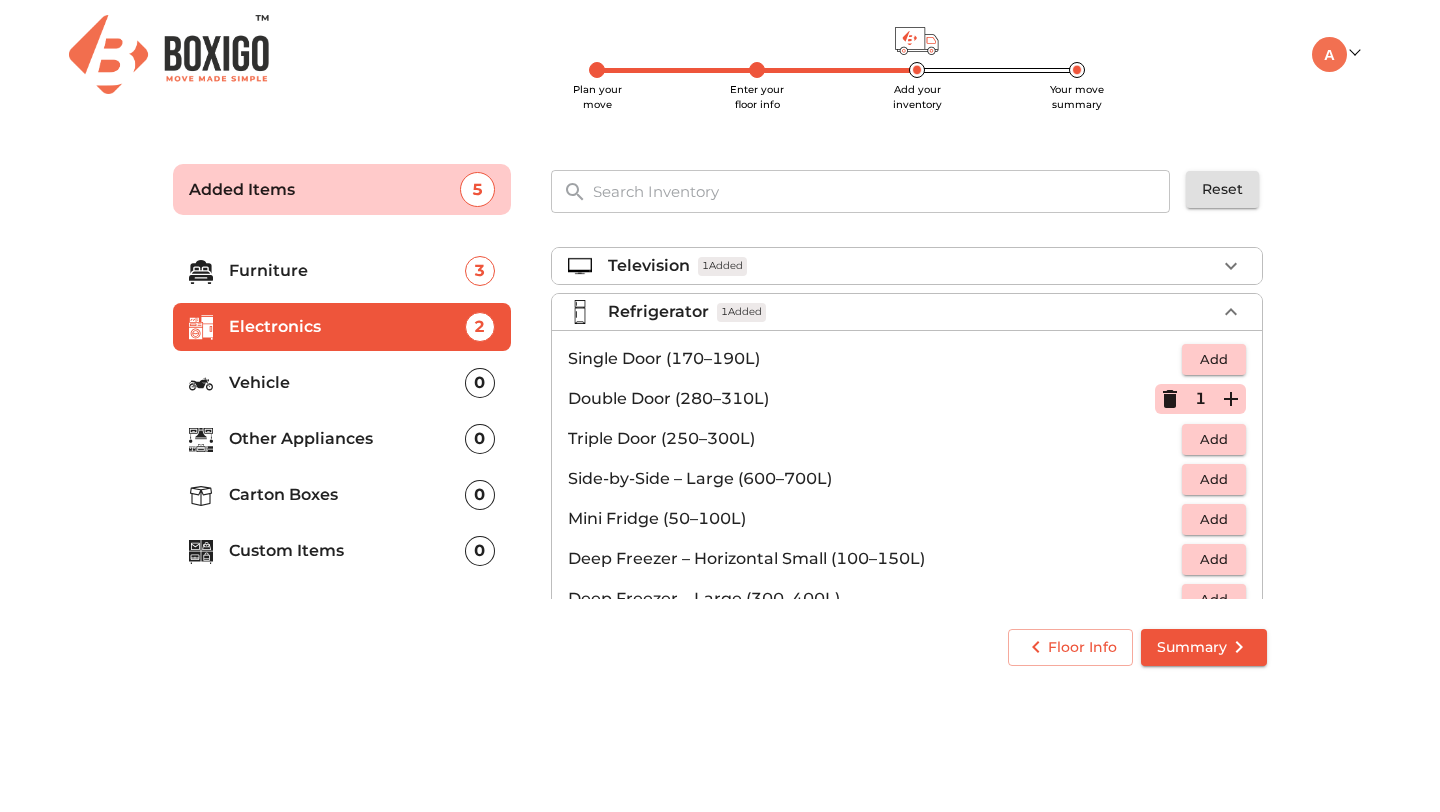 click 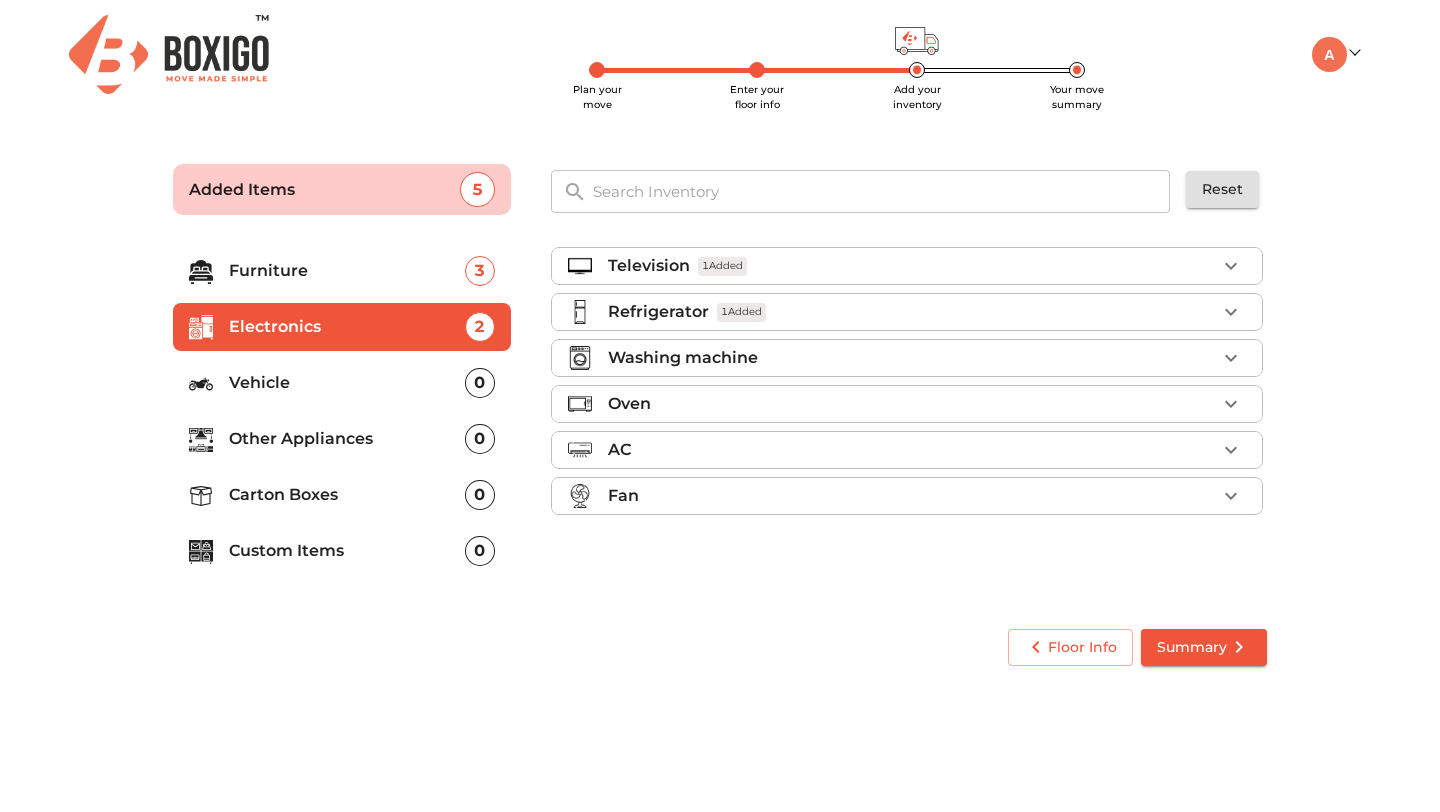 click 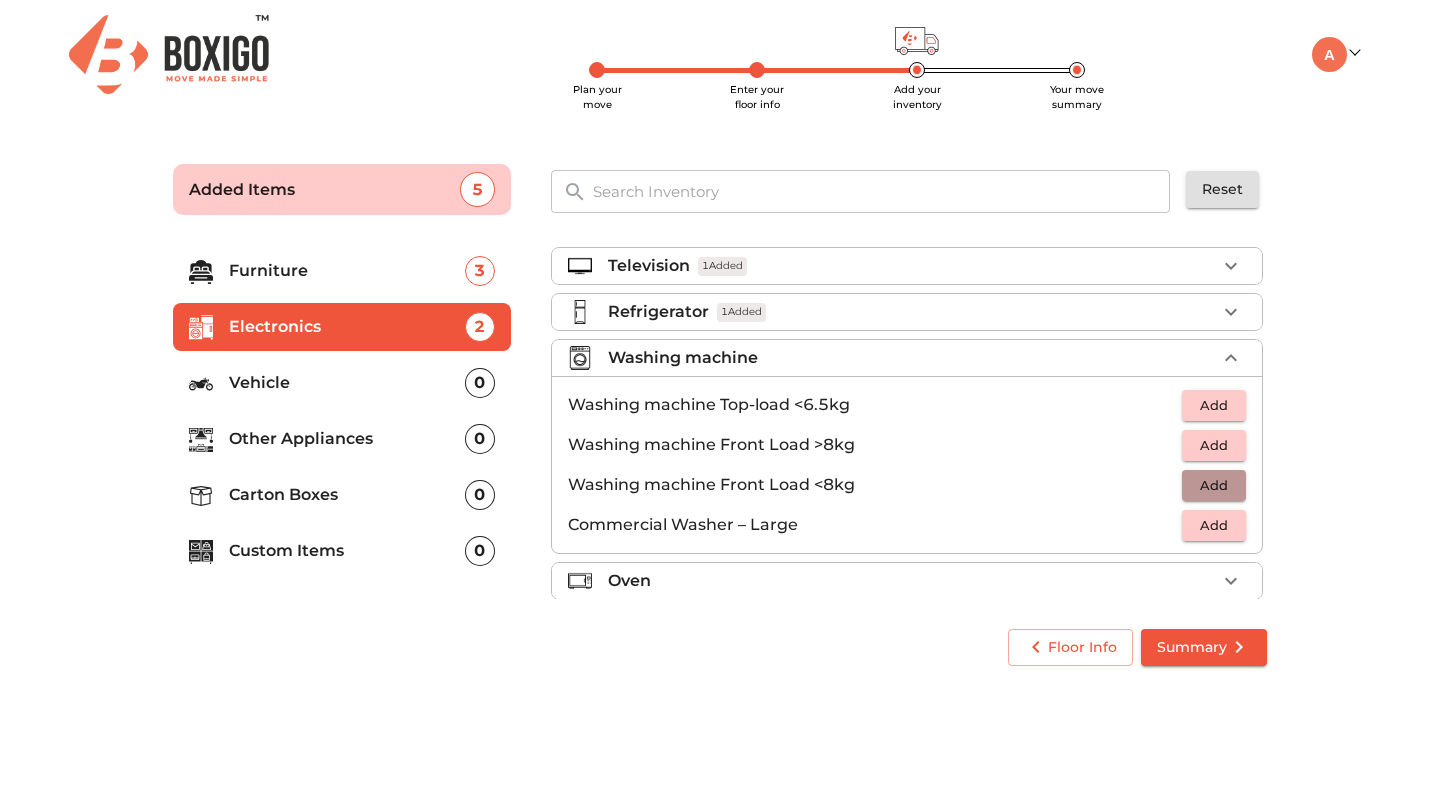 click on "Add" at bounding box center (1214, 485) 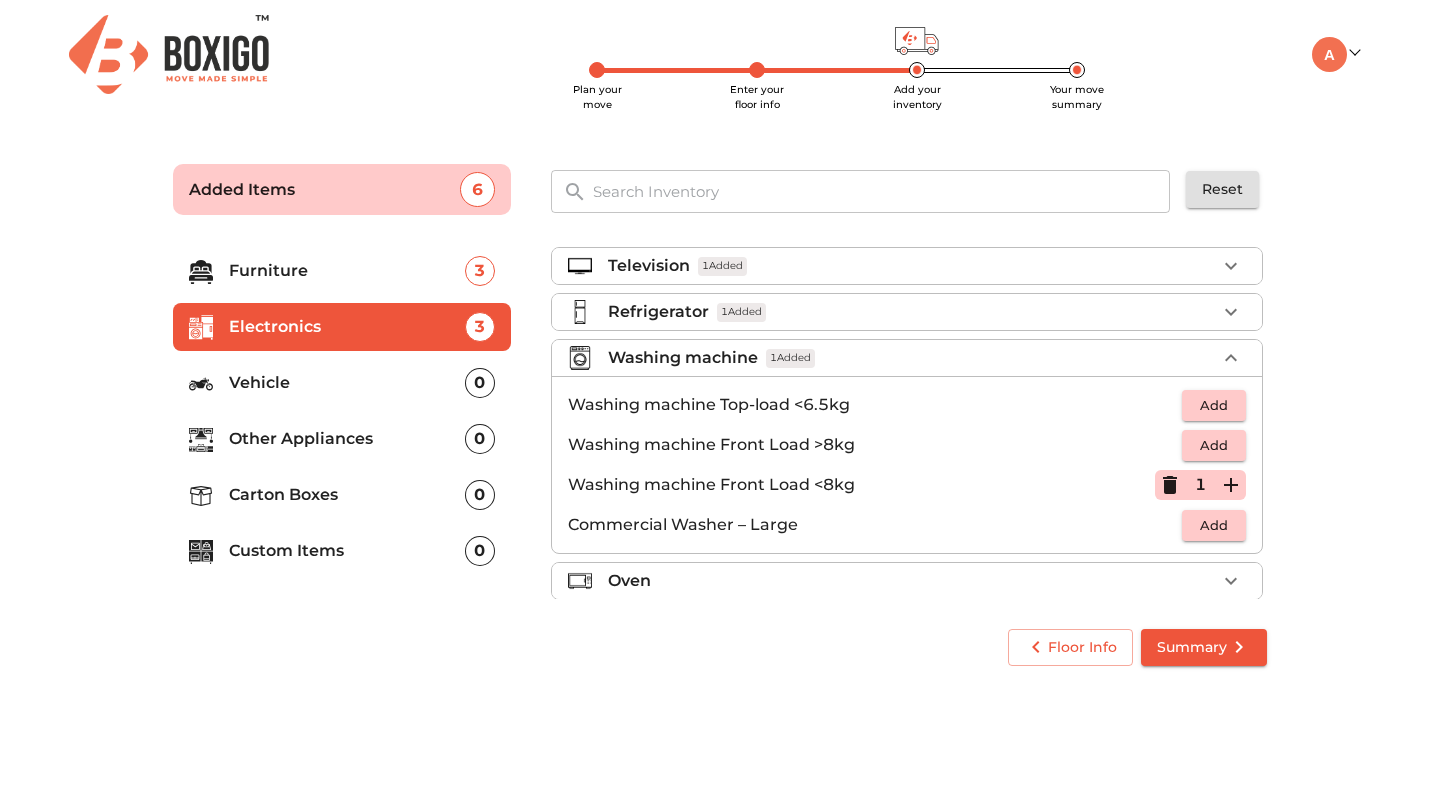 click 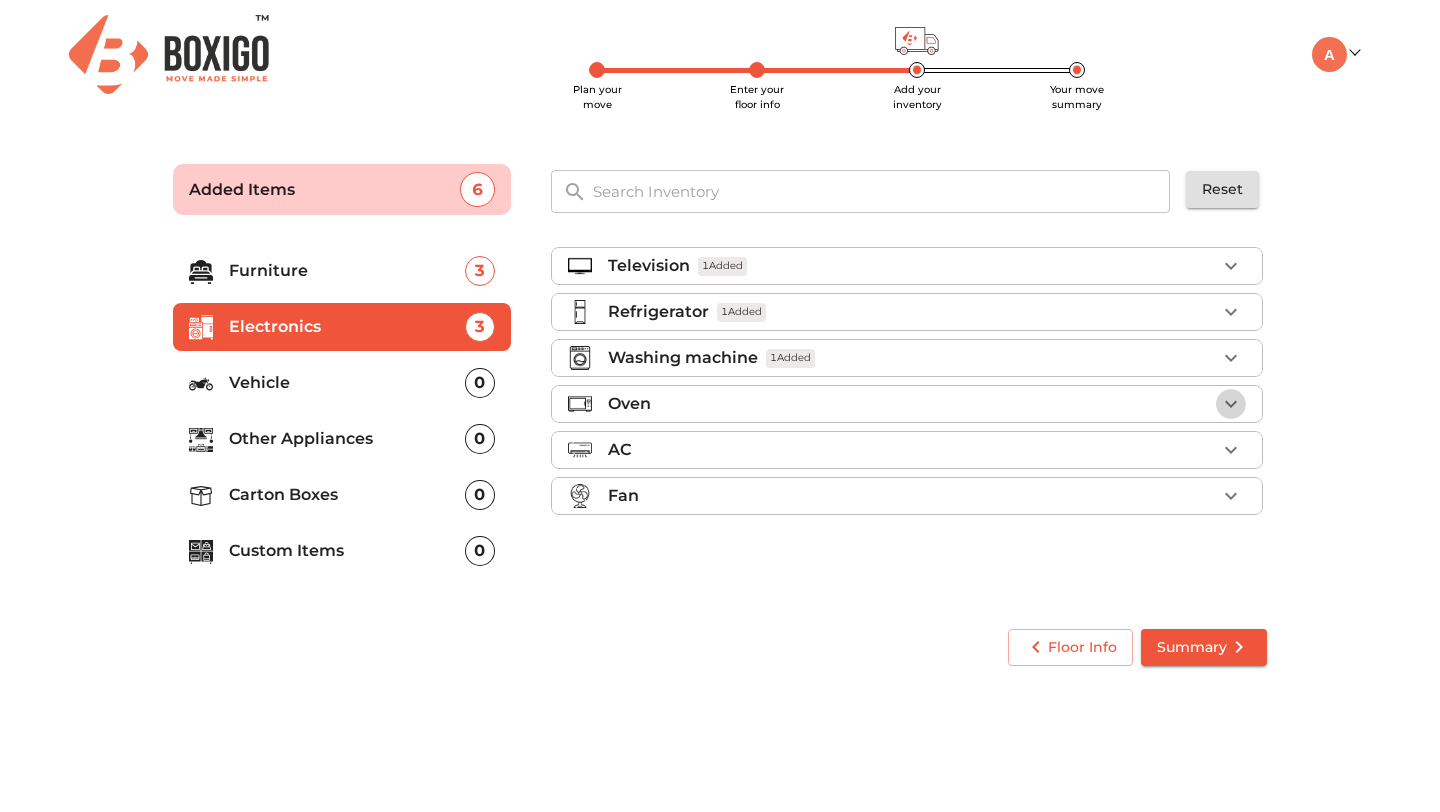 click 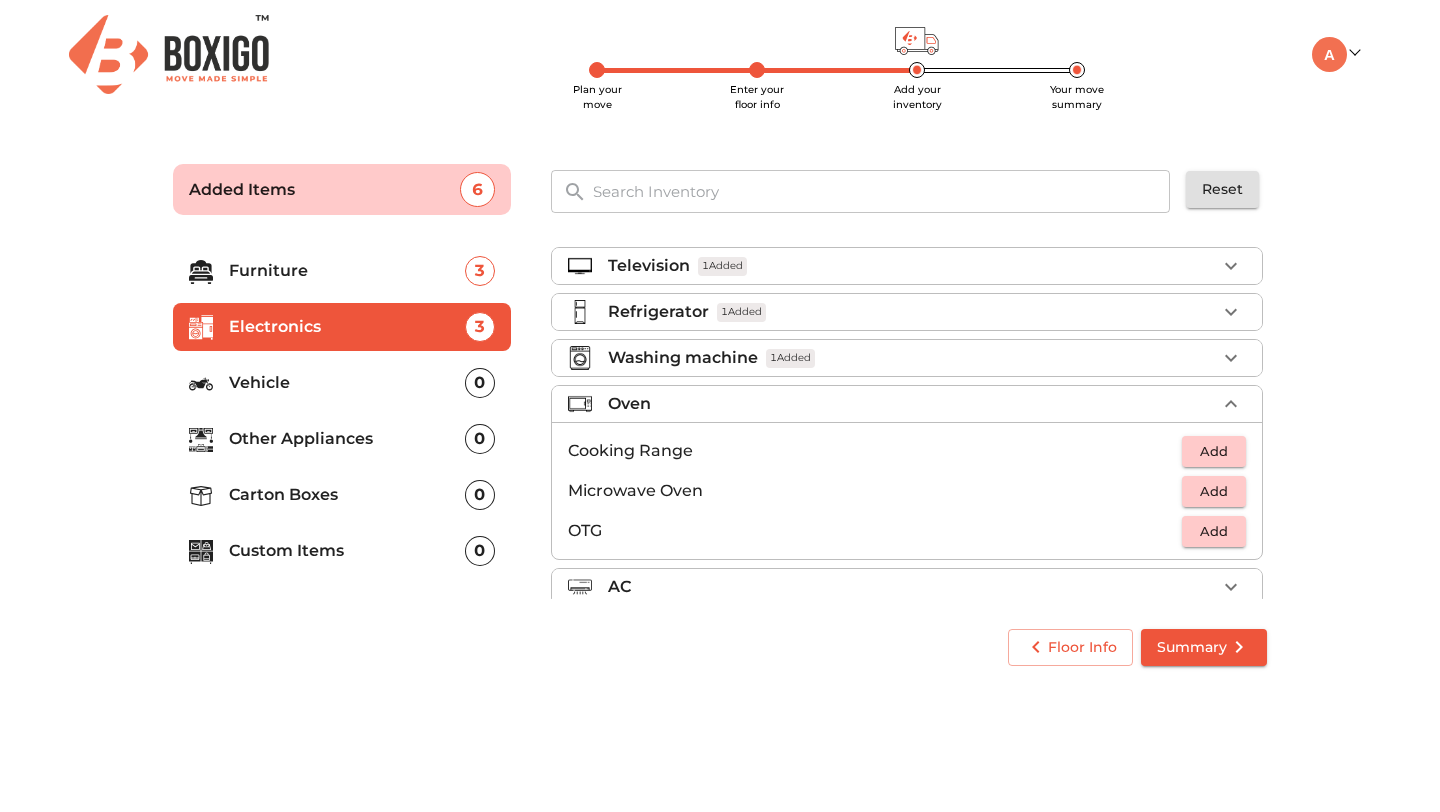 click on "Add" at bounding box center [1214, 491] 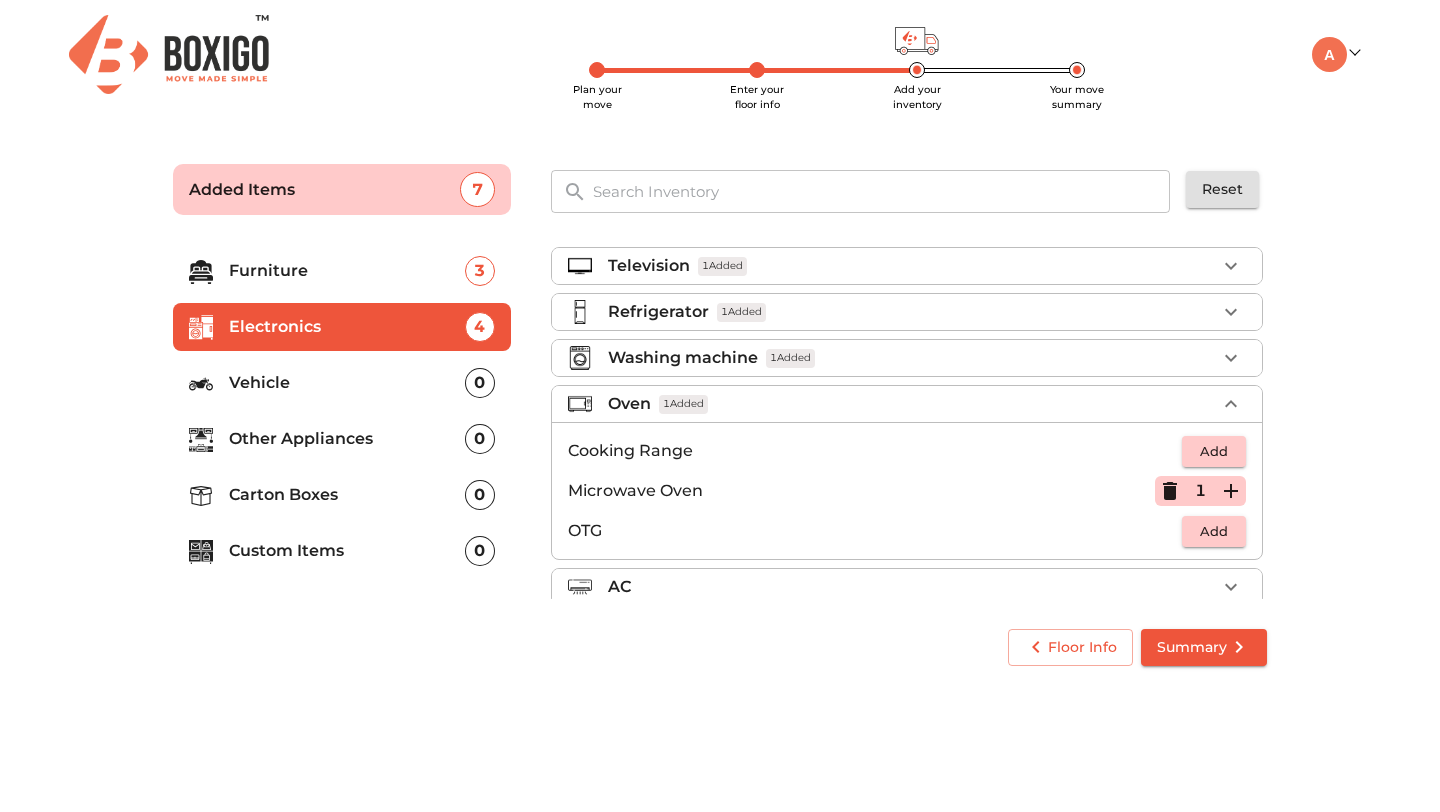 click 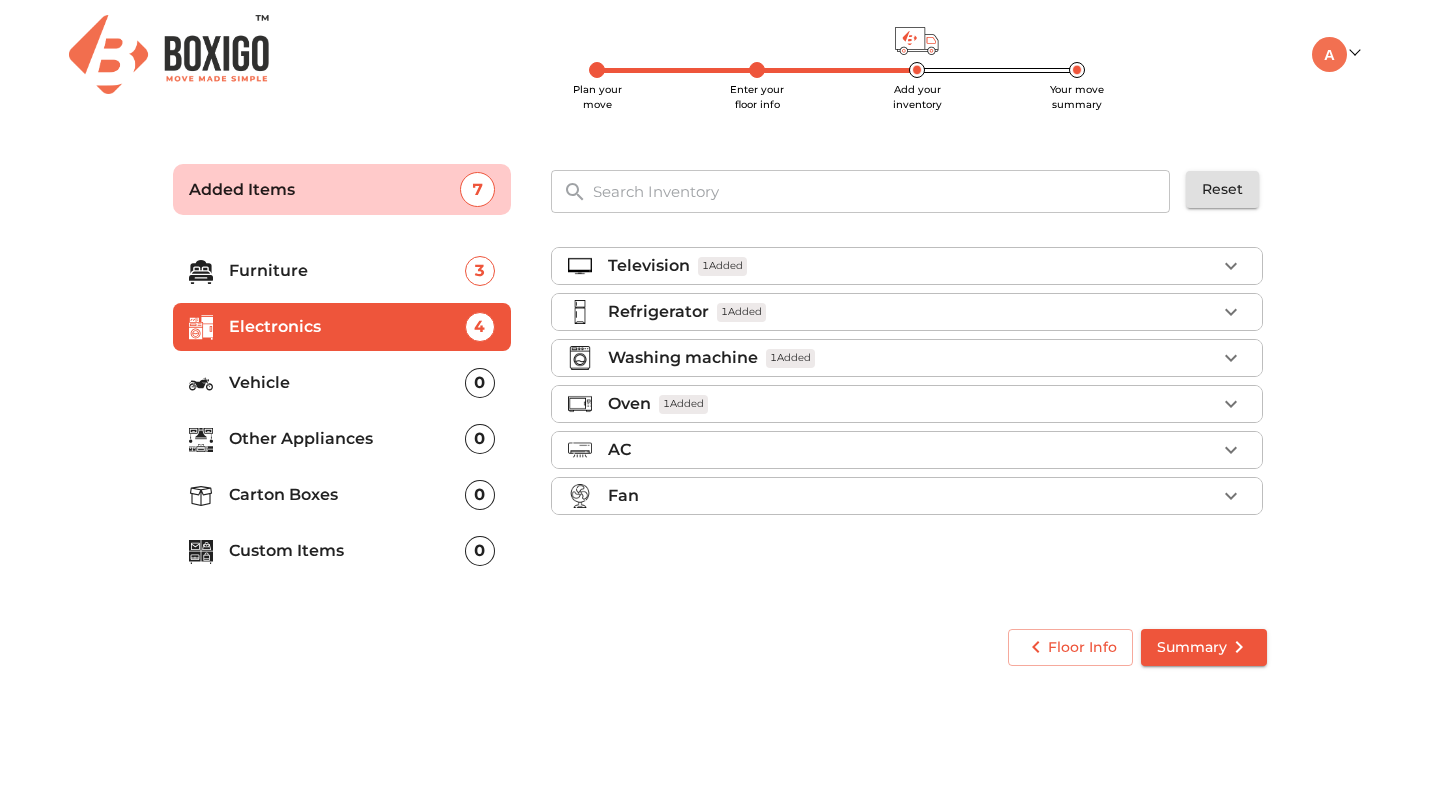 click 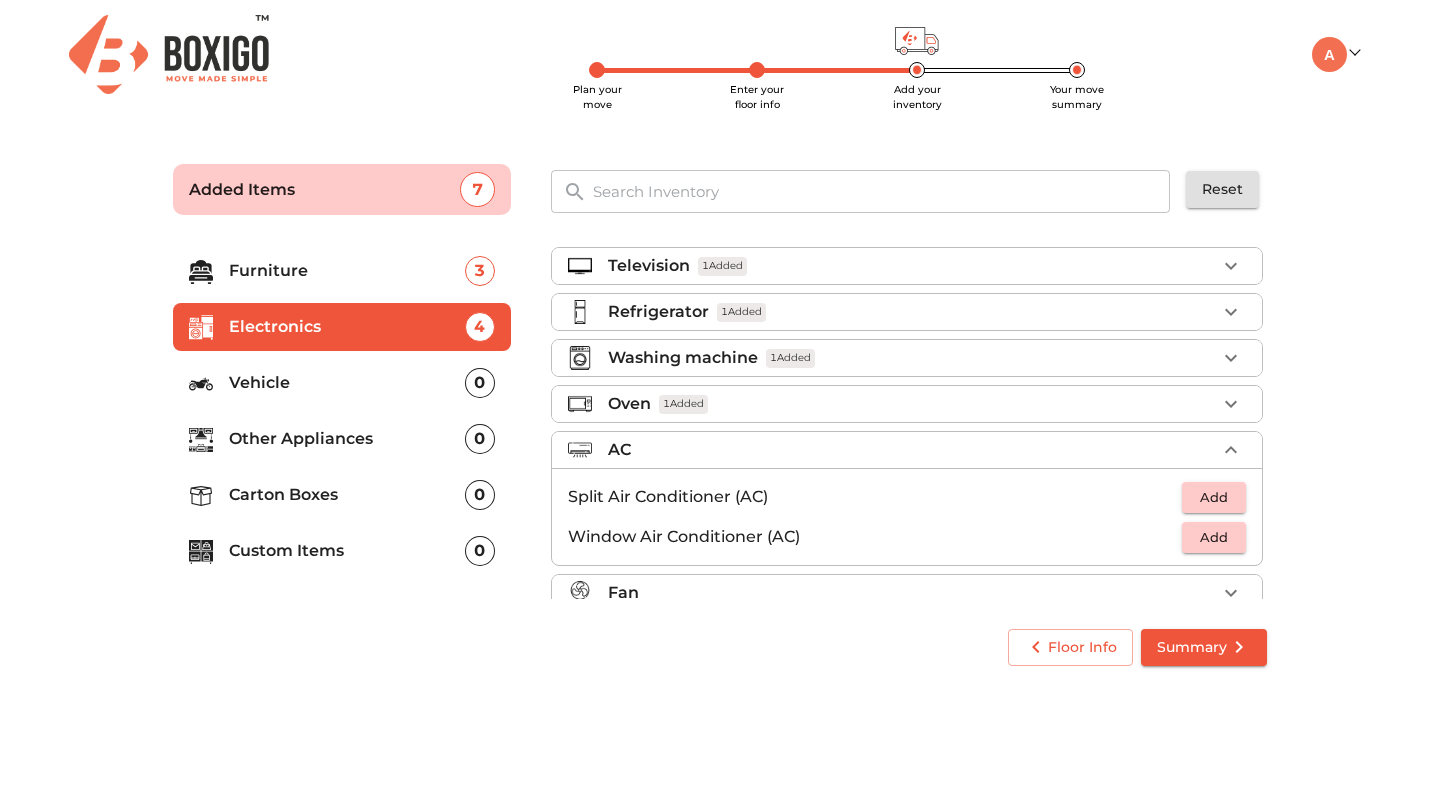 click 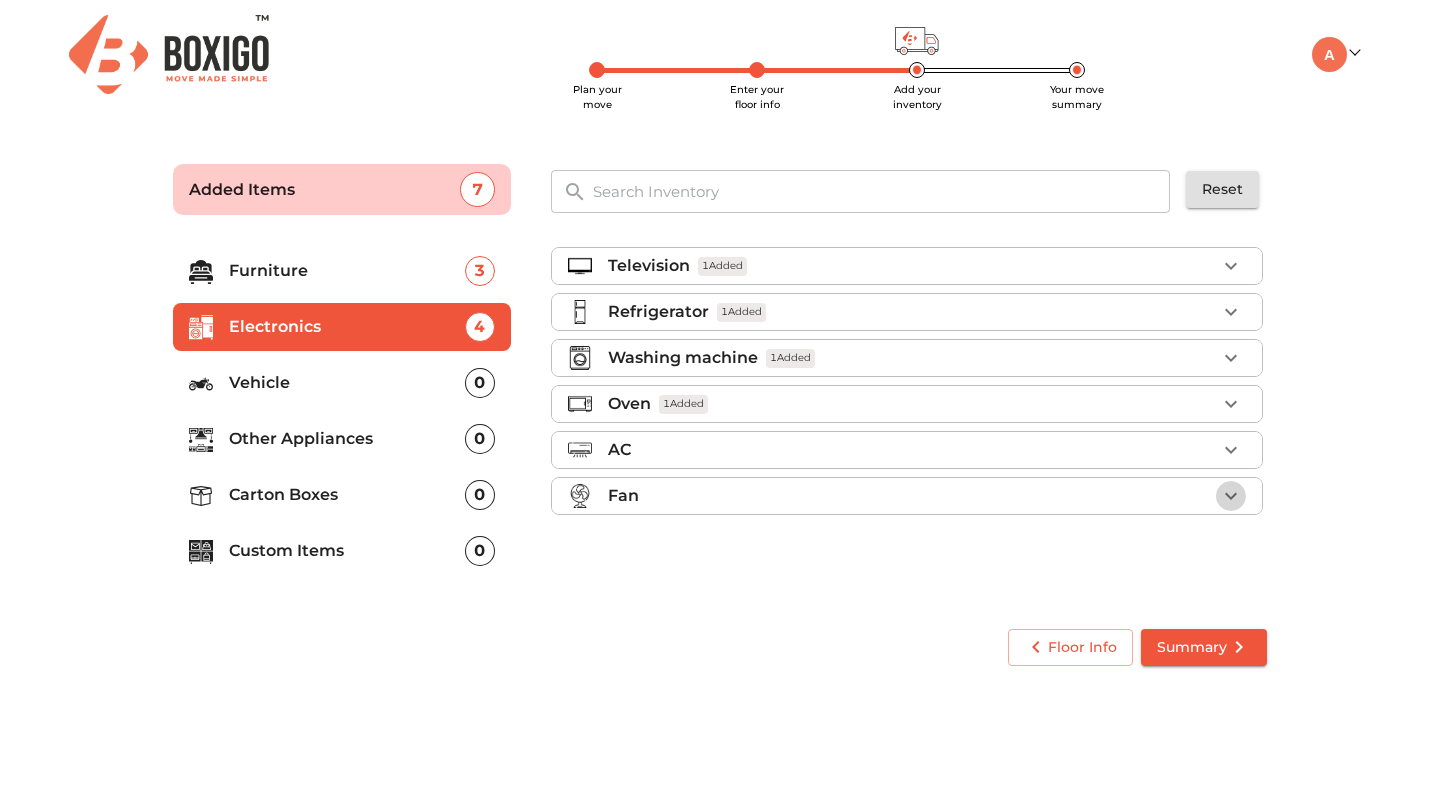 click 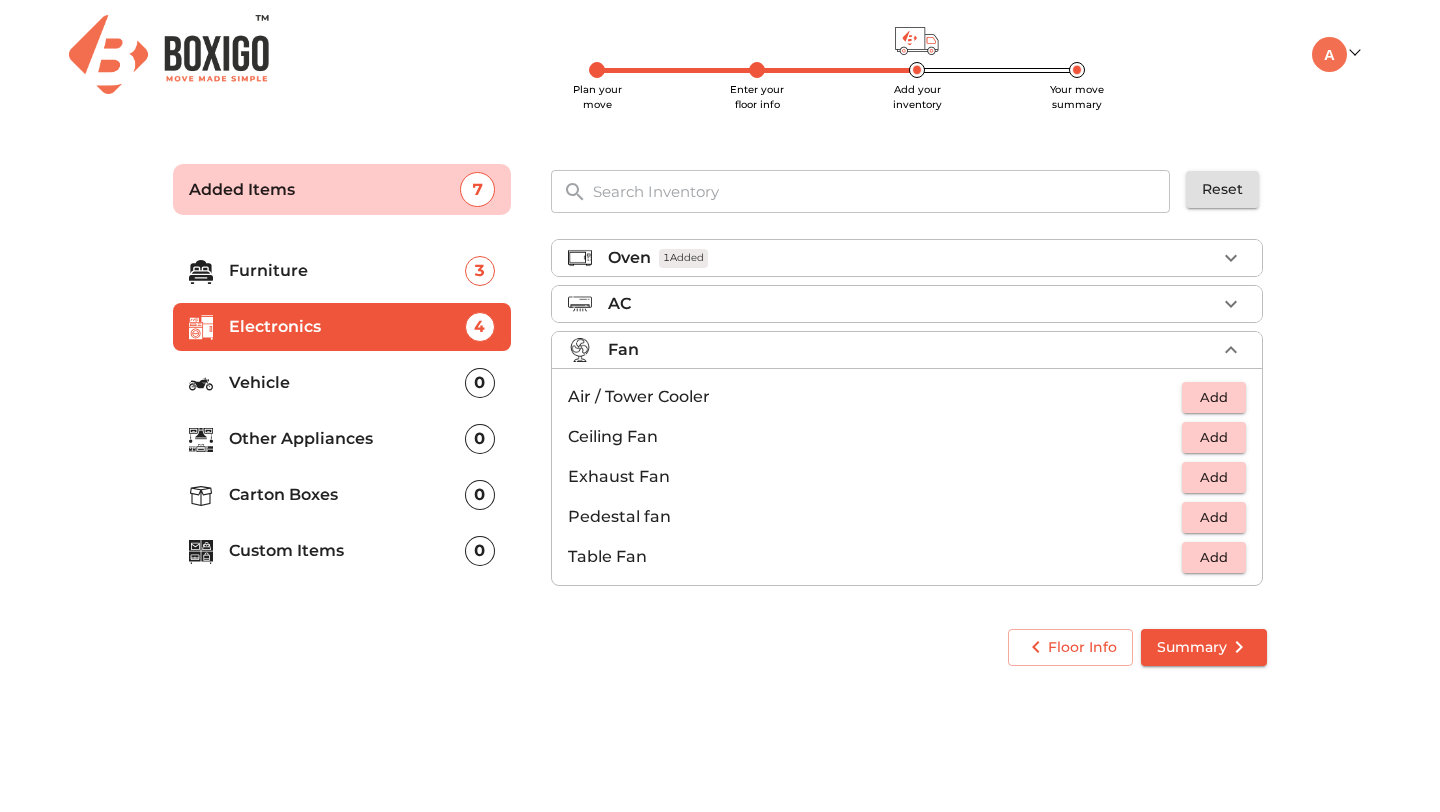 scroll, scrollTop: 149, scrollLeft: 0, axis: vertical 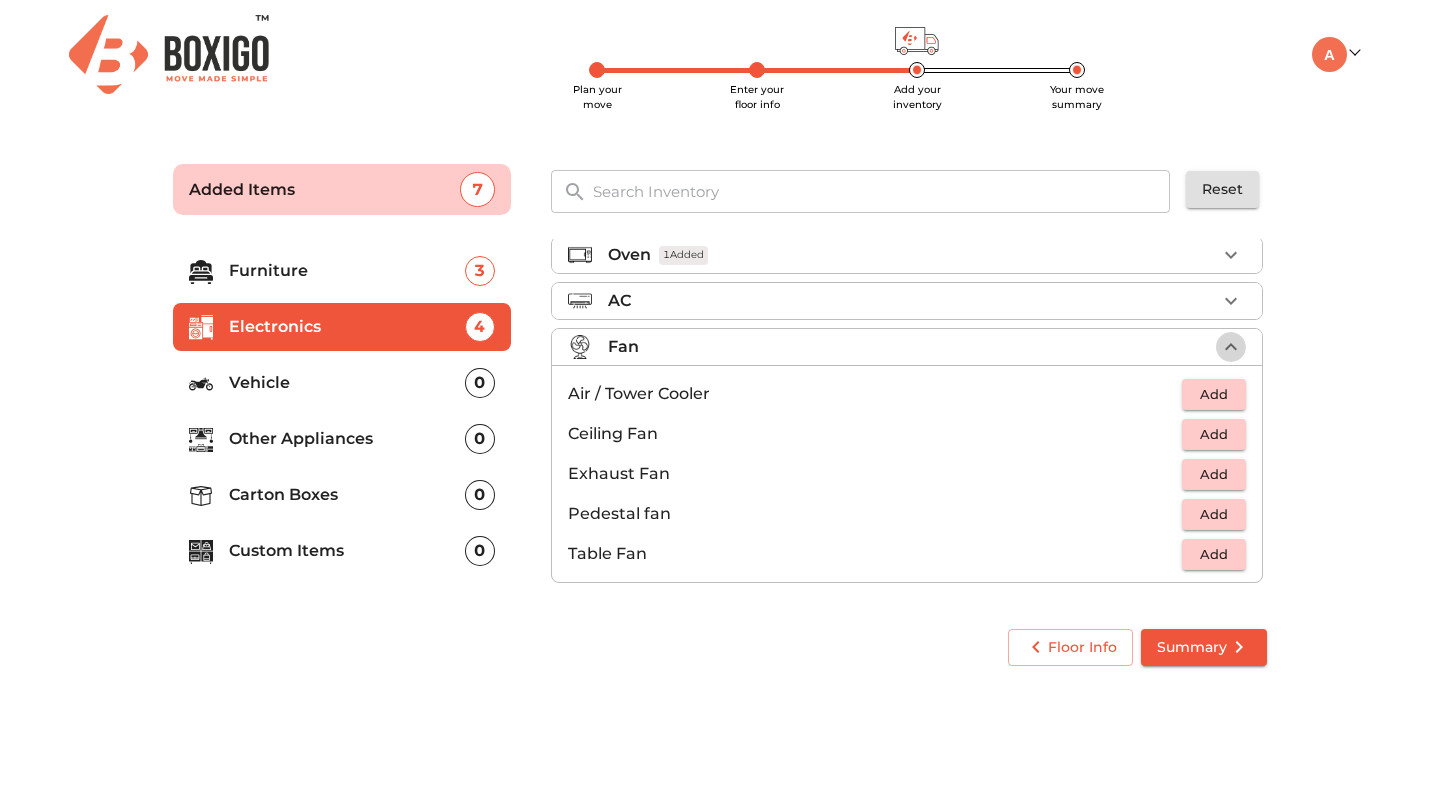 click 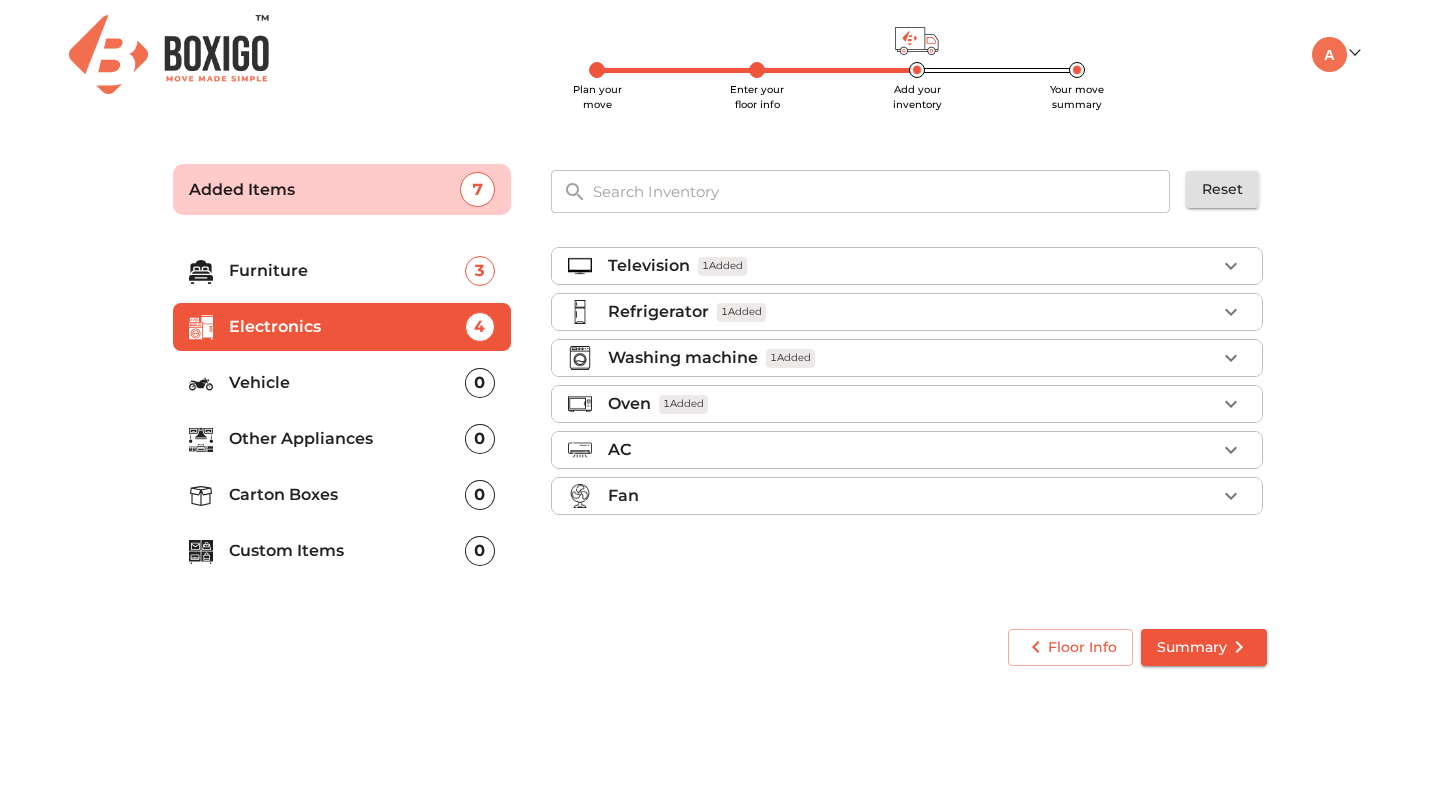 click on "Vehicle" at bounding box center [347, 383] 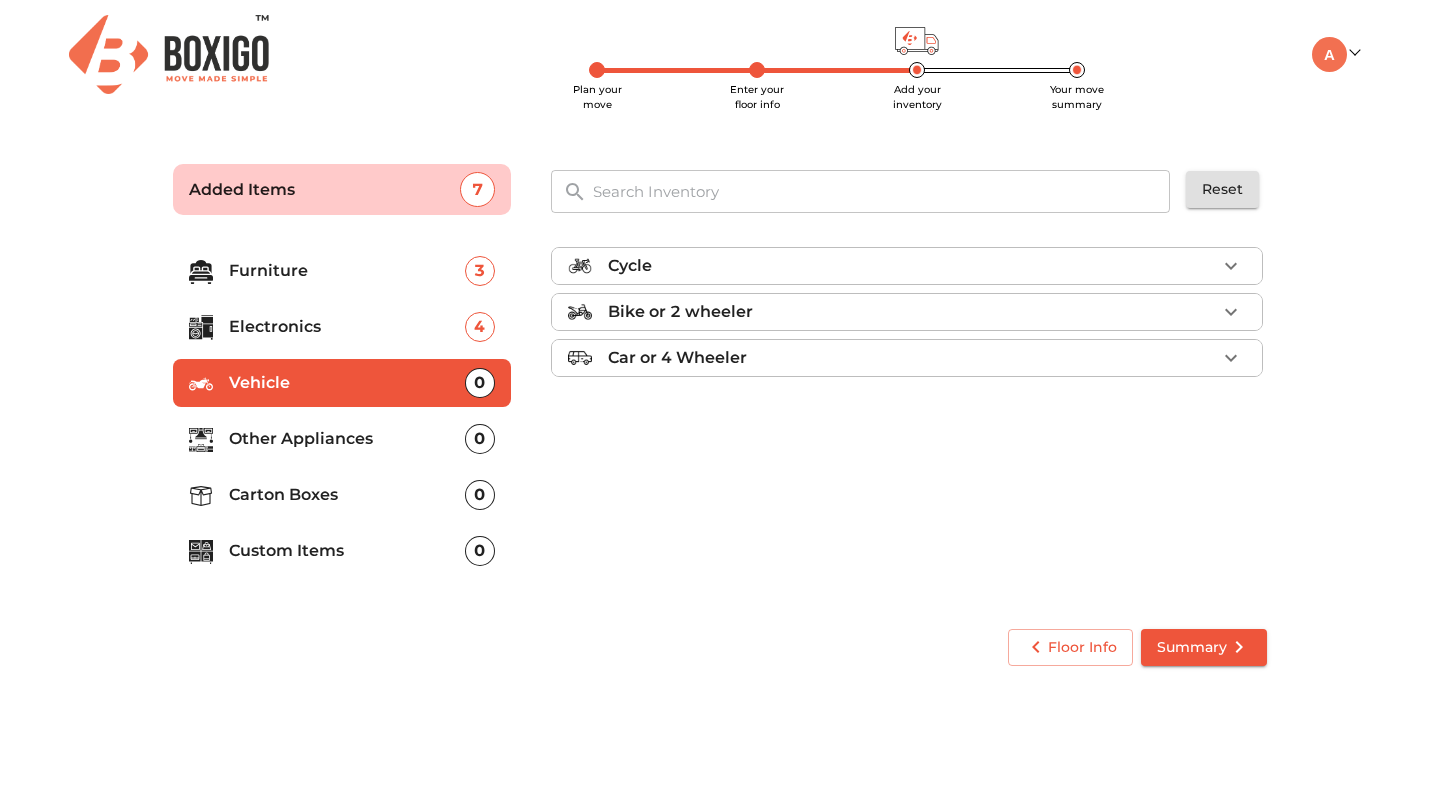 click on "Bike or 2 wheeler" at bounding box center (912, 312) 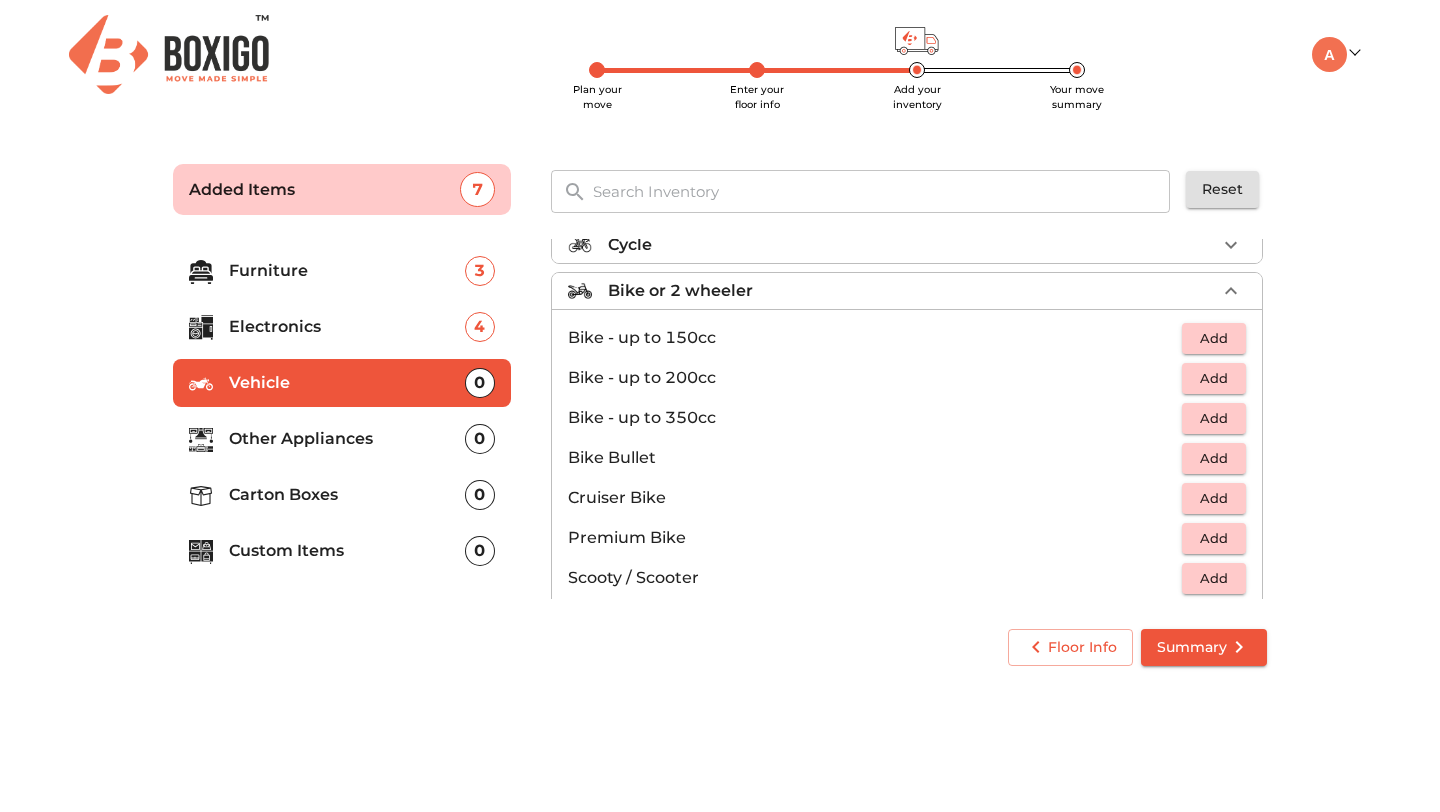 scroll, scrollTop: 25, scrollLeft: 0, axis: vertical 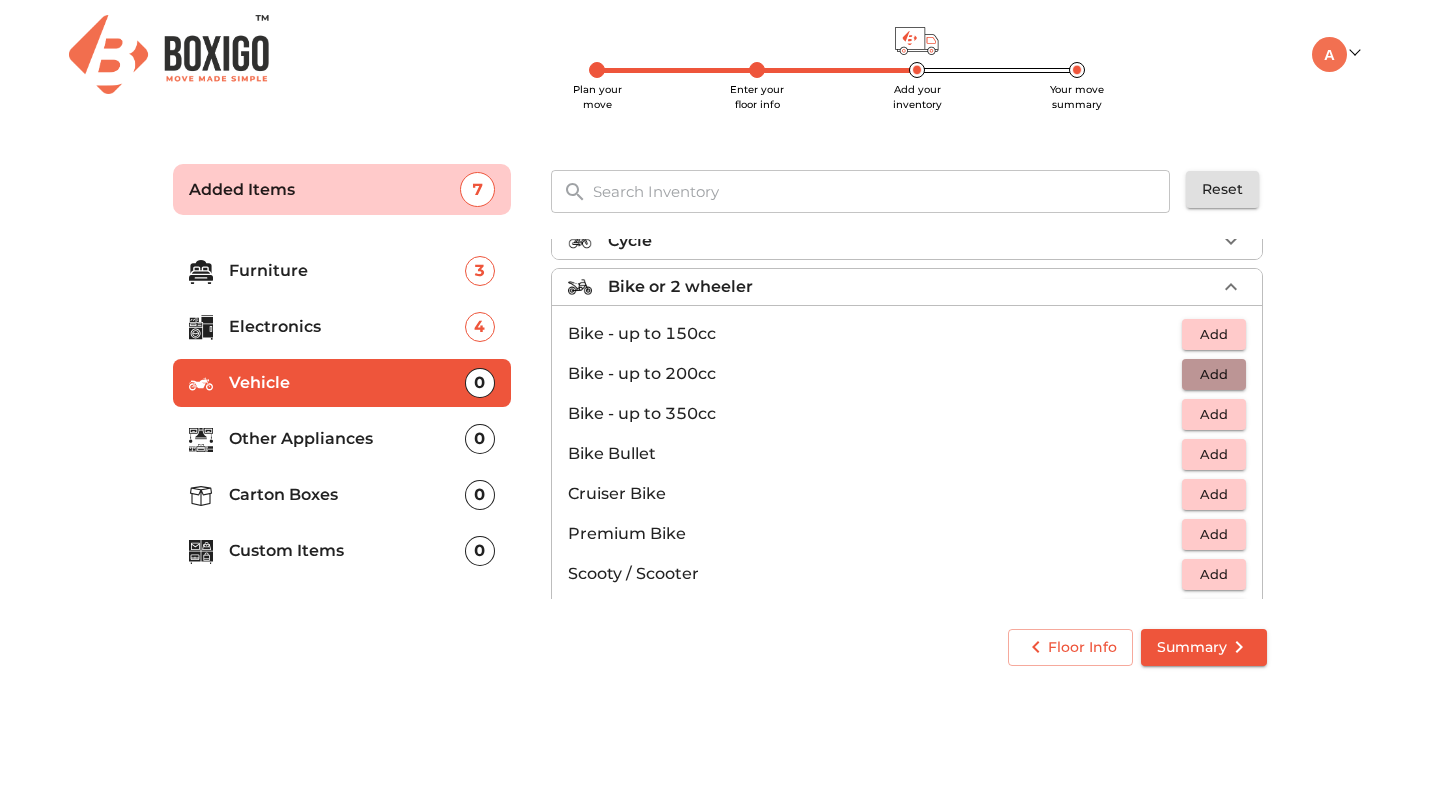 click on "Add" at bounding box center [1214, 374] 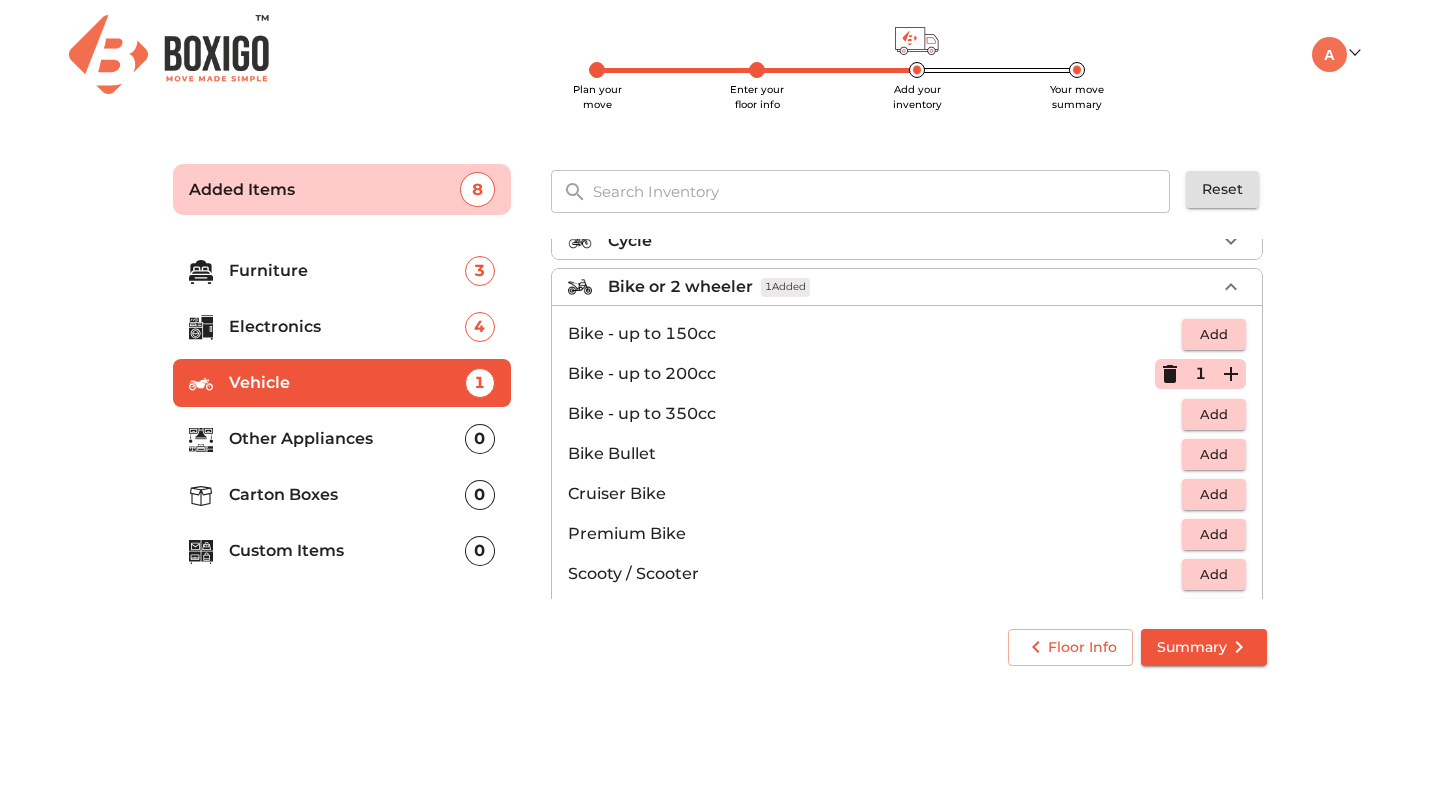 click 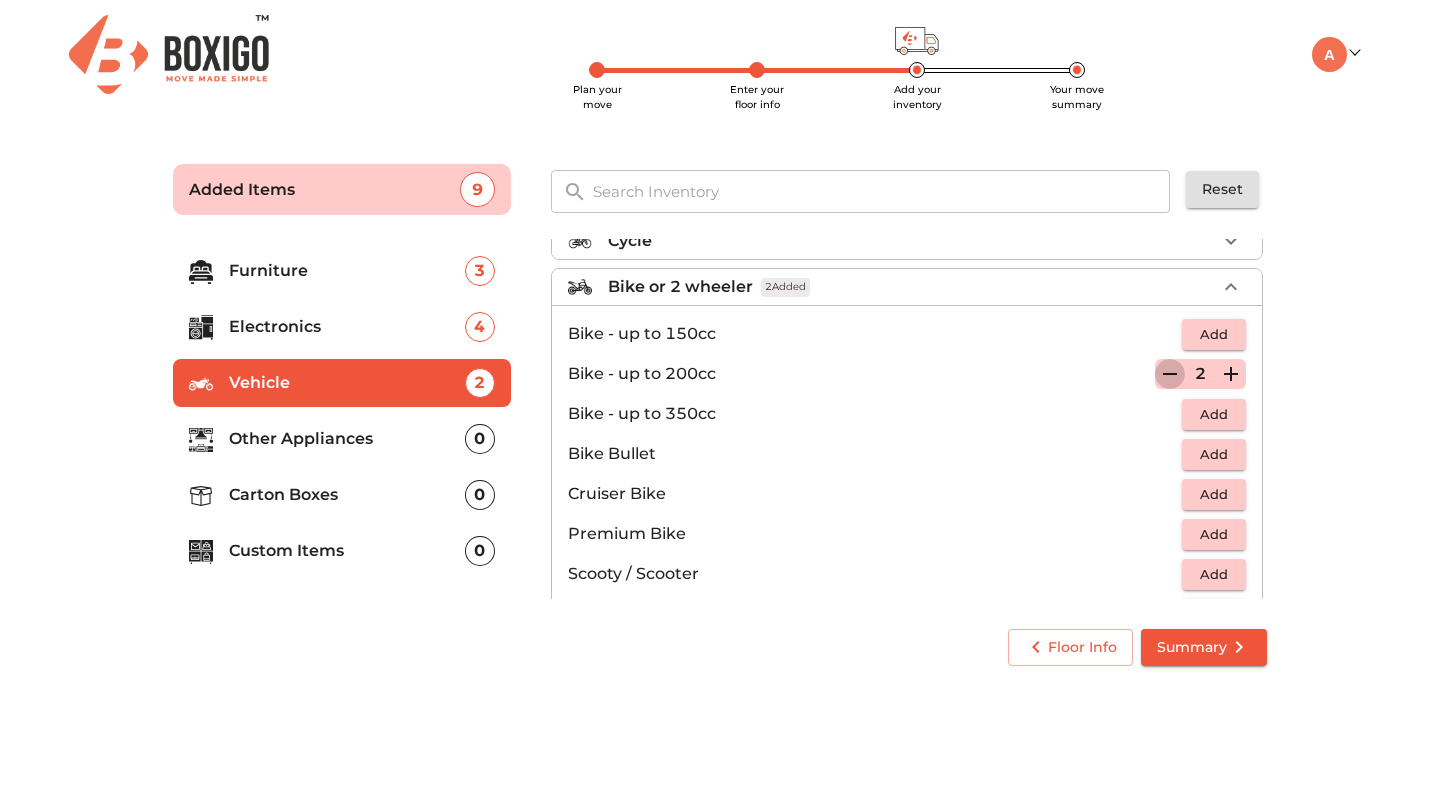 click 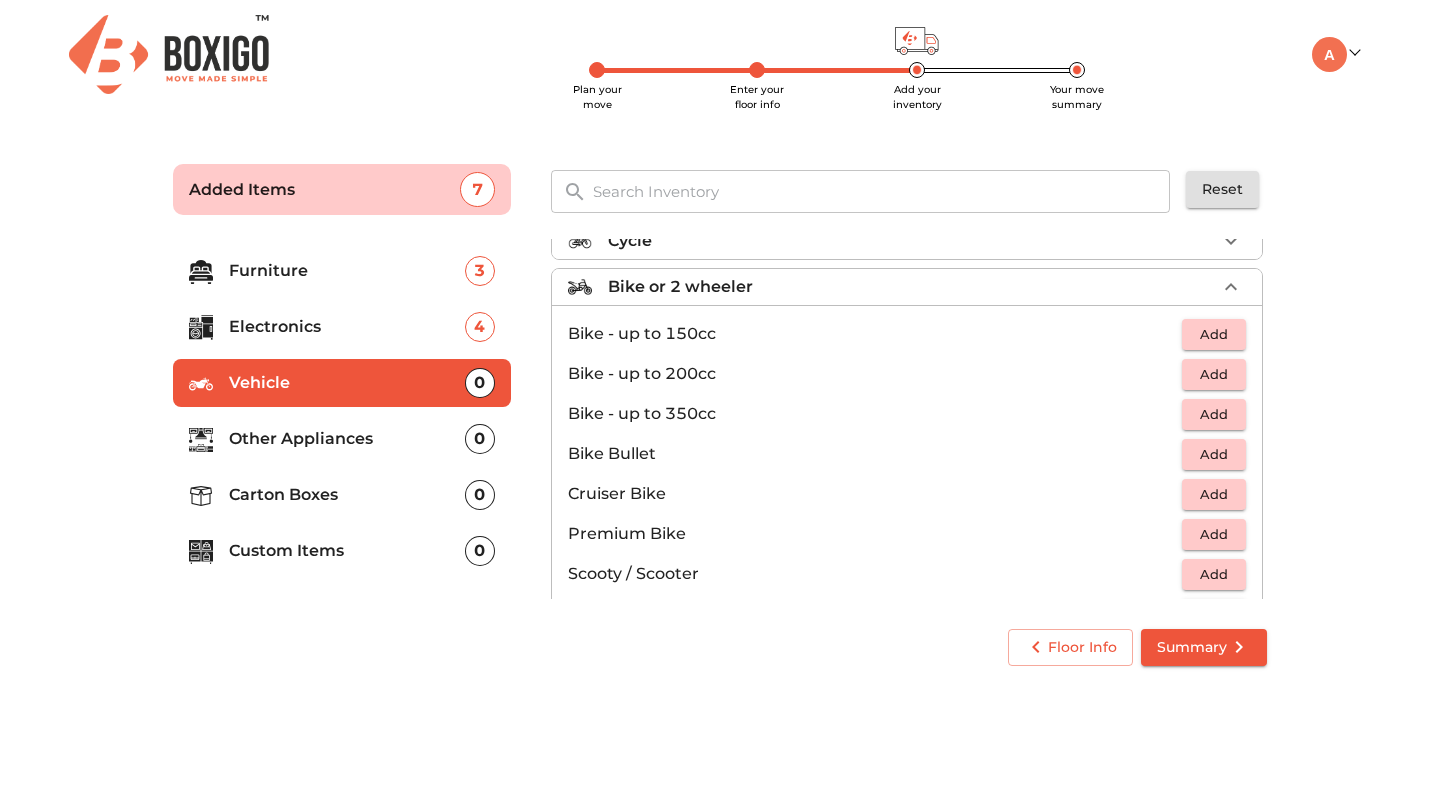 click on "Add" at bounding box center (1214, 334) 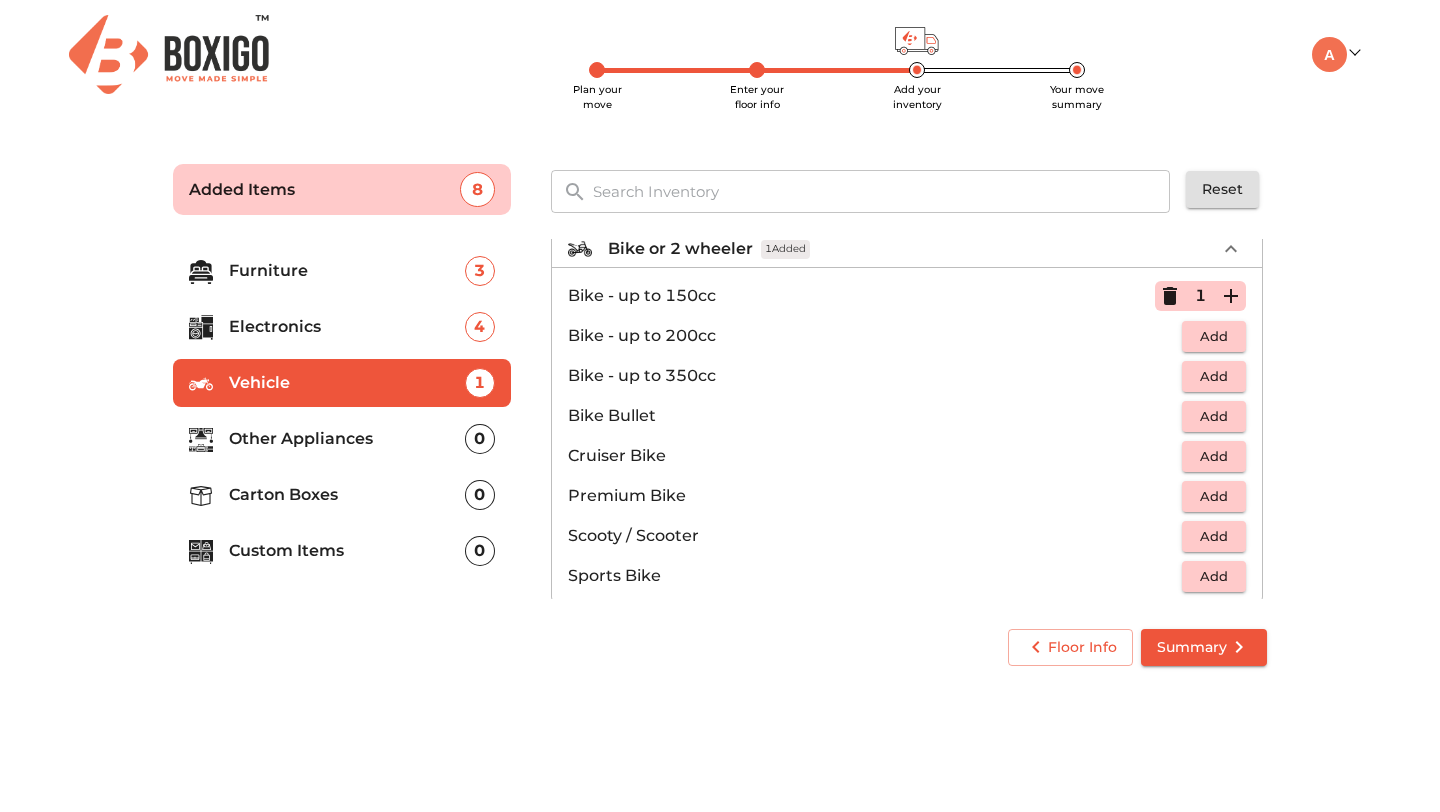 scroll, scrollTop: 59, scrollLeft: 0, axis: vertical 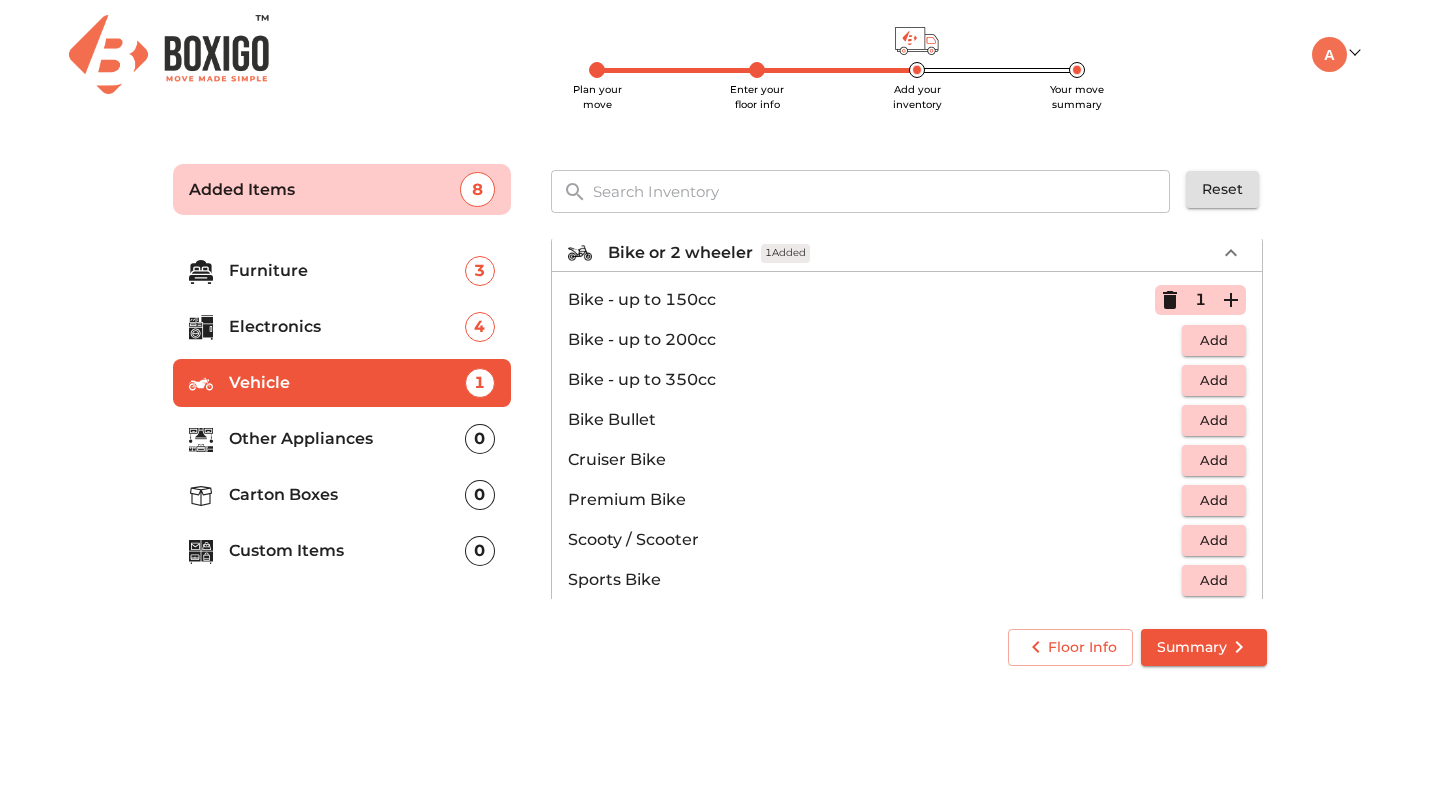 click 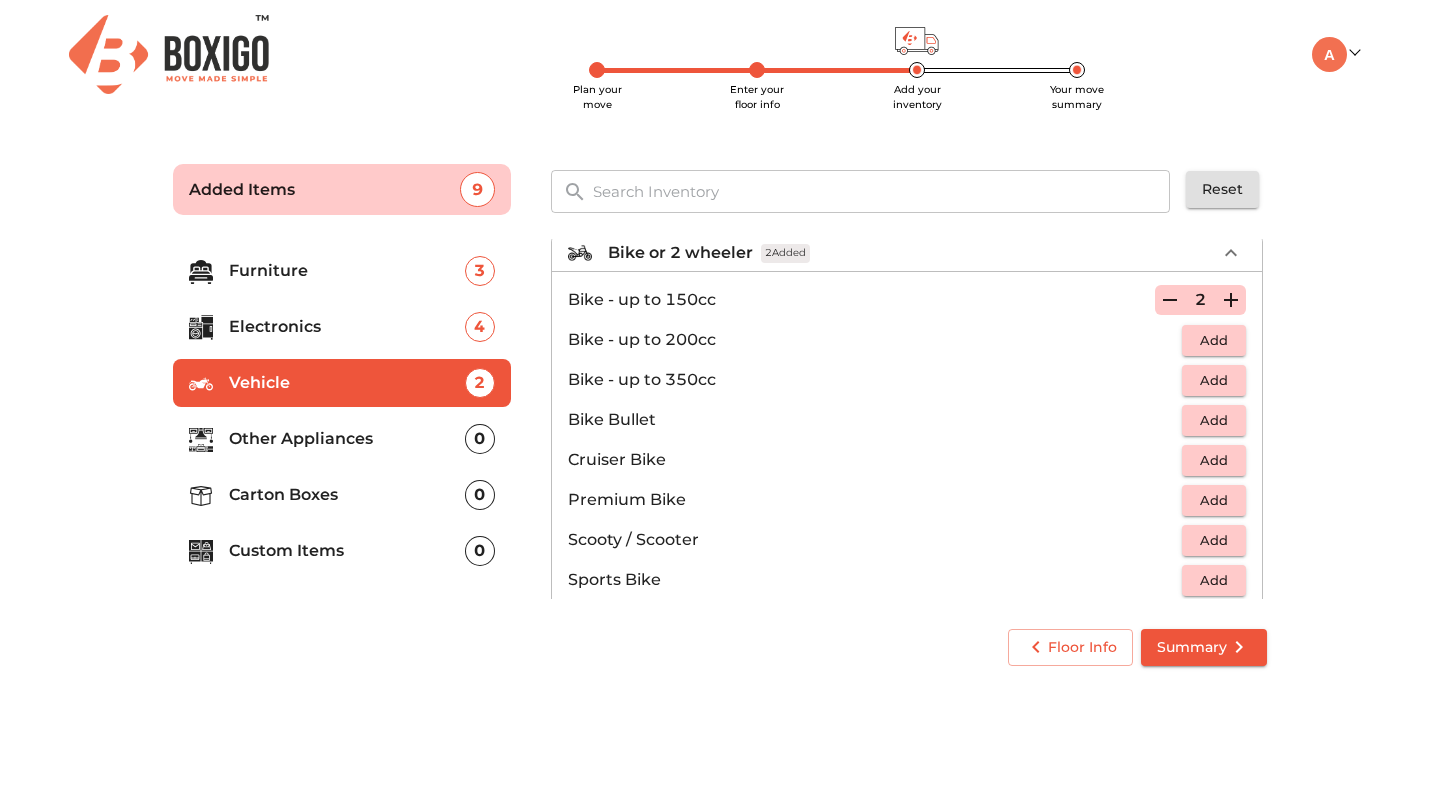 click 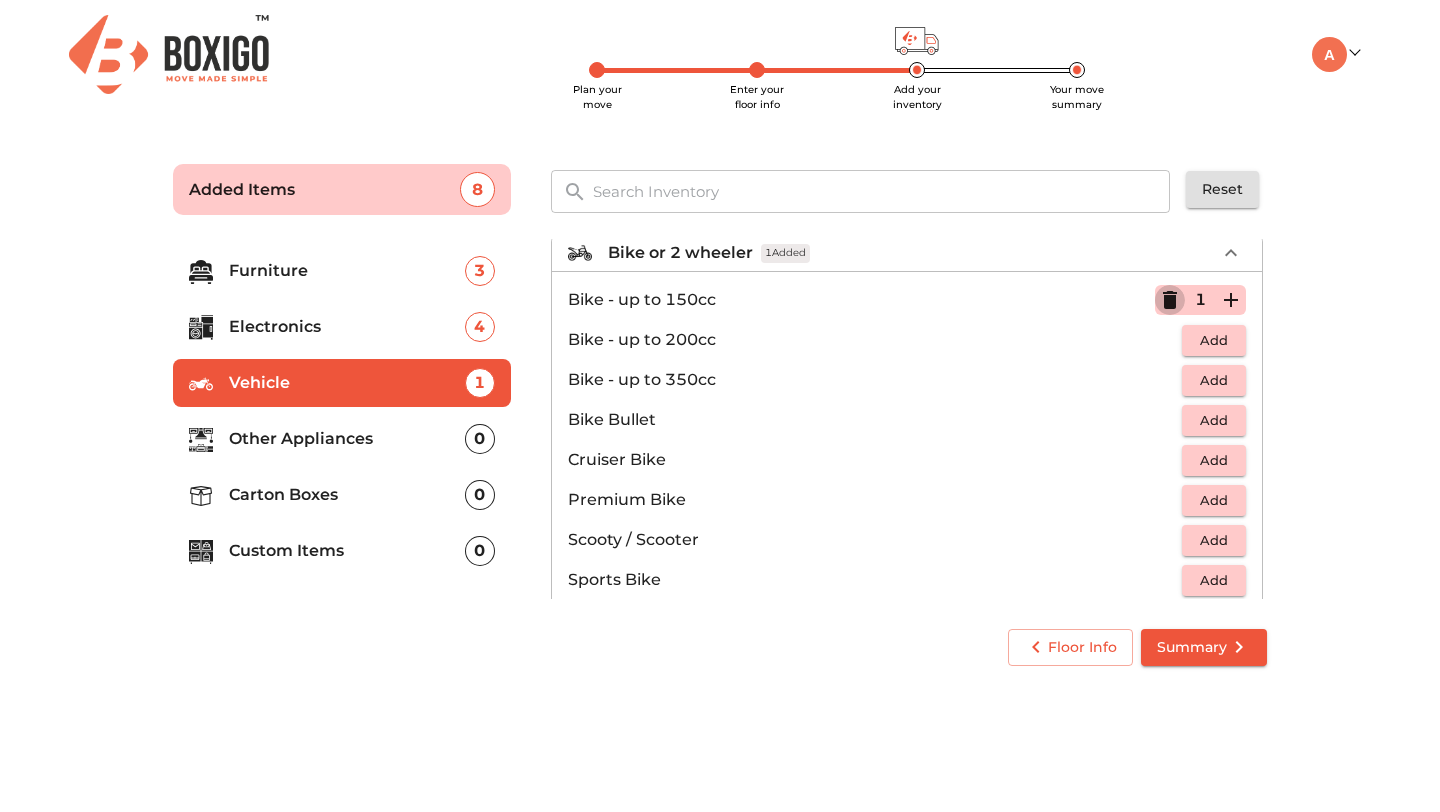 click 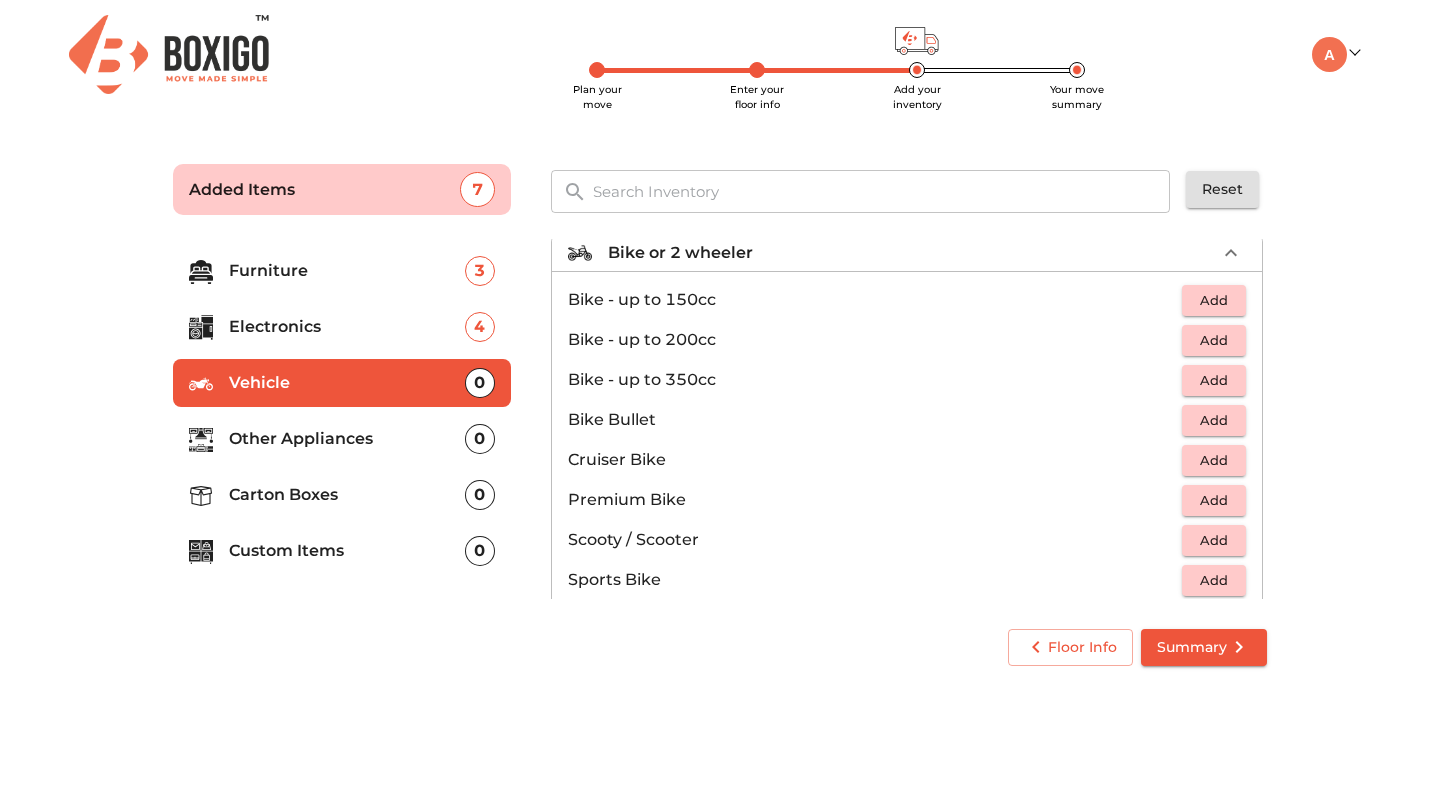 click on "Add" at bounding box center [1214, 540] 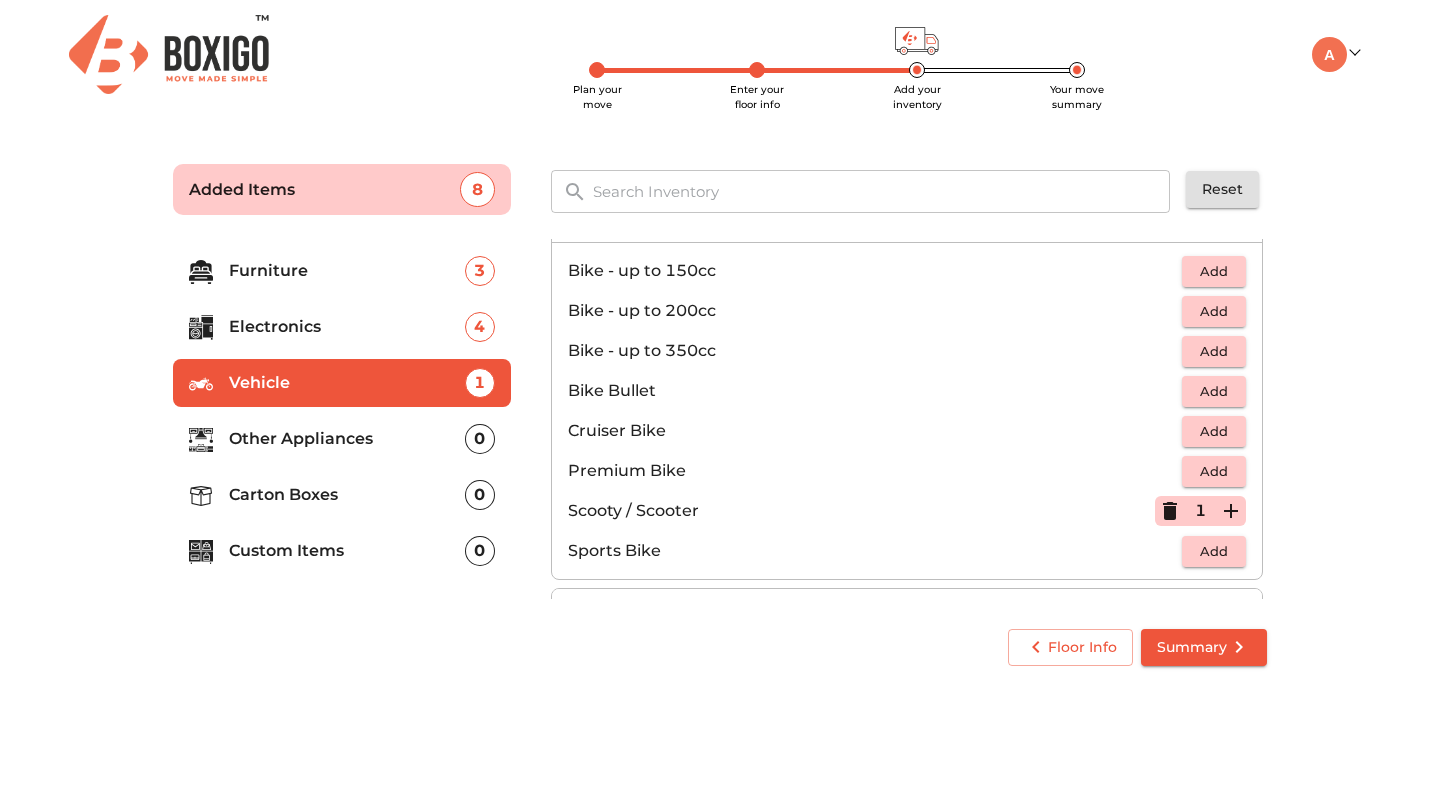 scroll, scrollTop: 131, scrollLeft: 0, axis: vertical 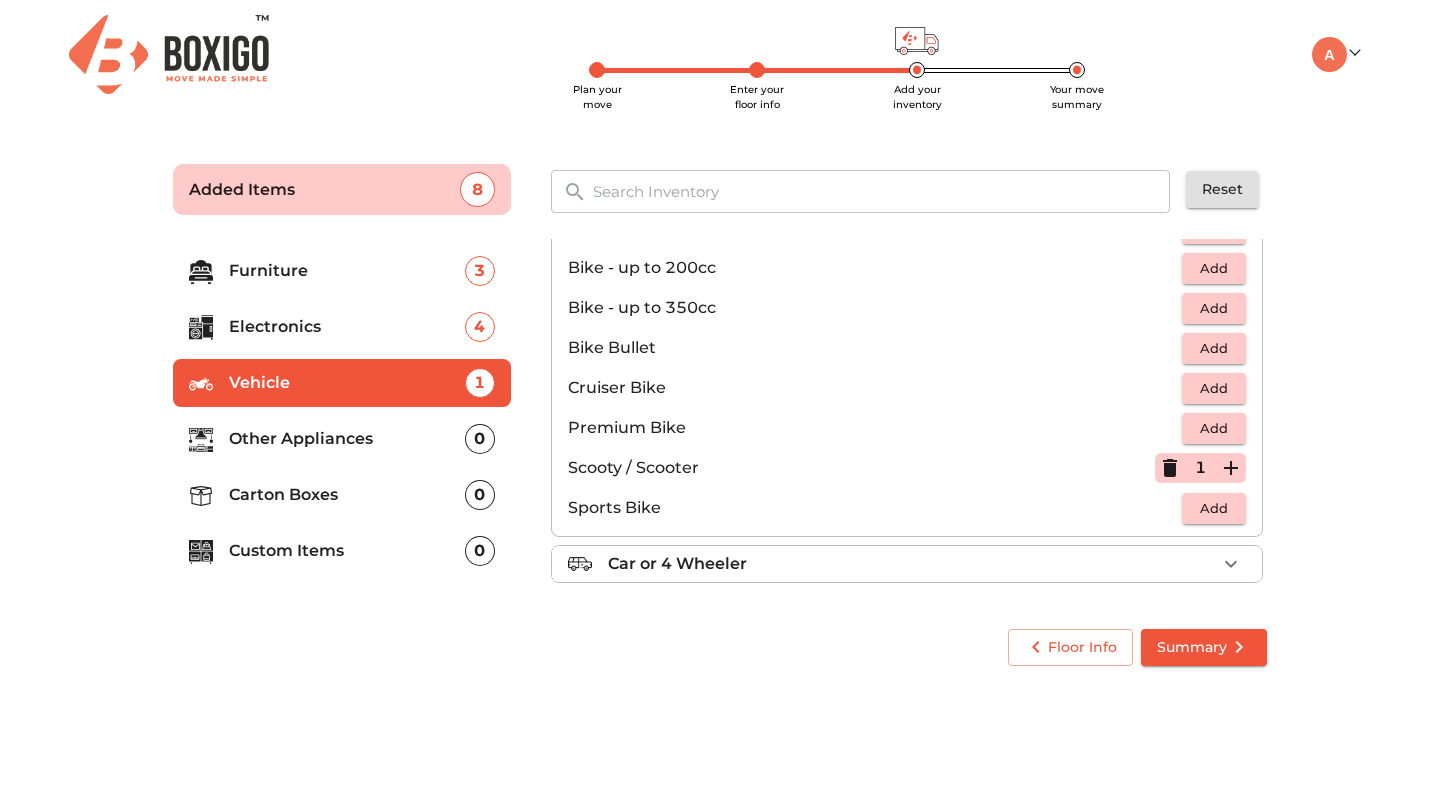 click on "Other Appliances" at bounding box center [347, 439] 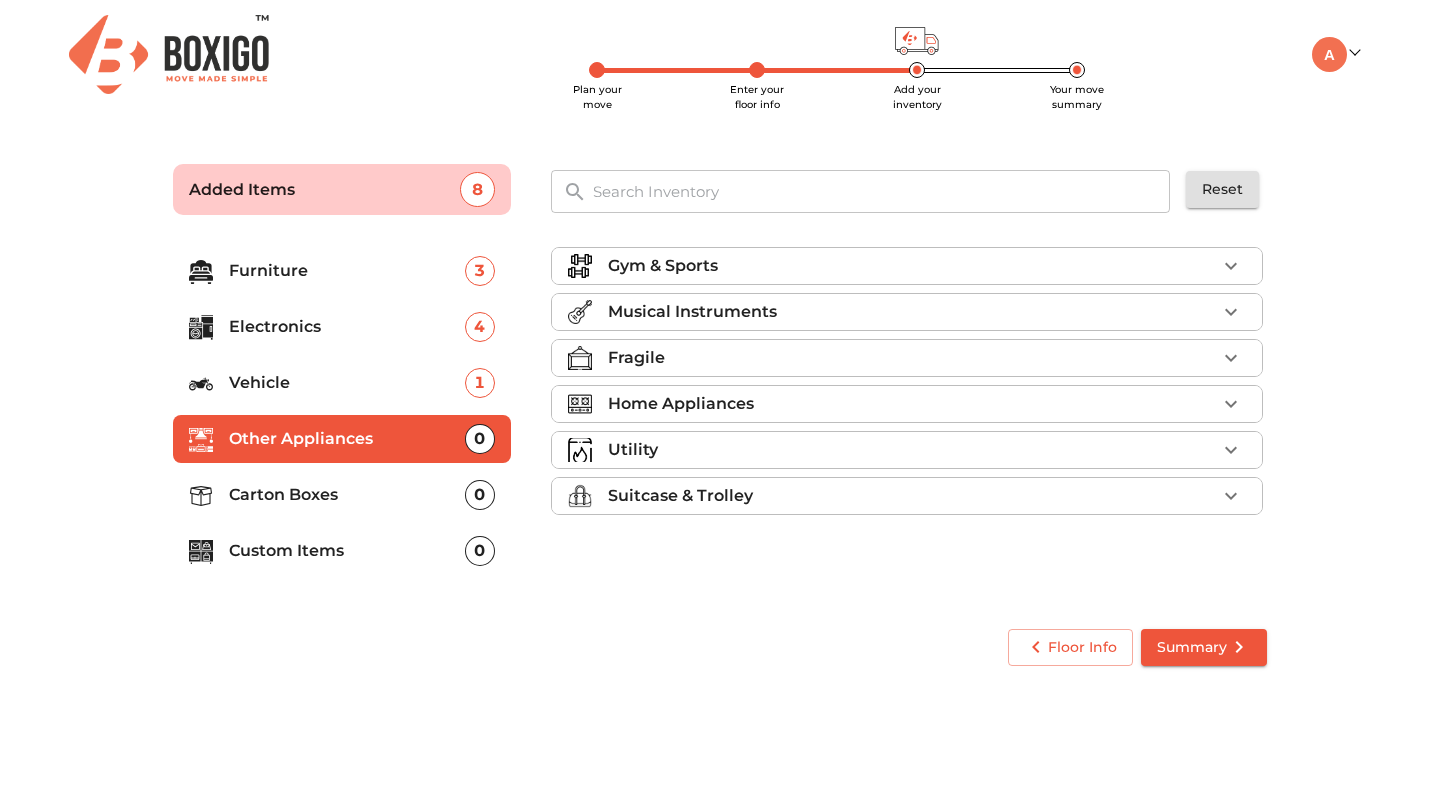 click 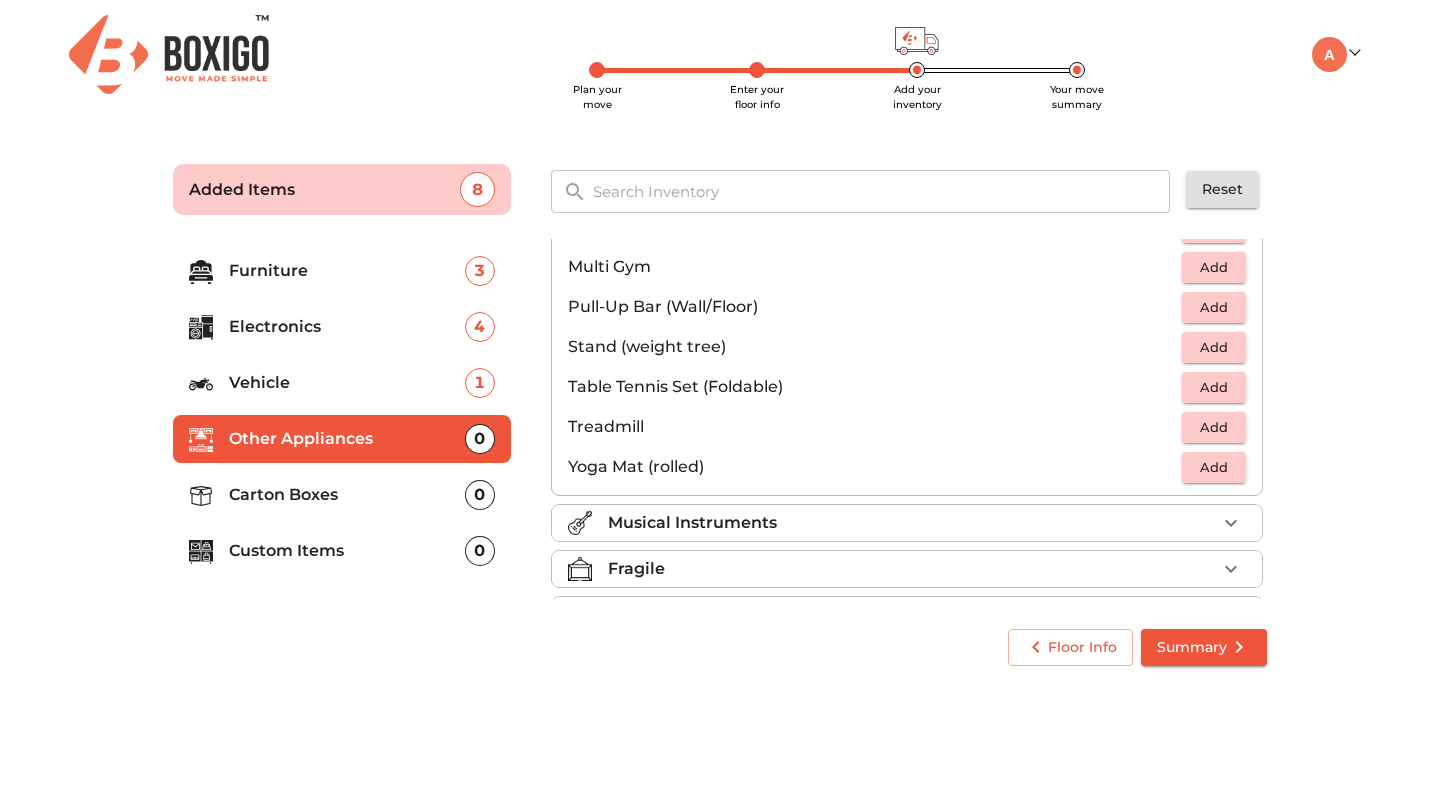 scroll, scrollTop: 0, scrollLeft: 0, axis: both 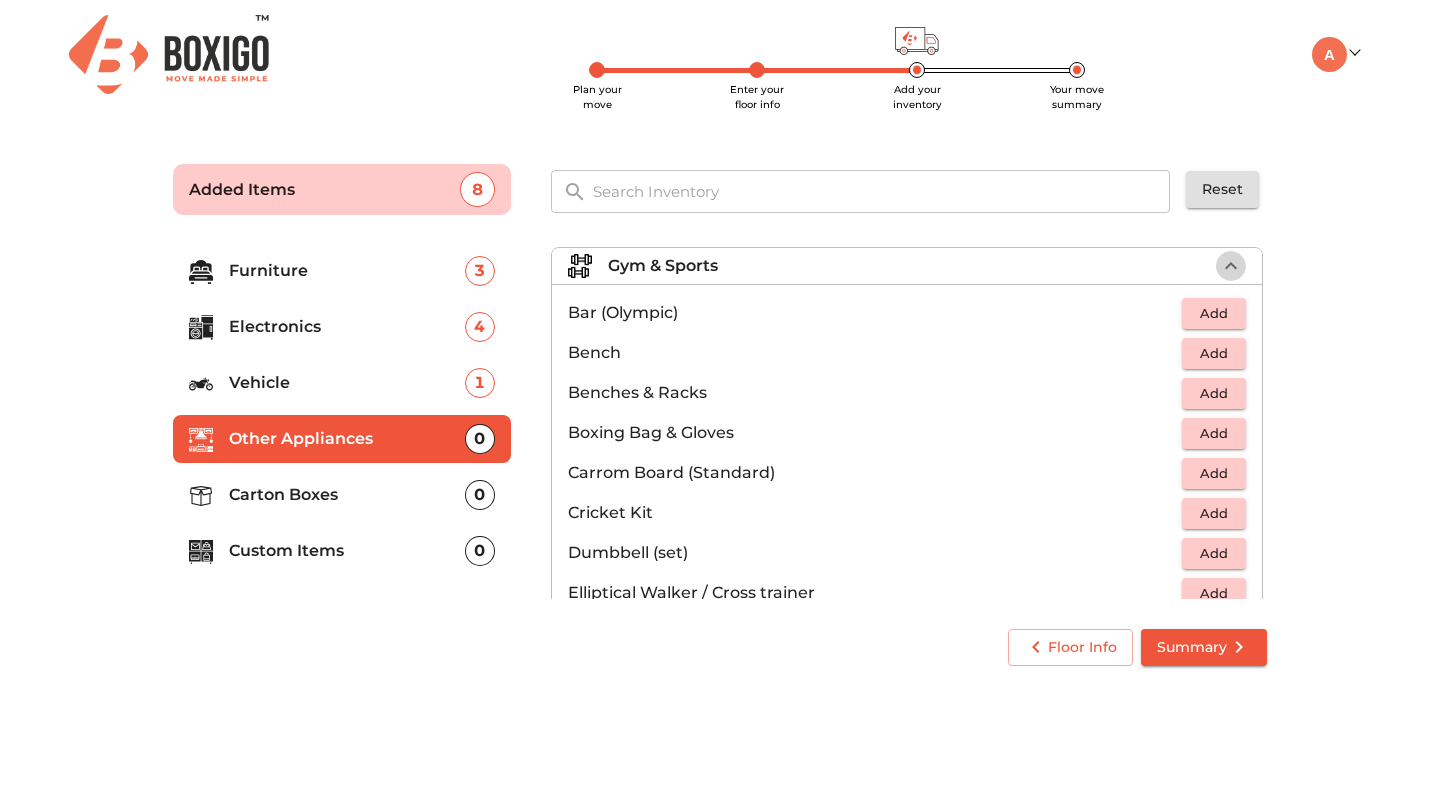 click 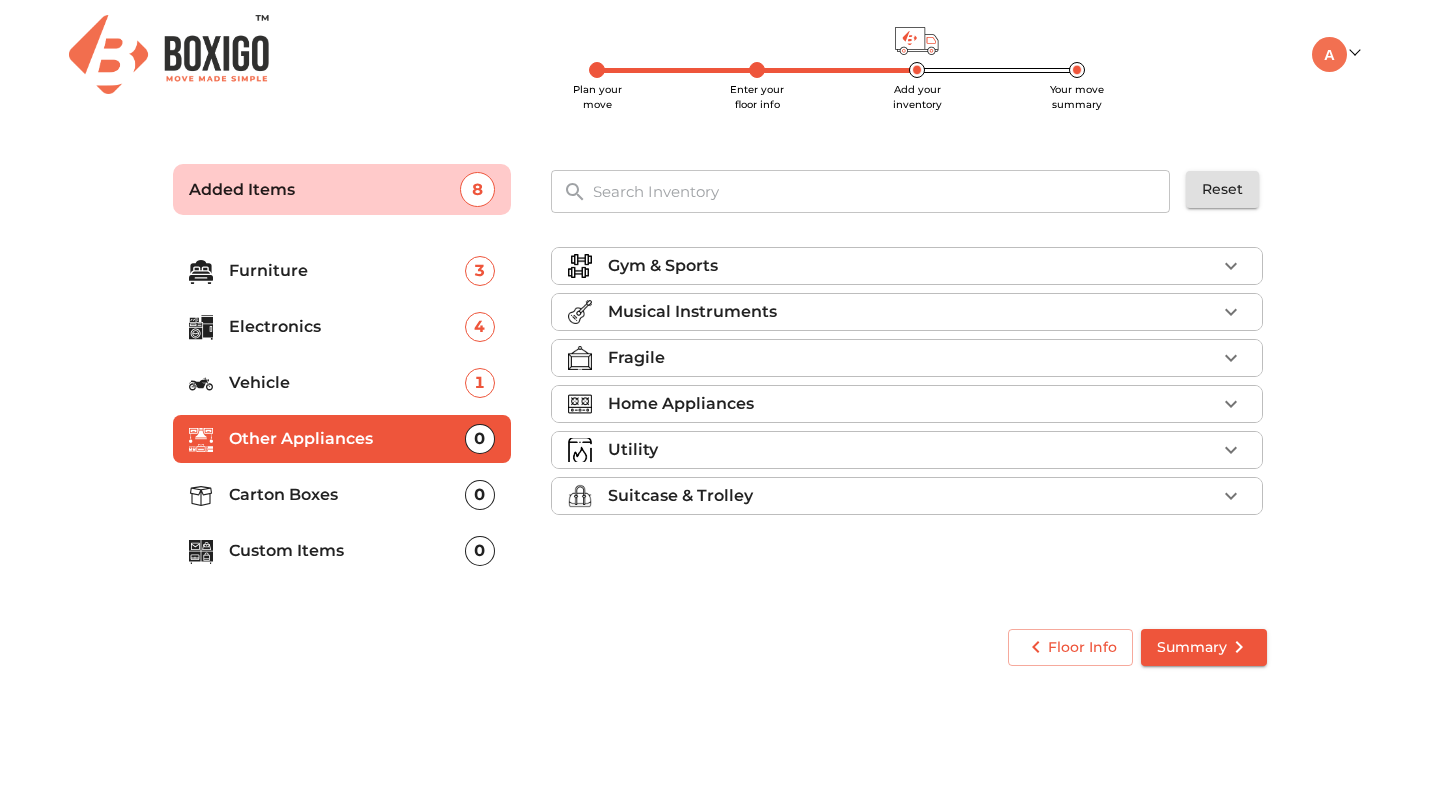 click 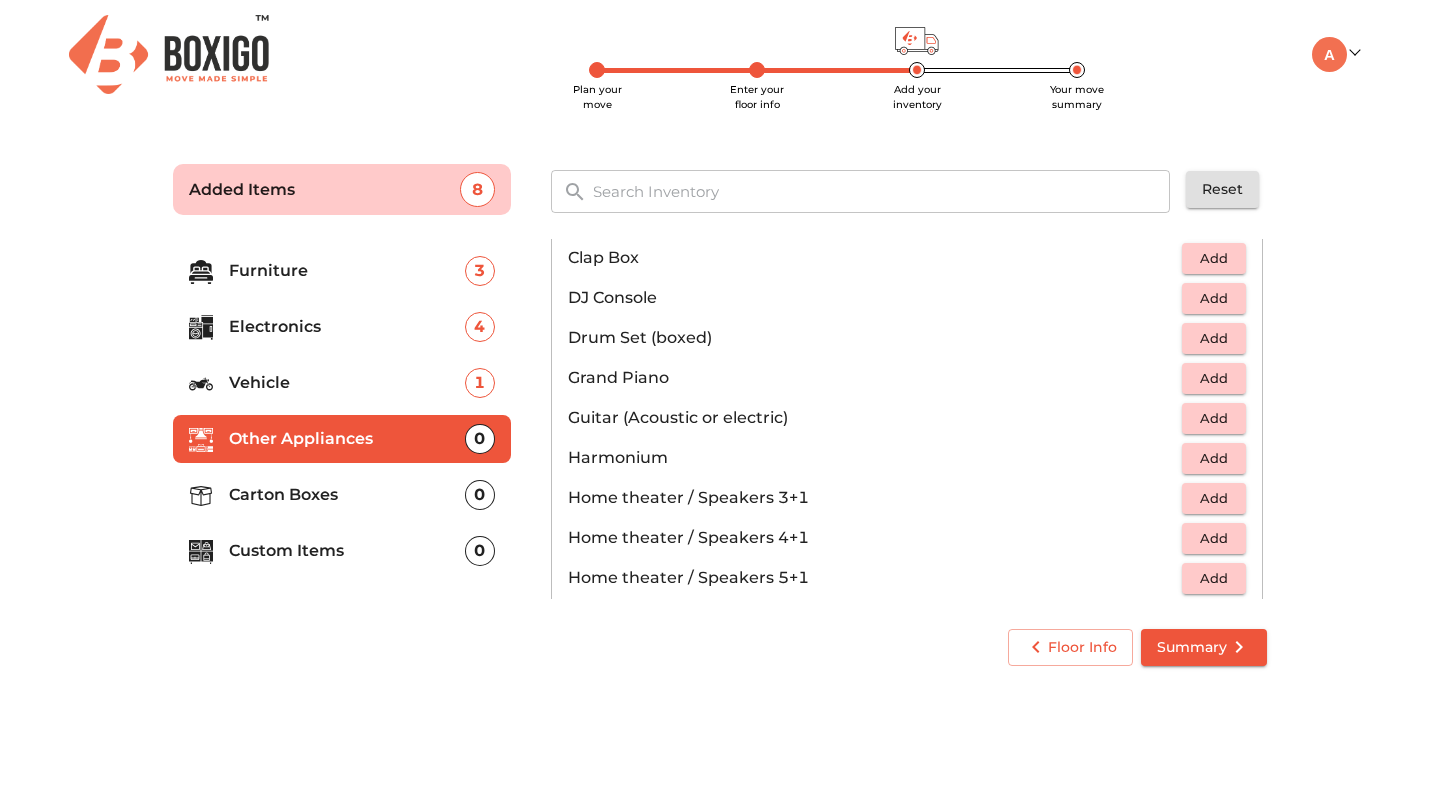 scroll, scrollTop: 156, scrollLeft: 0, axis: vertical 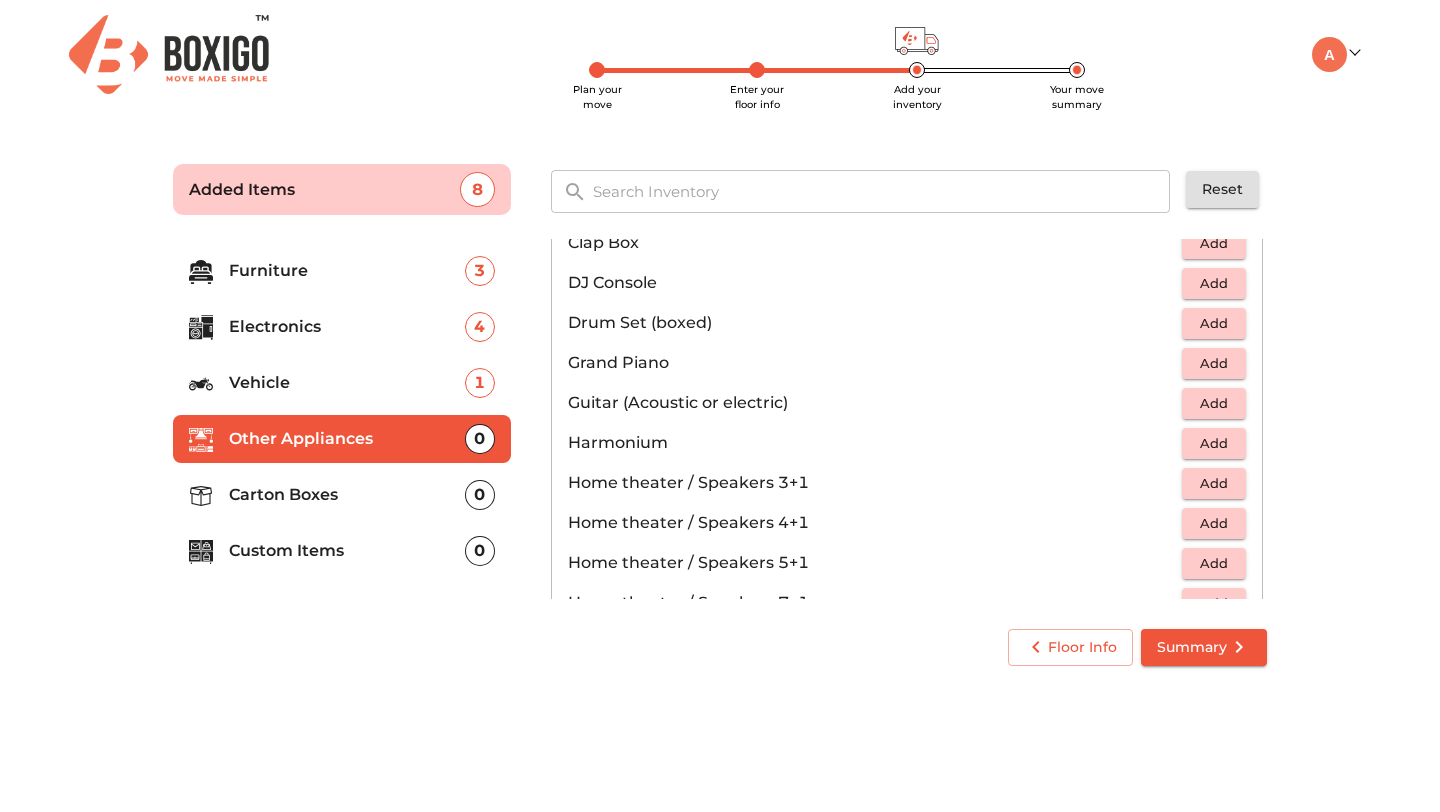 click on "Add" at bounding box center (1214, 403) 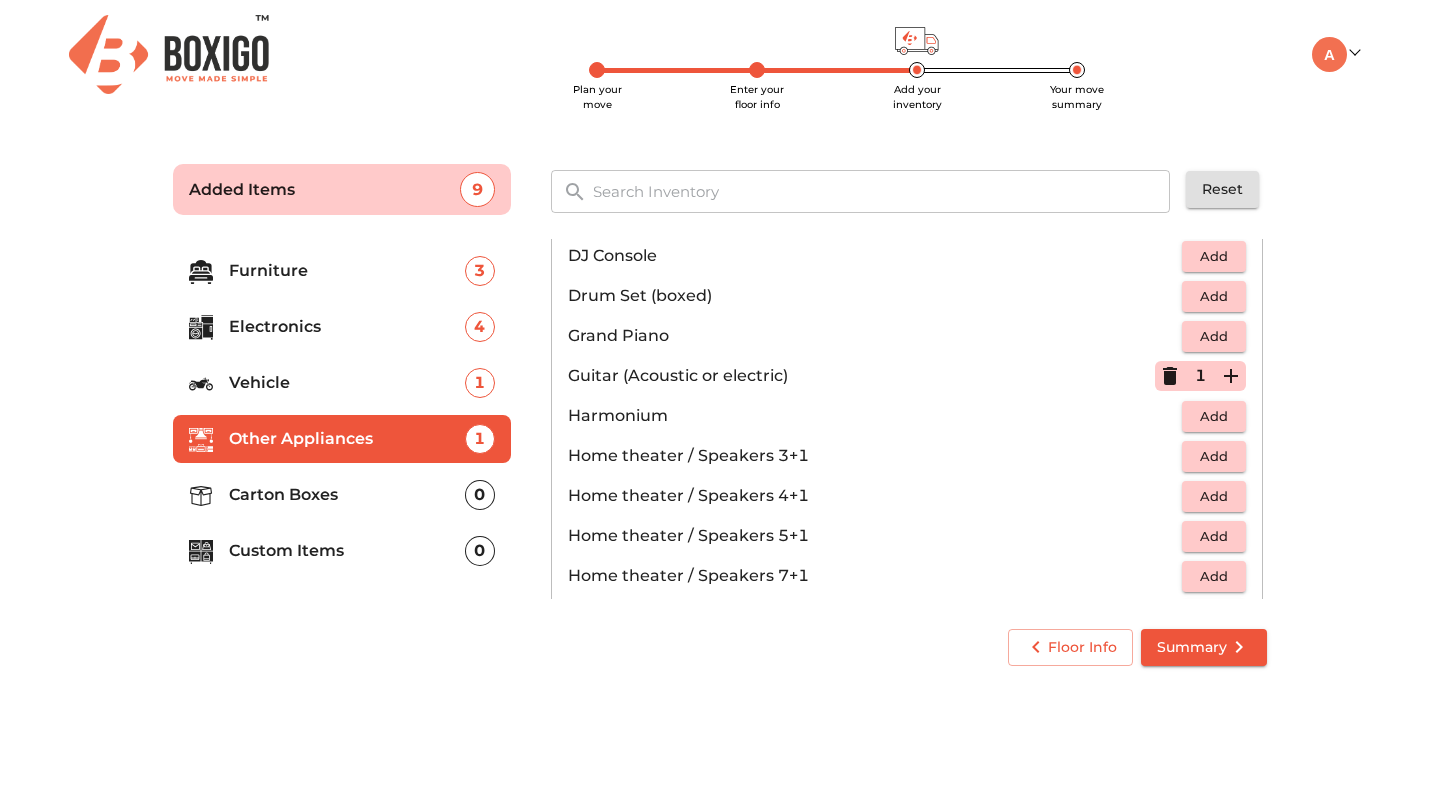 scroll, scrollTop: 165, scrollLeft: 0, axis: vertical 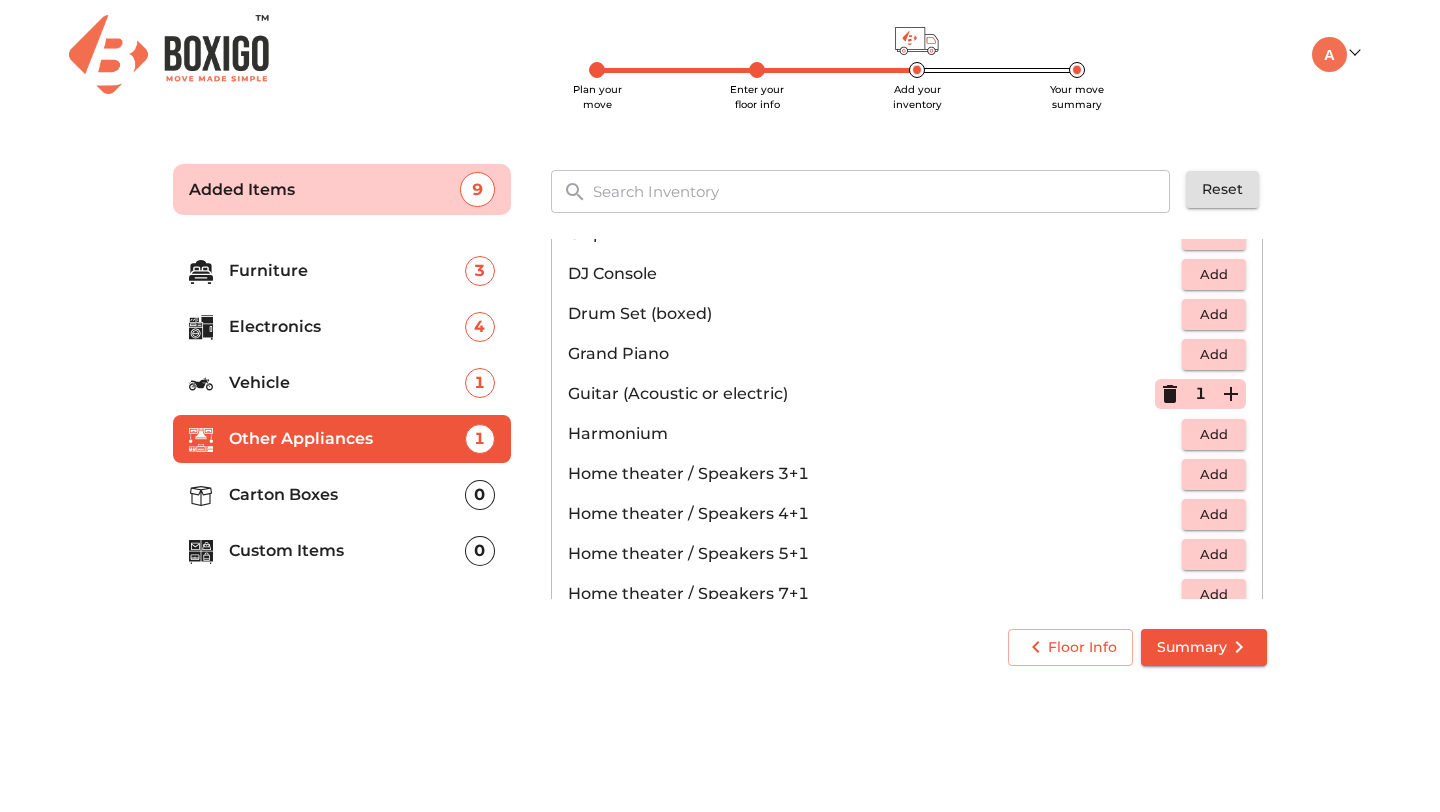 click 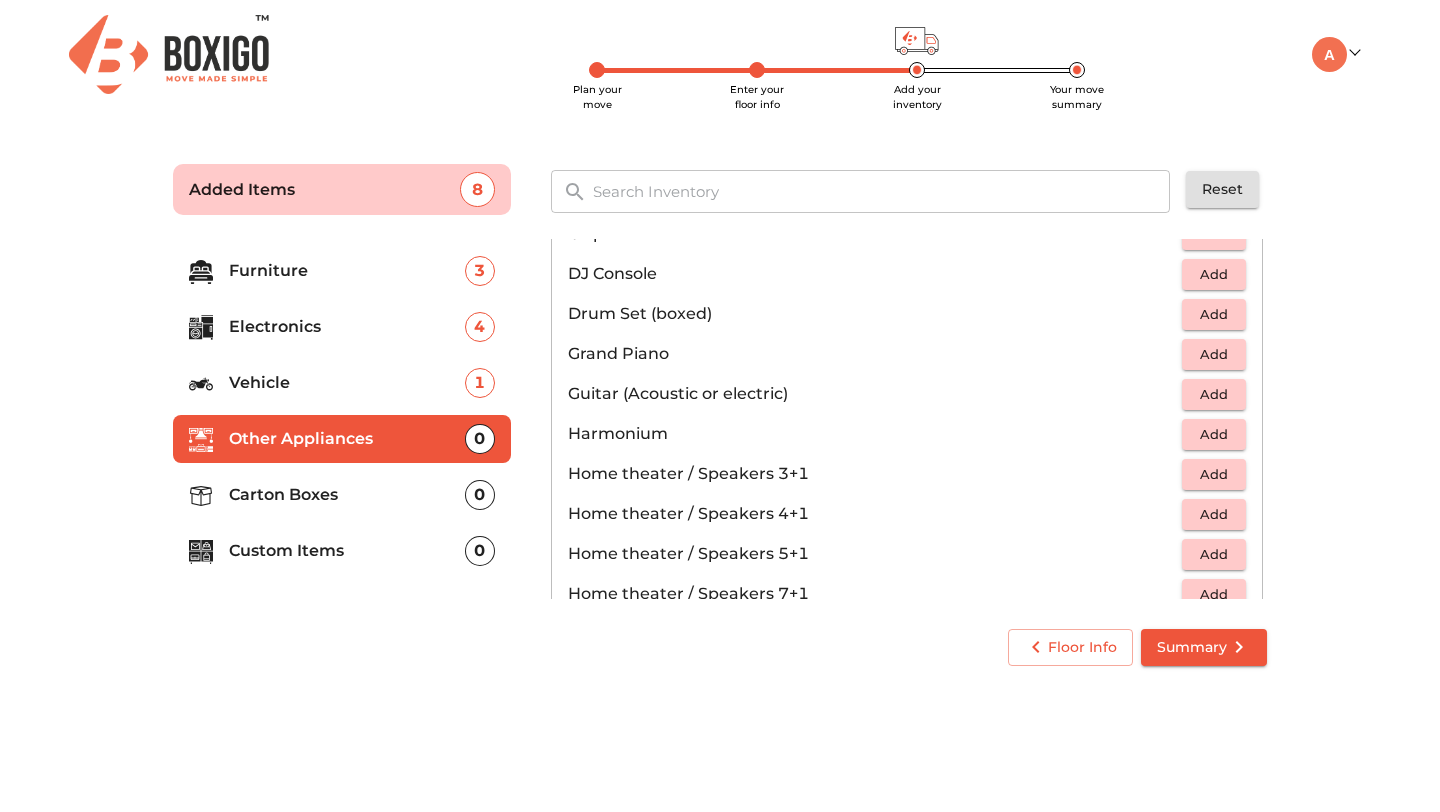 click on "Carton Boxes" at bounding box center [347, 495] 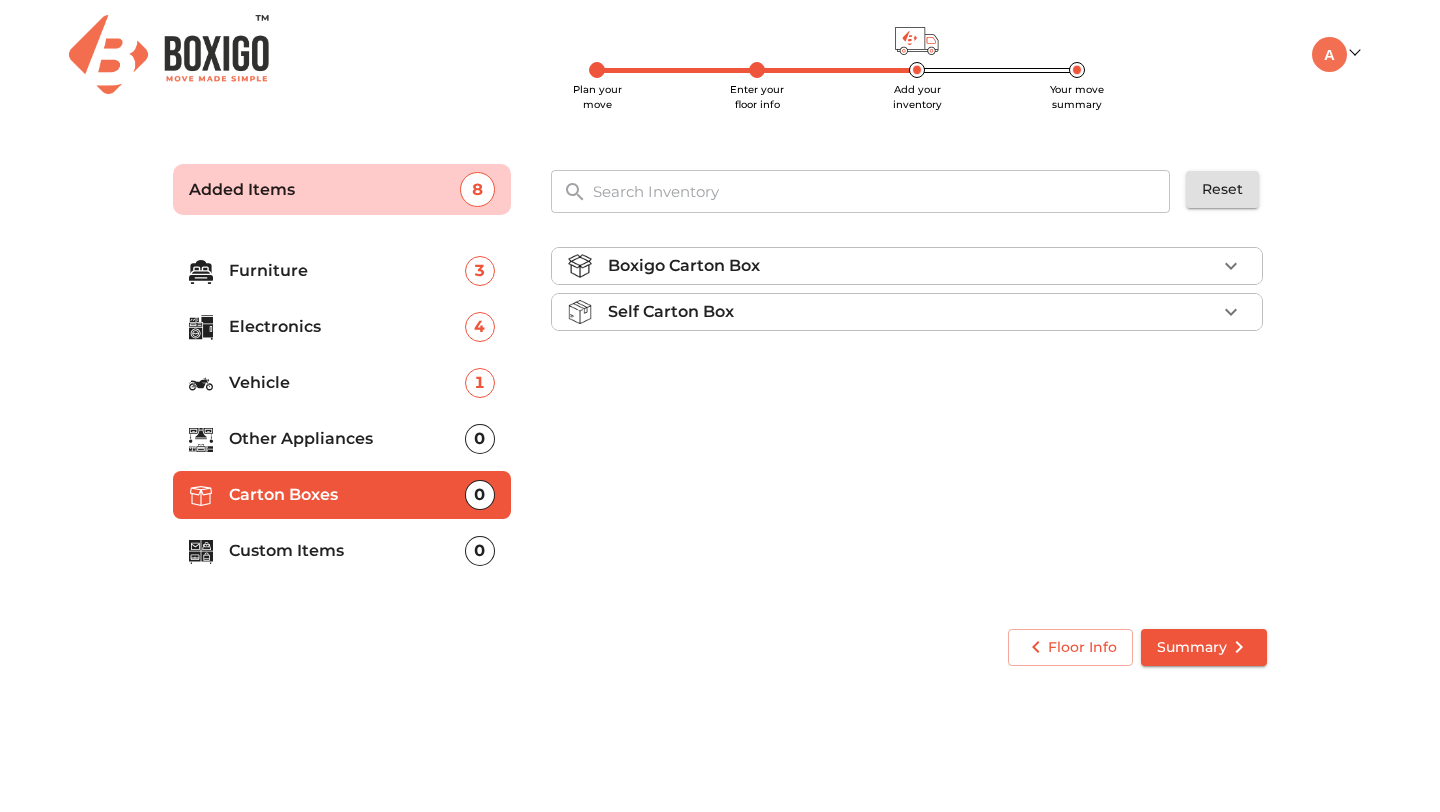 scroll, scrollTop: 0, scrollLeft: 0, axis: both 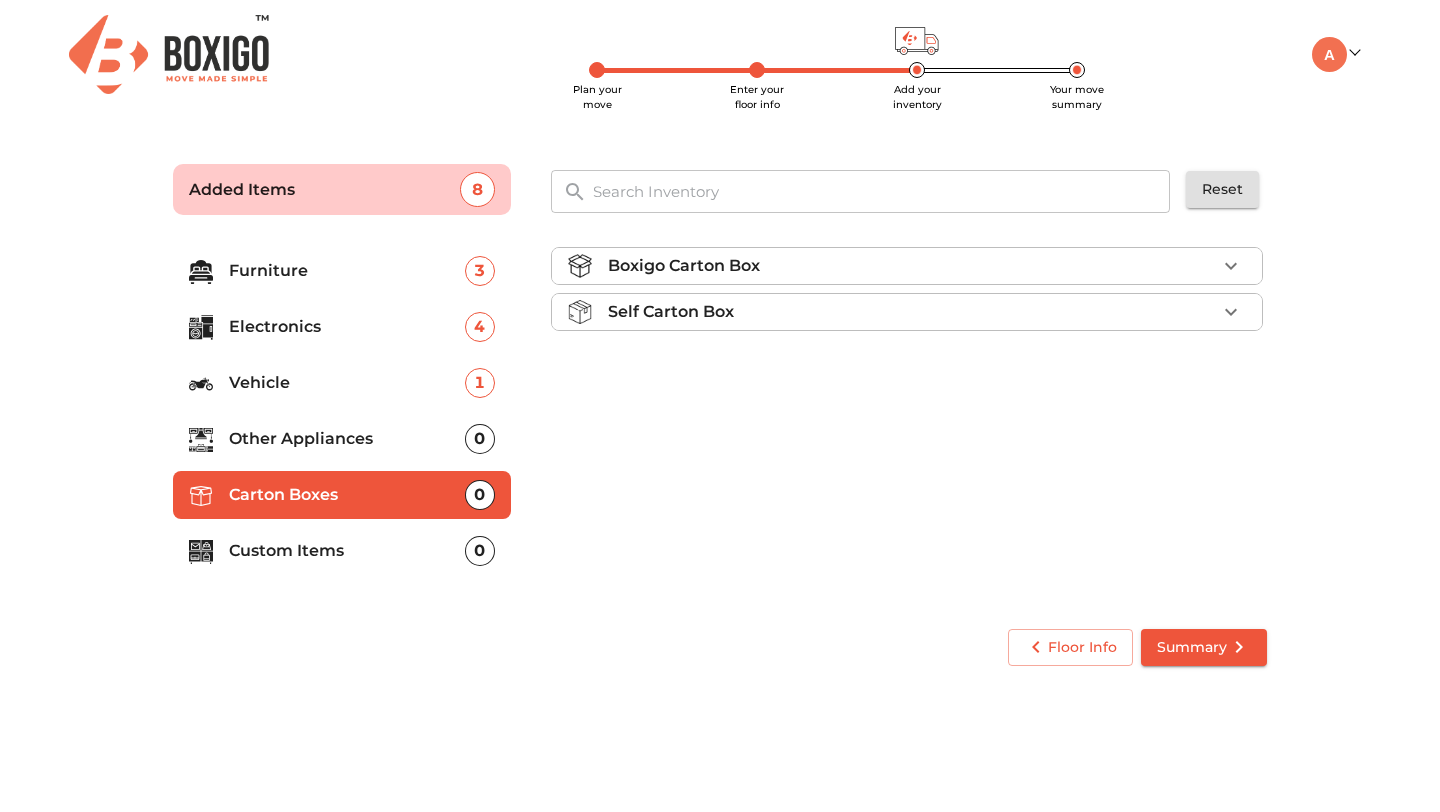 click 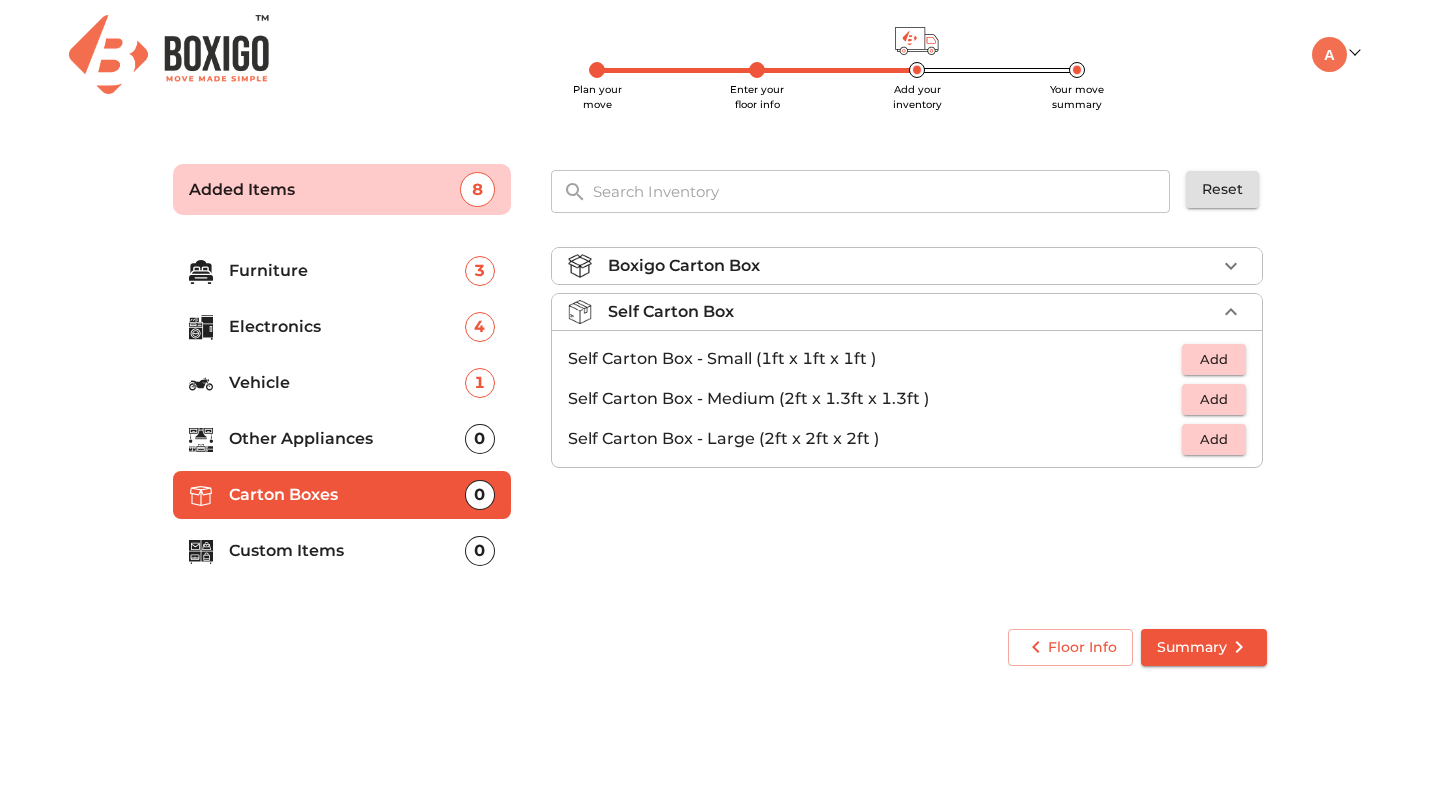 click 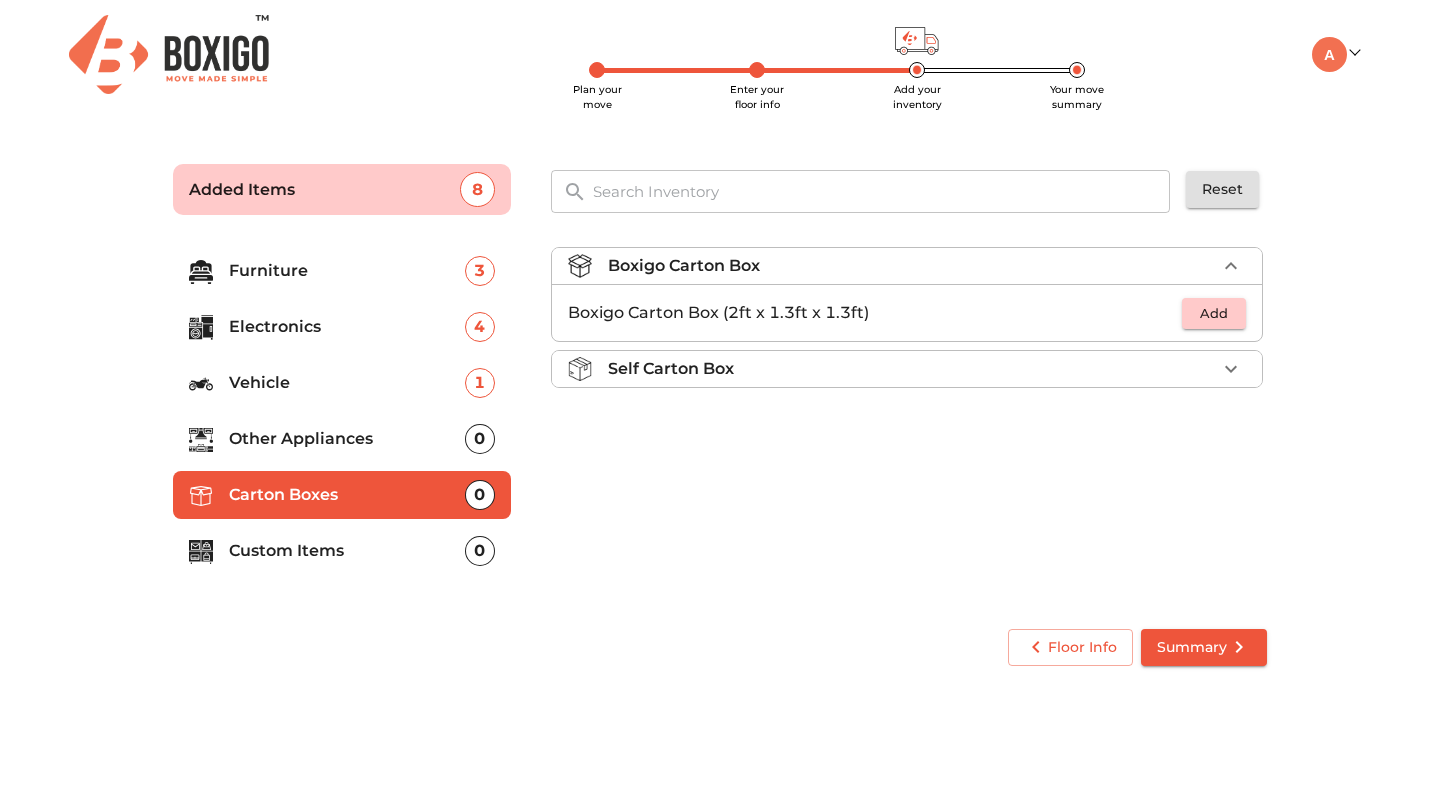 click 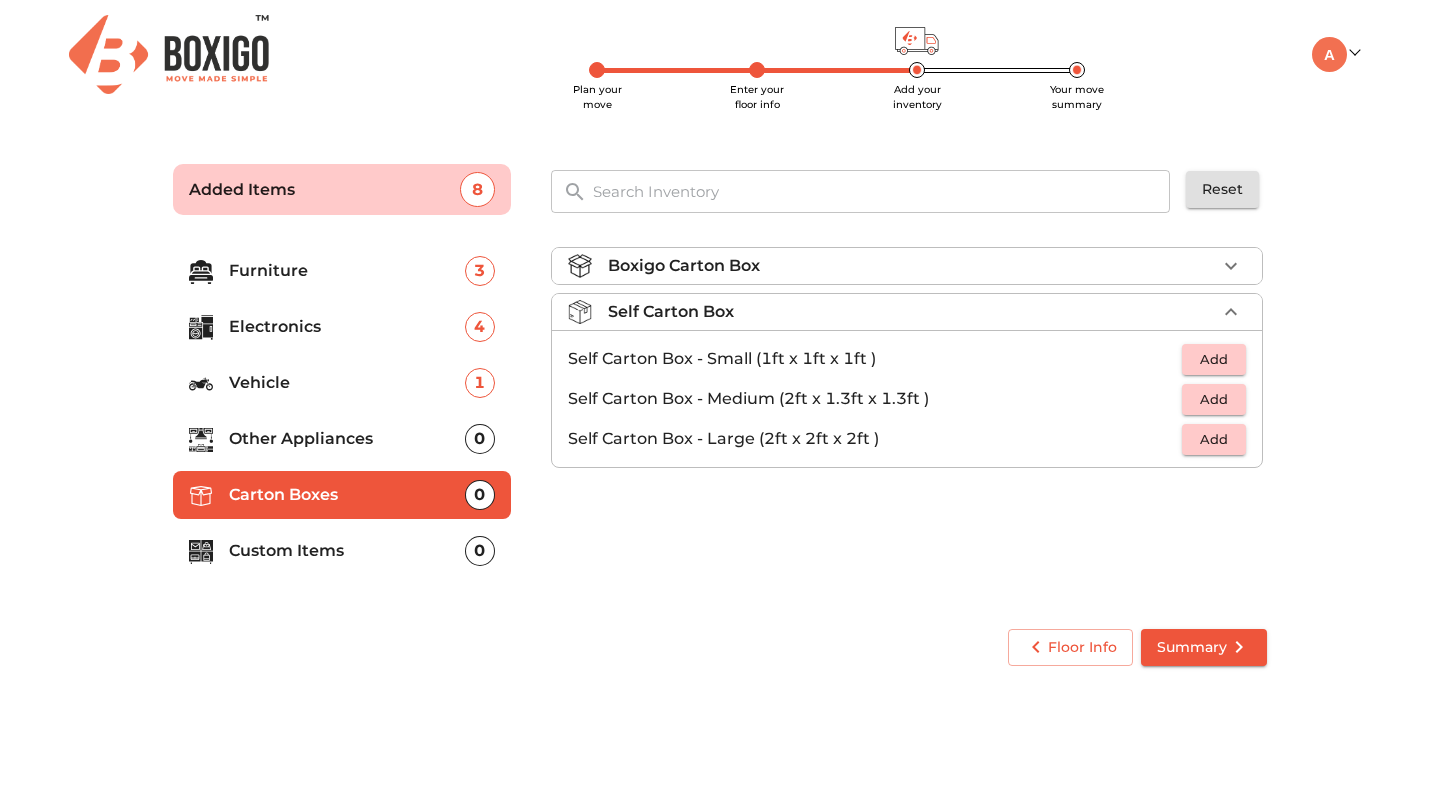 click 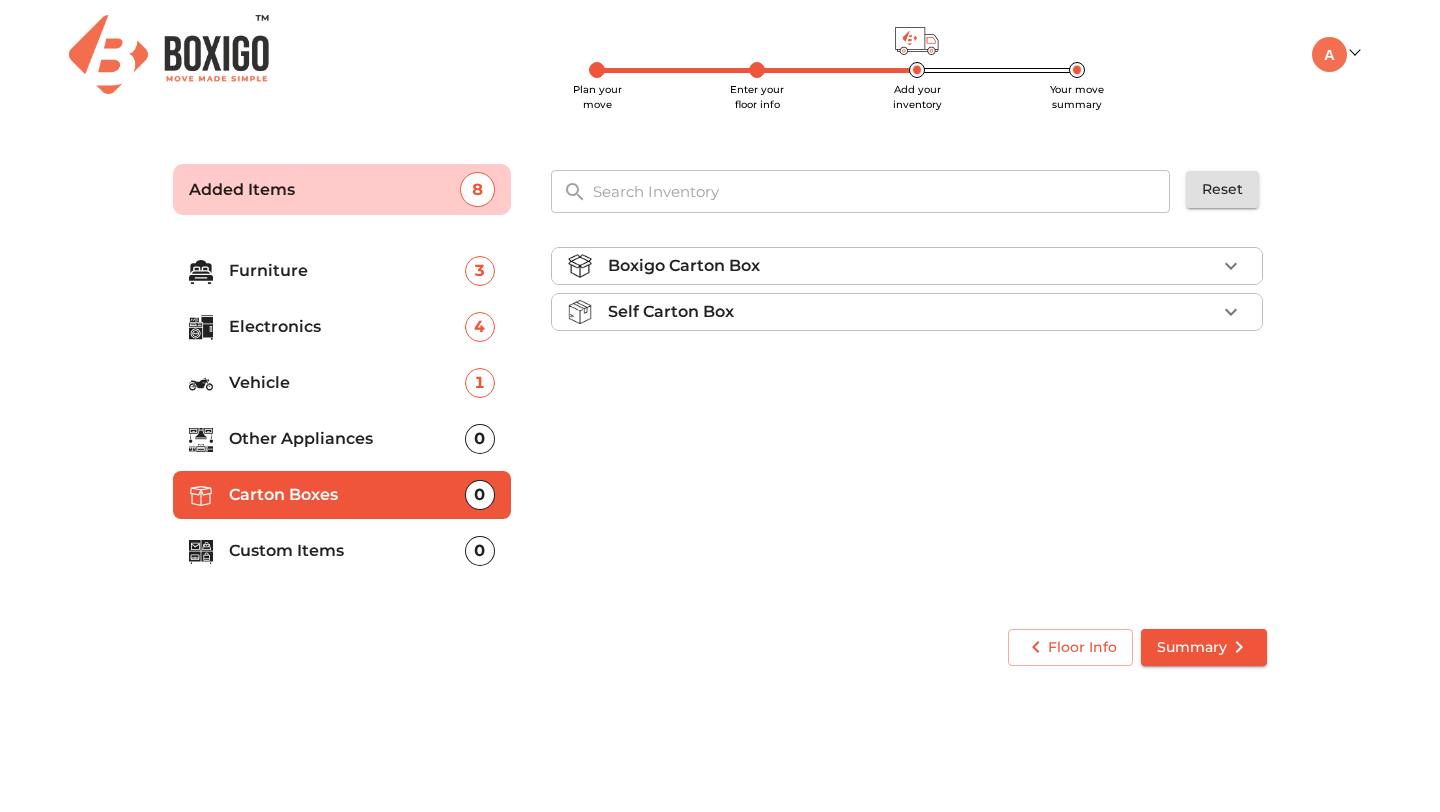 click on "Custom Items" at bounding box center (347, 551) 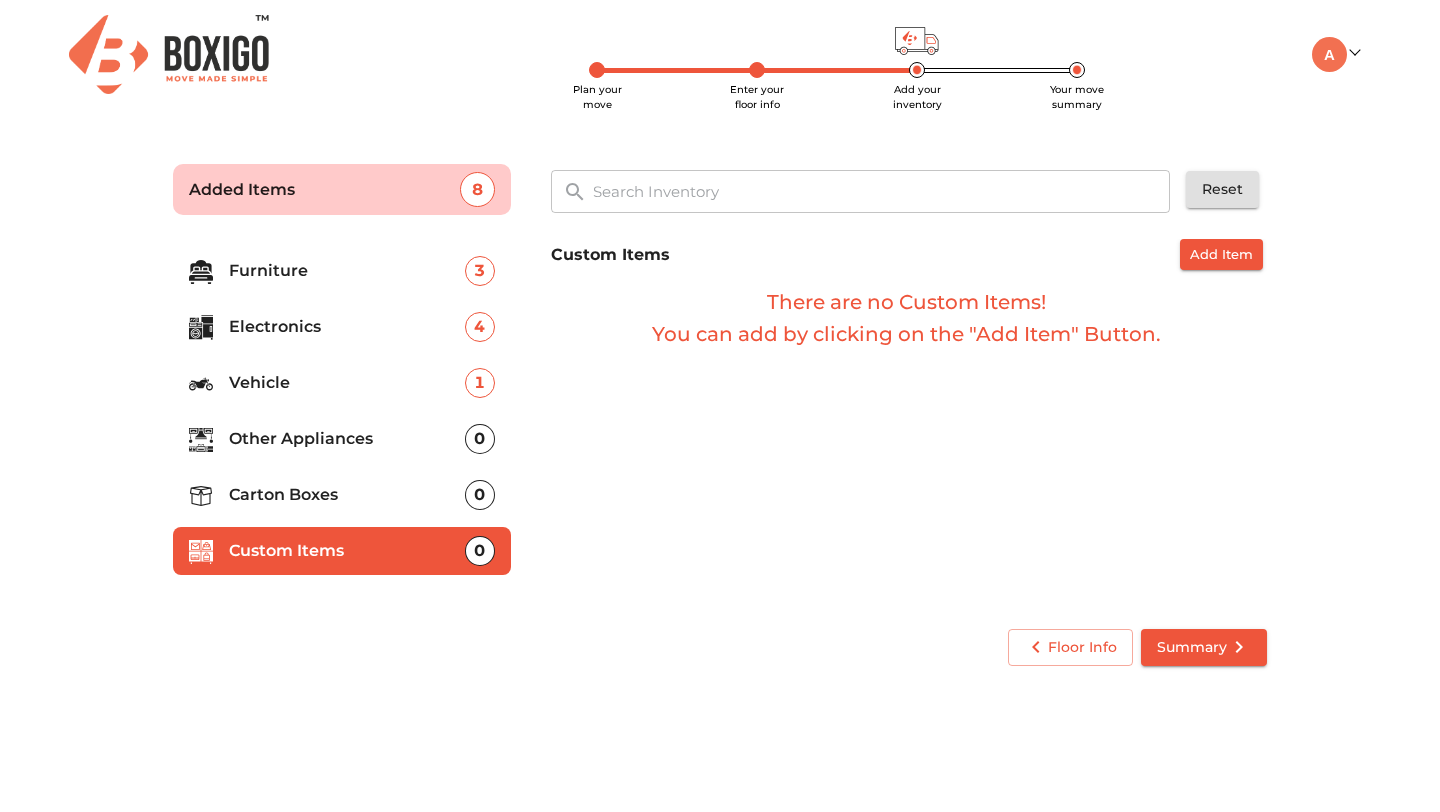 click on "Vehicle" at bounding box center [347, 383] 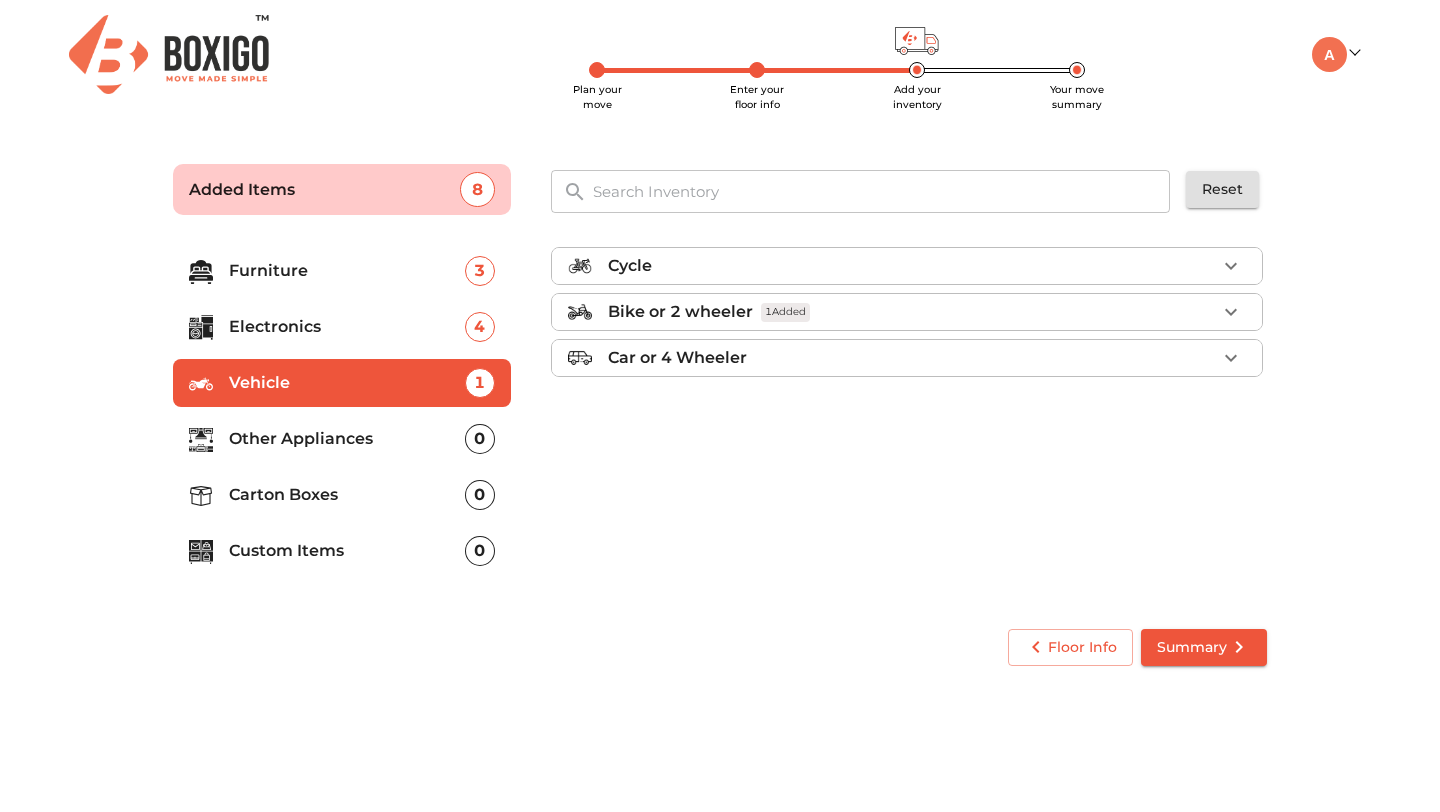 click on "Cycle" at bounding box center [912, 266] 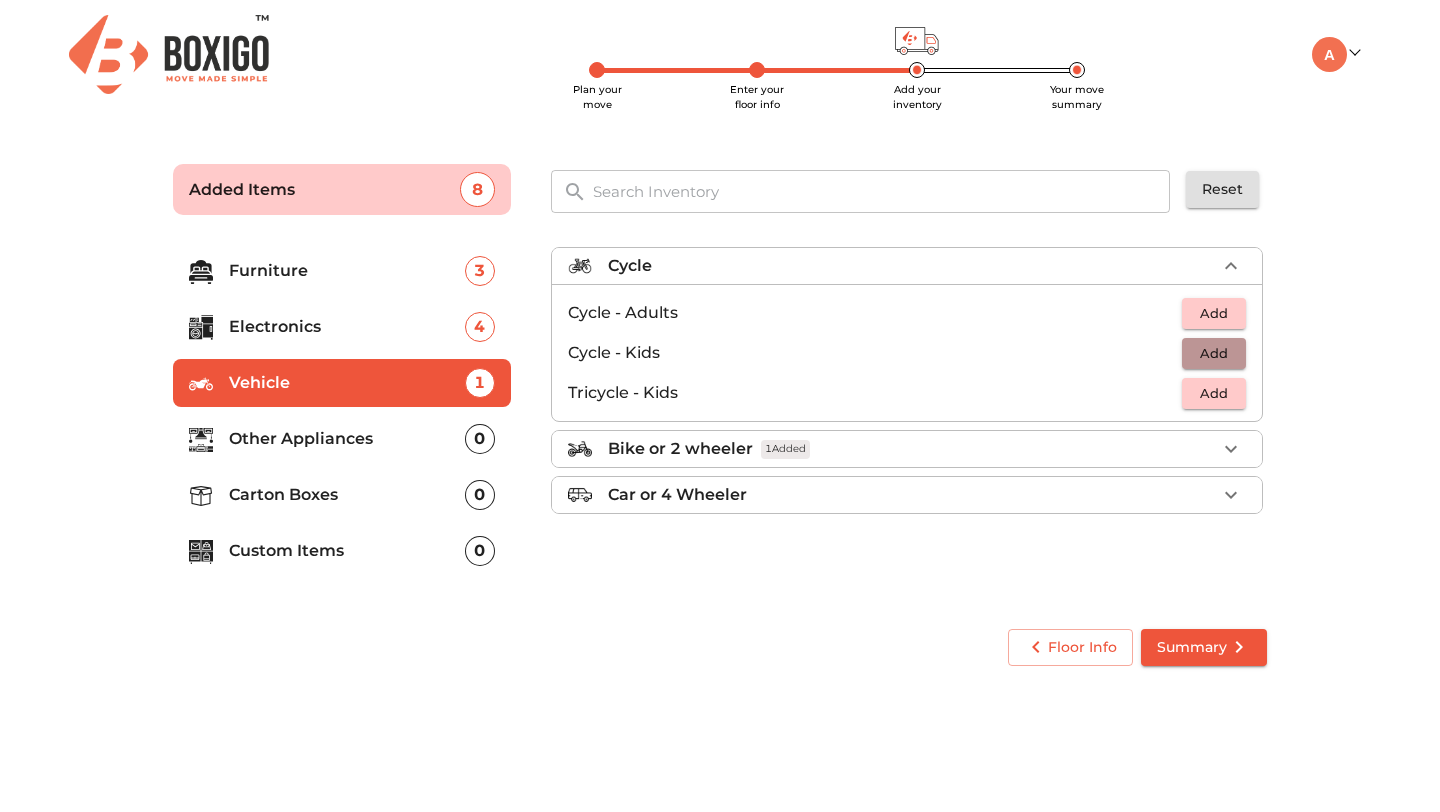 click on "Add" at bounding box center [1214, 353] 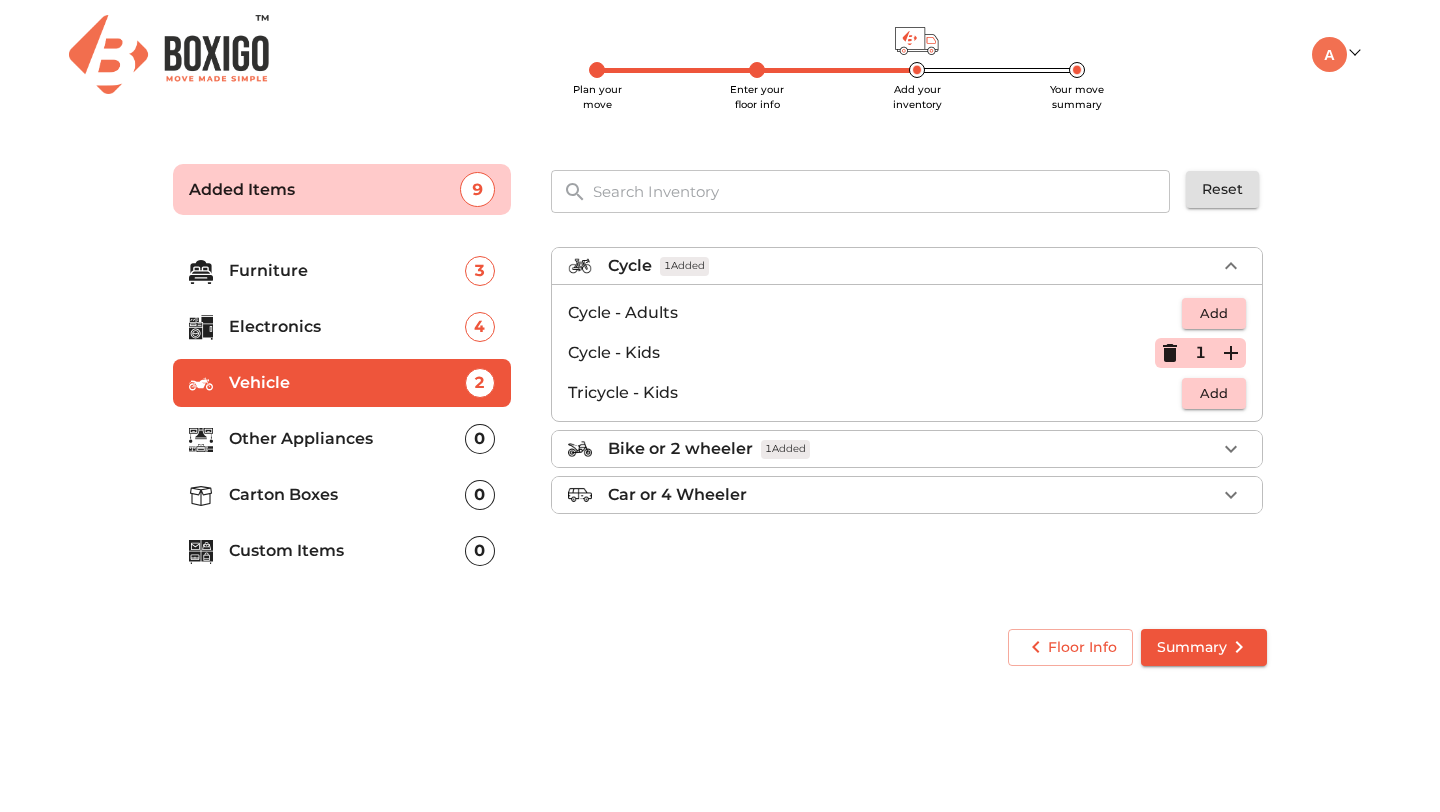 click 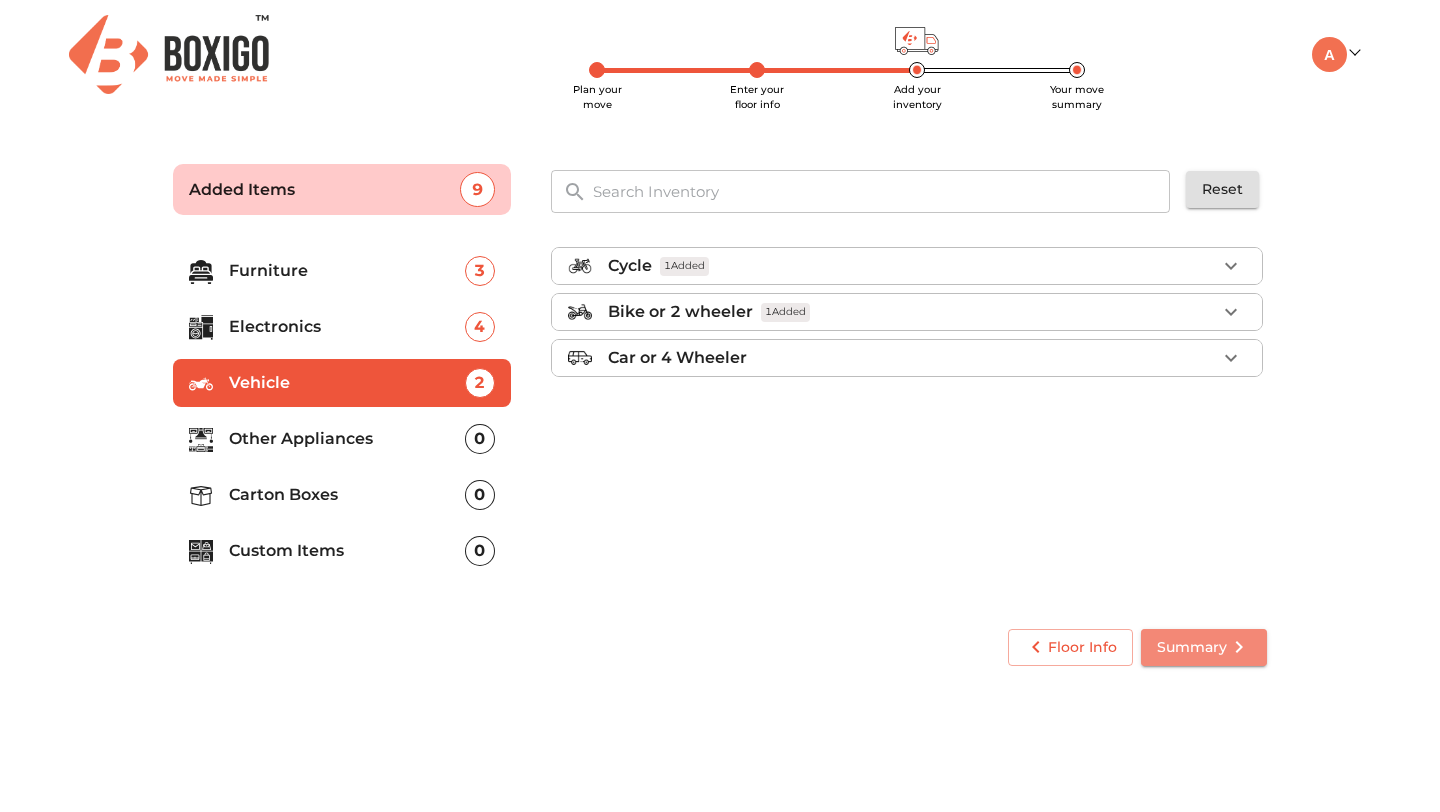 click on "Summary" at bounding box center (1204, 647) 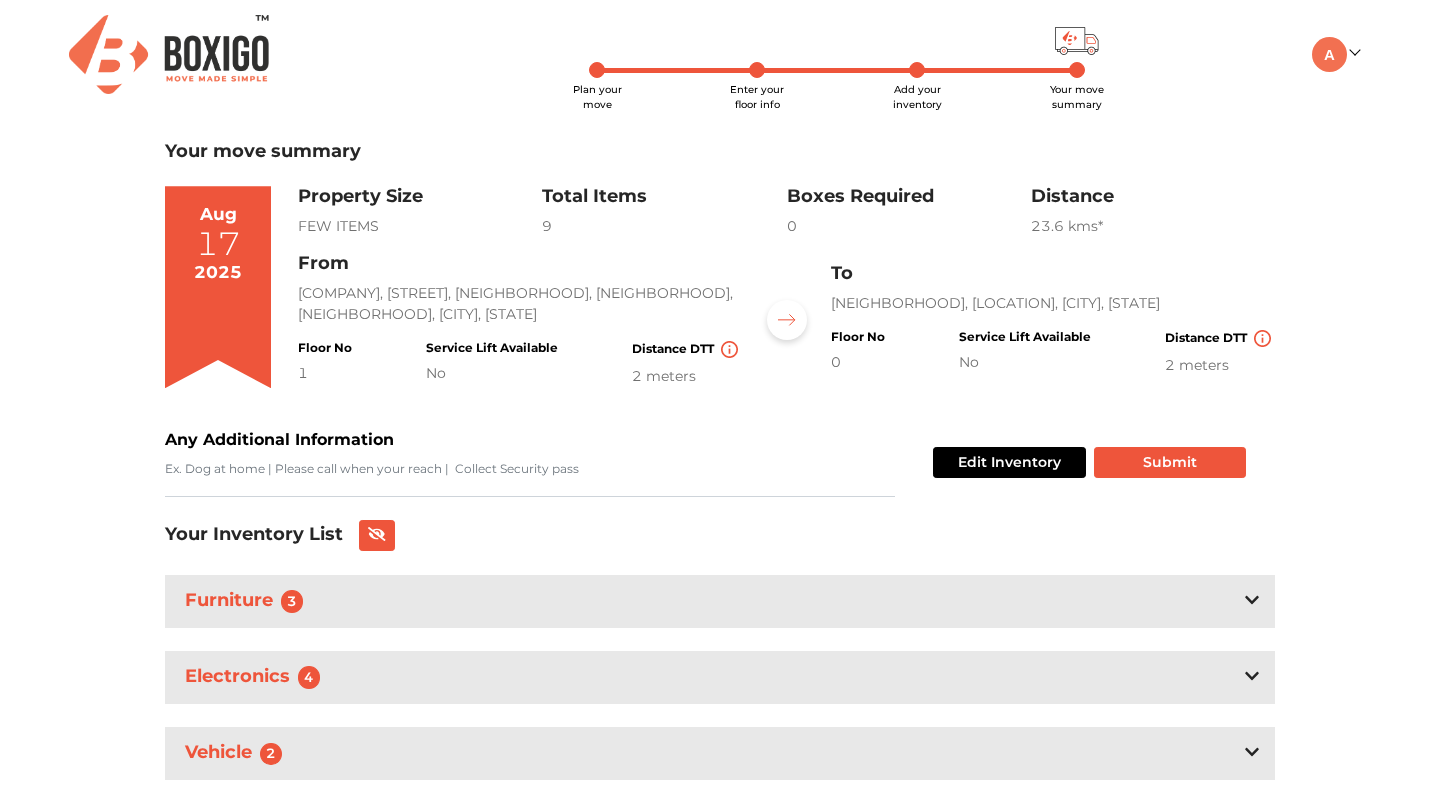 scroll, scrollTop: 40, scrollLeft: 0, axis: vertical 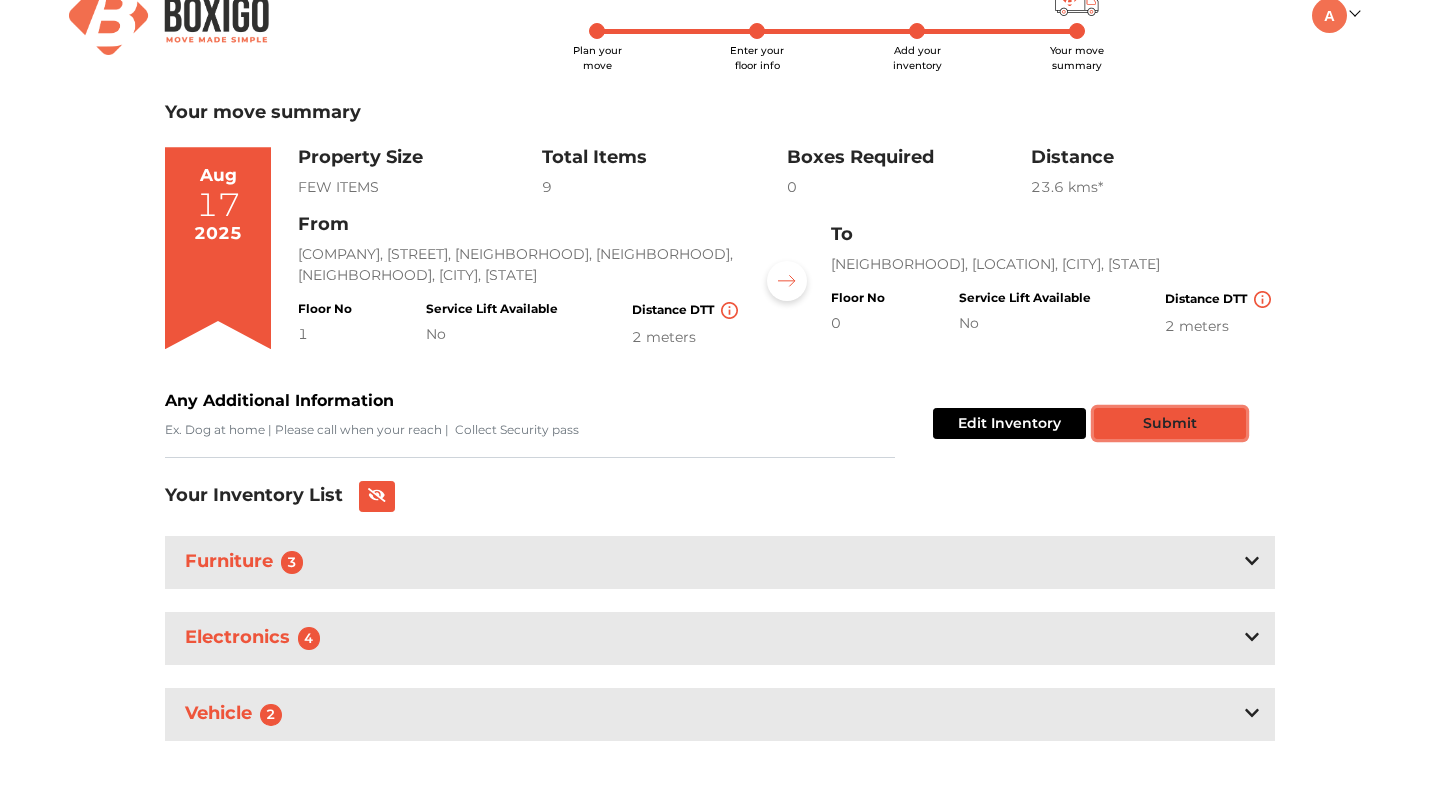 click on "Submit" at bounding box center [1170, 423] 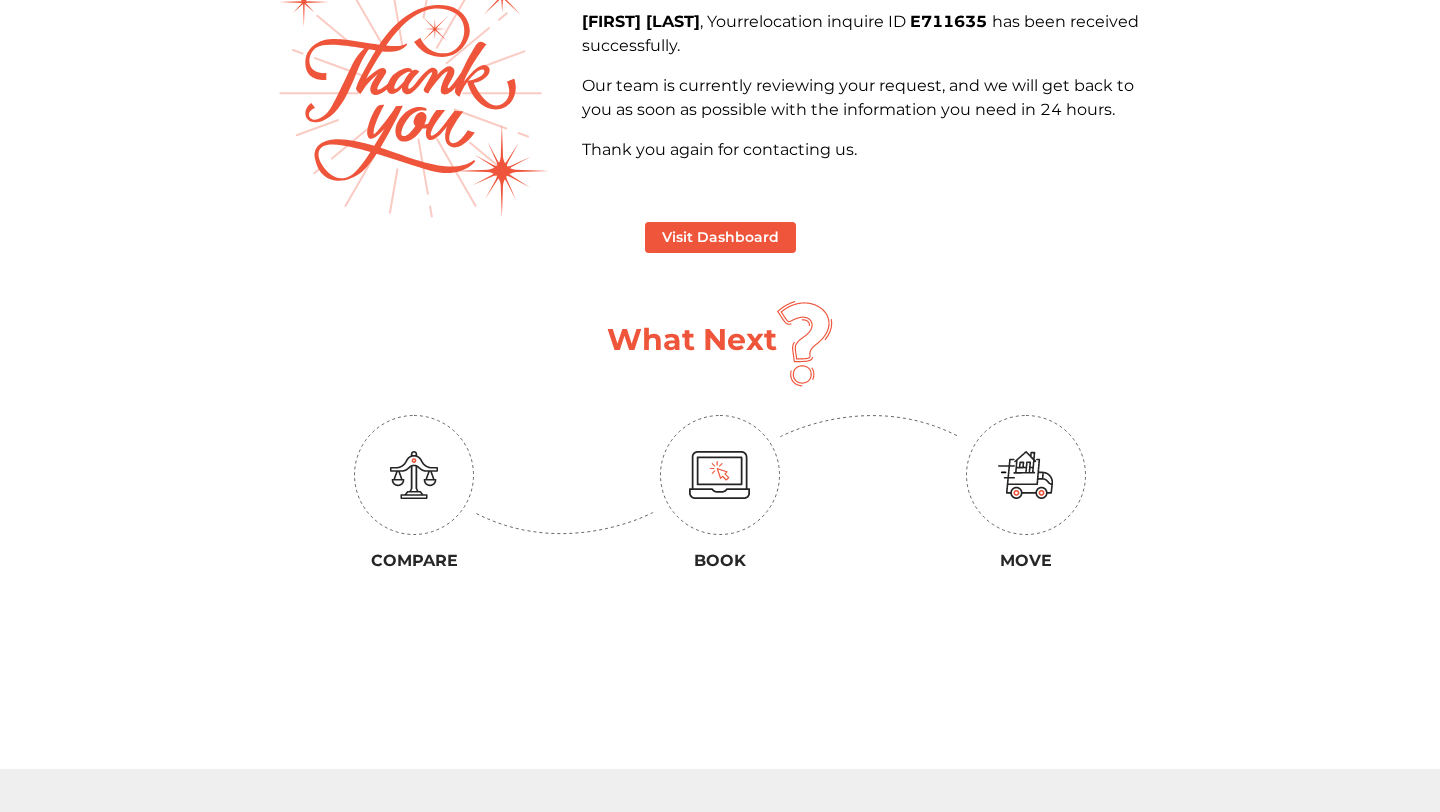 scroll, scrollTop: 0, scrollLeft: 0, axis: both 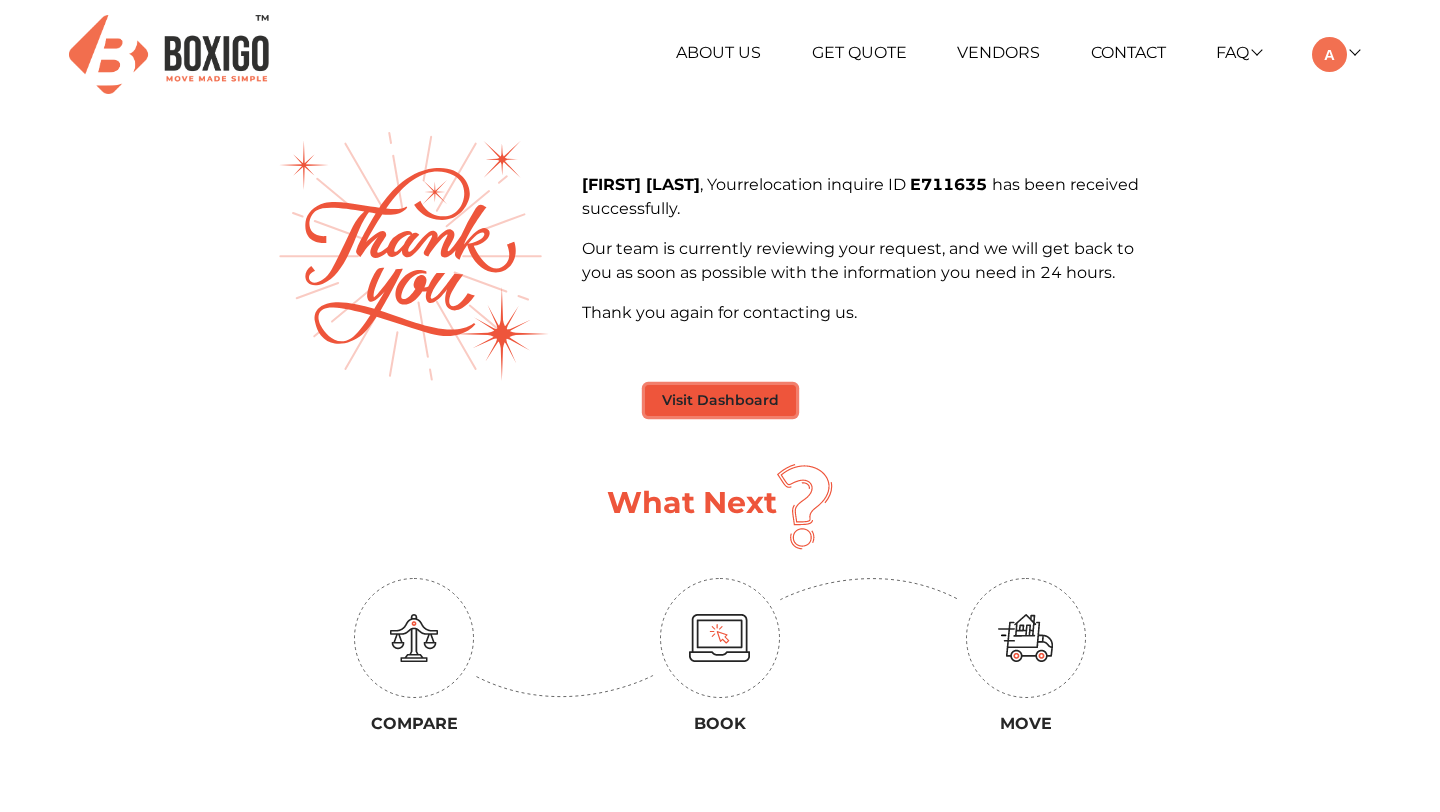 click on "Visit Dashboard" at bounding box center [720, 400] 